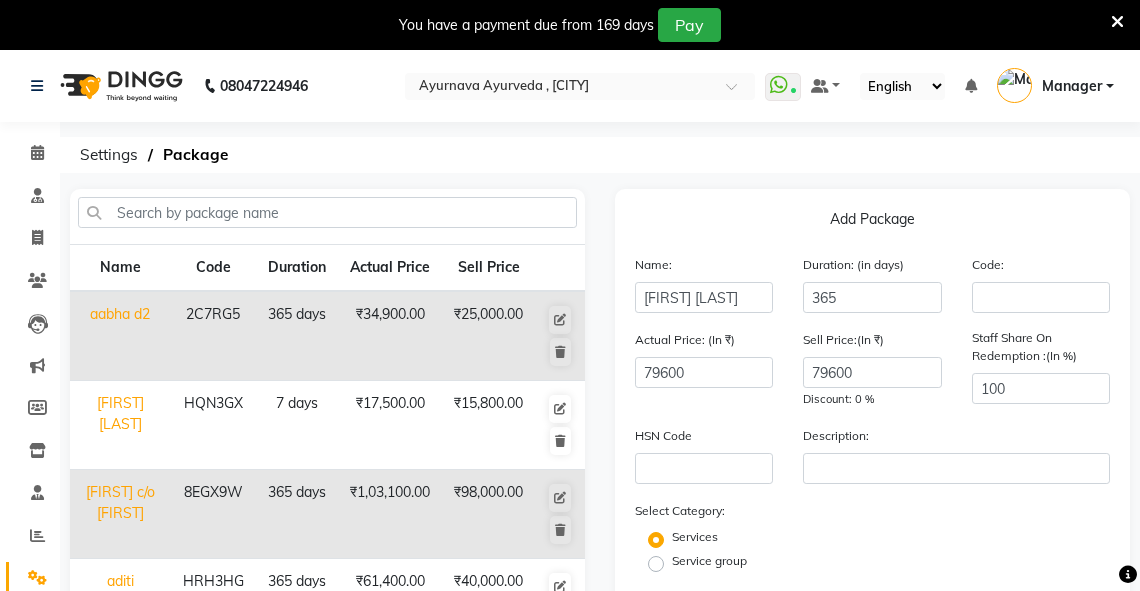 scroll, scrollTop: 0, scrollLeft: 0, axis: both 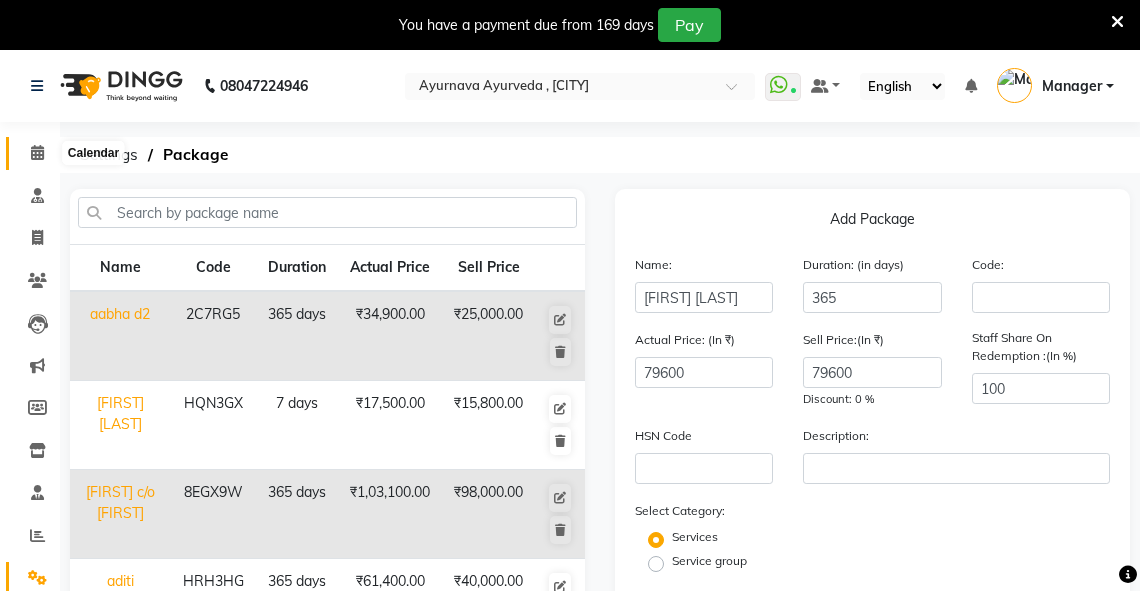 click 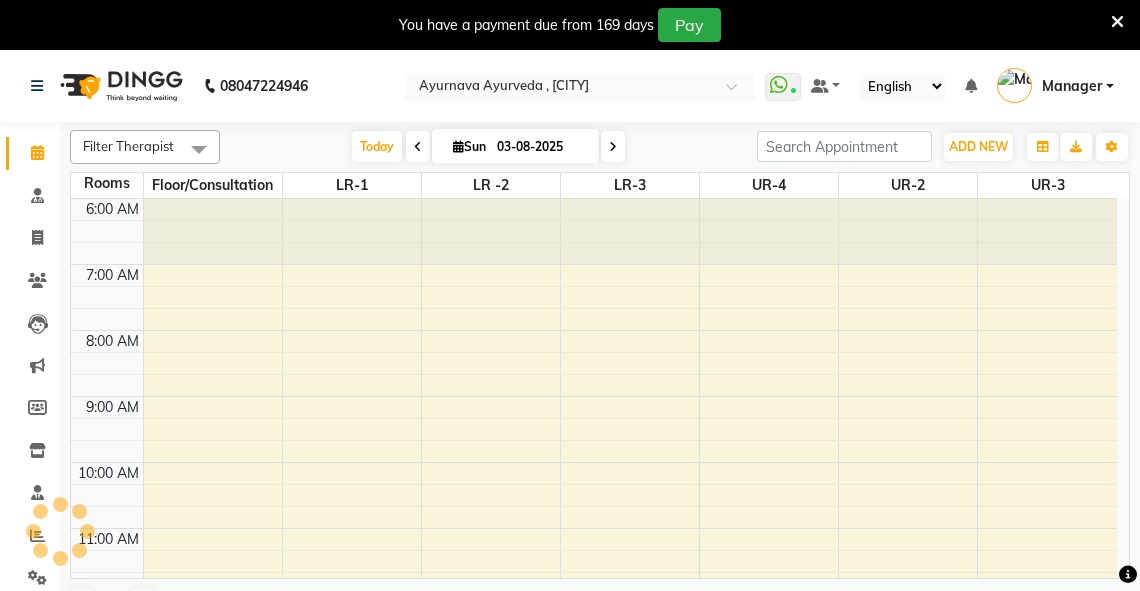 scroll, scrollTop: 0, scrollLeft: 0, axis: both 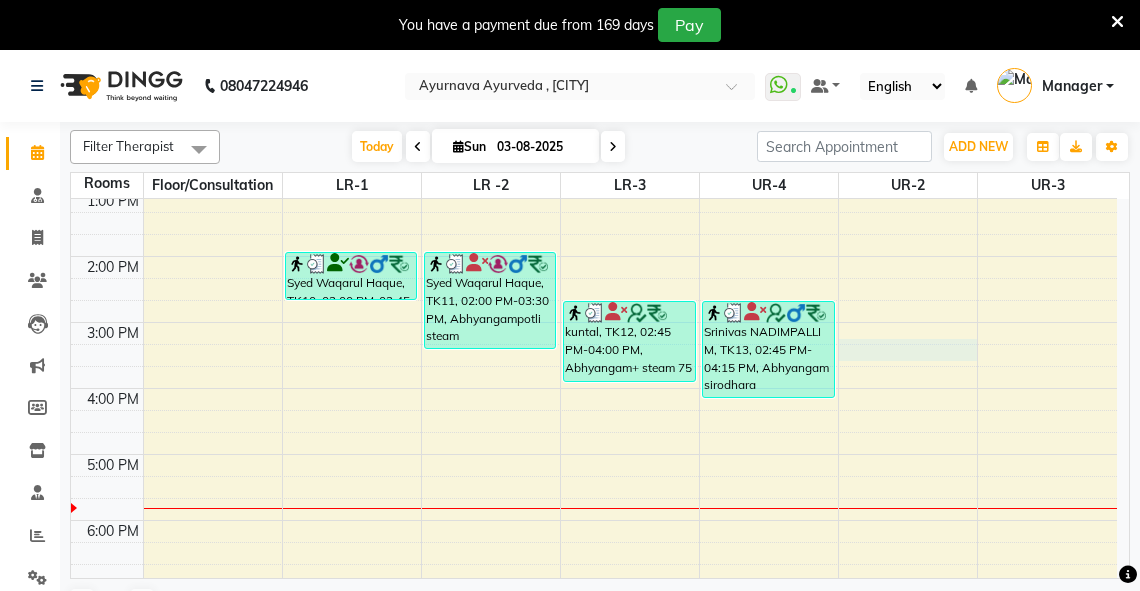 click on "6:00 AM 7:00 AM 8:00 AM 9:00 AM 10:00 AM 11:00 AM 12:00 PM 1:00 PM 2:00 PM 3:00 PM 4:00 PM 5:00 PM 6:00 PM 7:00 PM 8:00 PM     sheen T 25%, TK09, 09:15 AM-10:00 AM,  abhyangam(L)+Potli(L)     sheen T 25%, TK09, 10:00 AM-10:45 AM,  abhyangam(L)+Potli(L)     sheen T 25%, TK09, 10:45 AM-11:30 AM,  abhyangam(L)+Potli(L)     krishan kalsi, TK04, 08:15 AM-09:15 AM, Abhyangam+steam 60 Min     rajesh mps N157, TK07, 10:15 AM-11:15 AM, Abhyangam+steam 60 Min     Syed Waqarul Haque, TK10, 02:00 PM-02:45 PM, facial     RANVEER SINGTH, TK05, 08:15 AM-09:00 AM, Abhyangam     Syed Waqarul Haque, TK11, 02:00 PM-03:30 PM, Abhyangampotli steam     Vikram 50 k, TK06, 08:15 AM-09:30 AM, abhyangam udwarthanam STEAM     sunil goel  N 60, TK03, 10:00 AM-11:00 AM, Abhyangam+steam 60 Min     kuntal, TK12, 02:45 PM-04:00 PM, Abhyangam+ steam 75 Min     deepak singh, TK08, 07:45 AM-08:30 AM, Abhyangam     deepak singh, TK08, 08:20 AM-09:05 AM, Abhyangam" at bounding box center [594, 223] 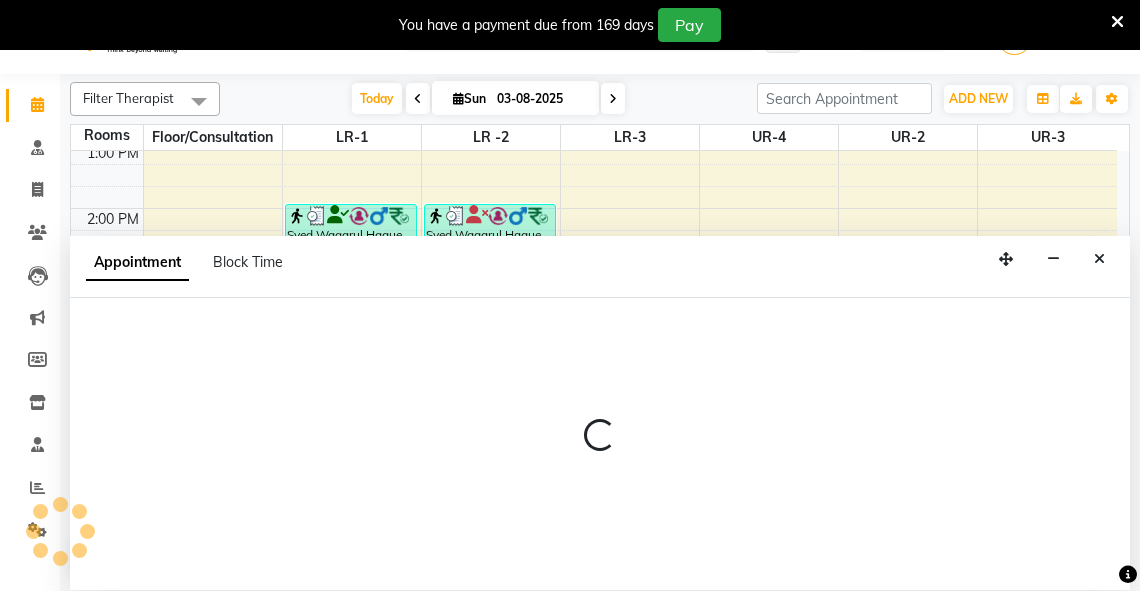 select on "tentative" 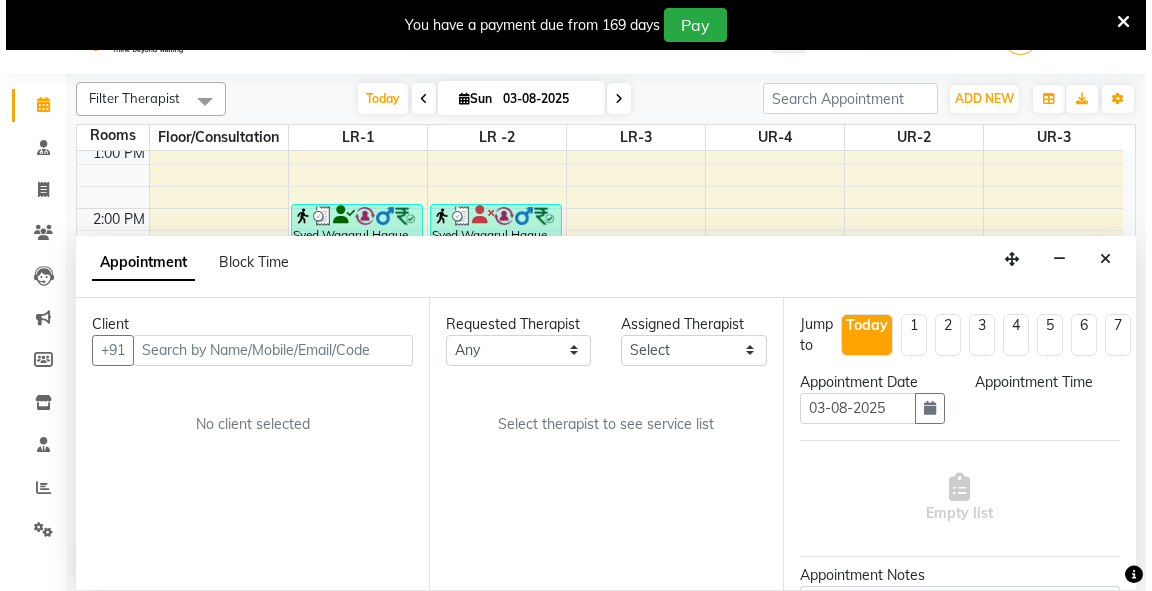 scroll, scrollTop: 50, scrollLeft: 0, axis: vertical 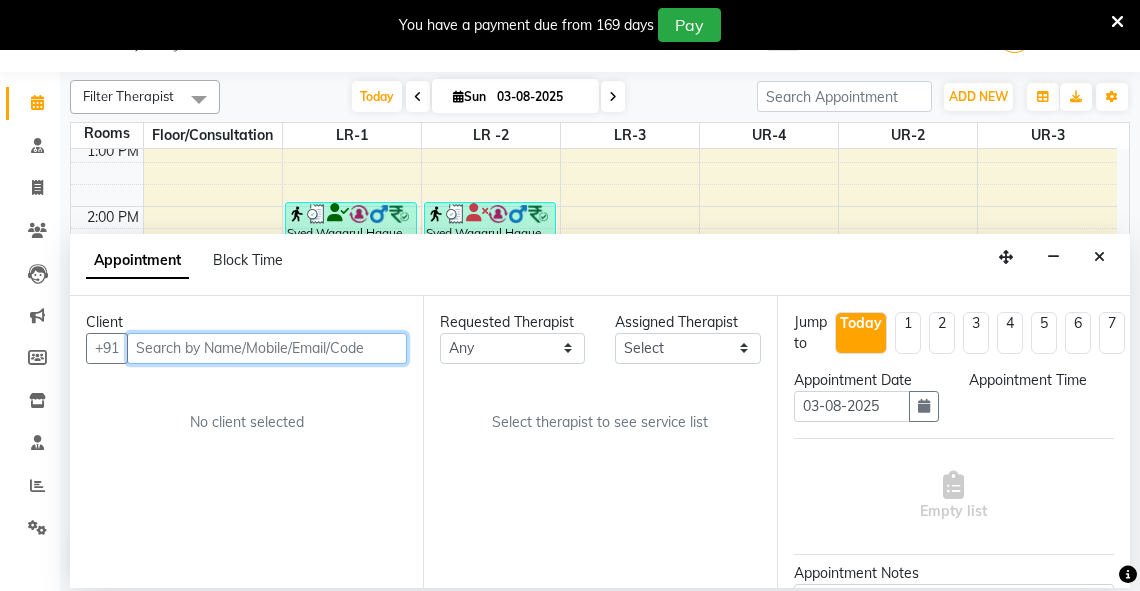 select on "915" 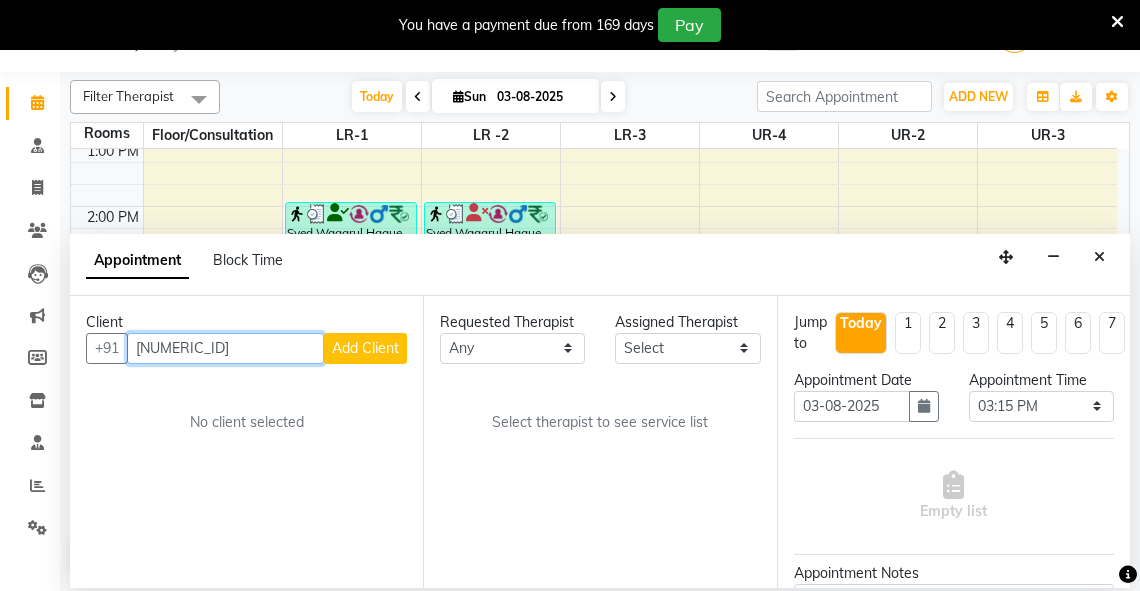 type on "[NUMERIC_ID]" 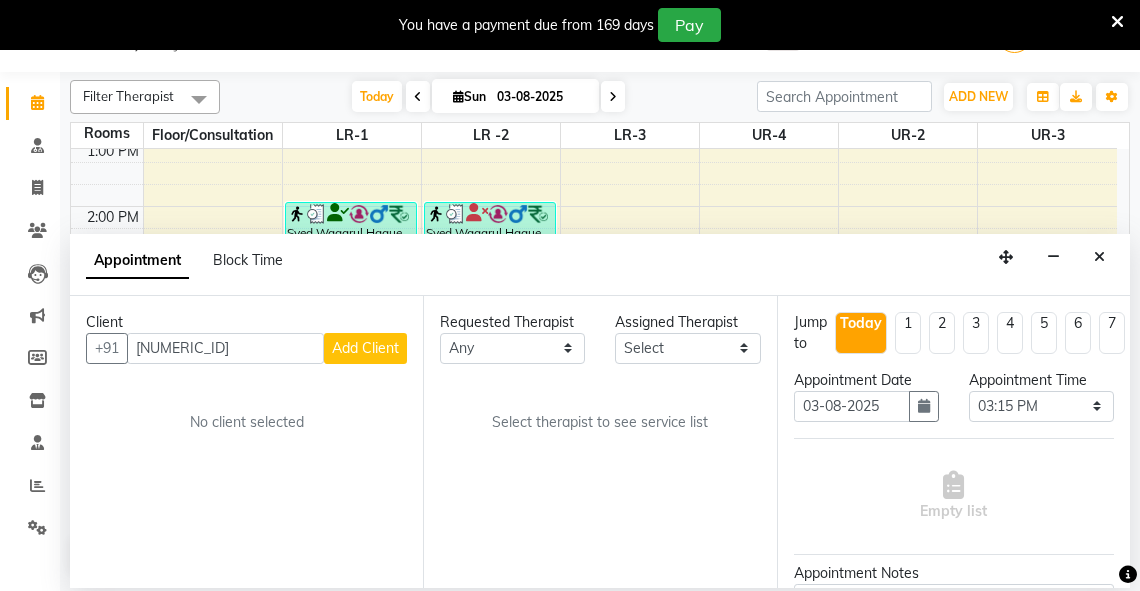 click on "Add Client" at bounding box center (365, 348) 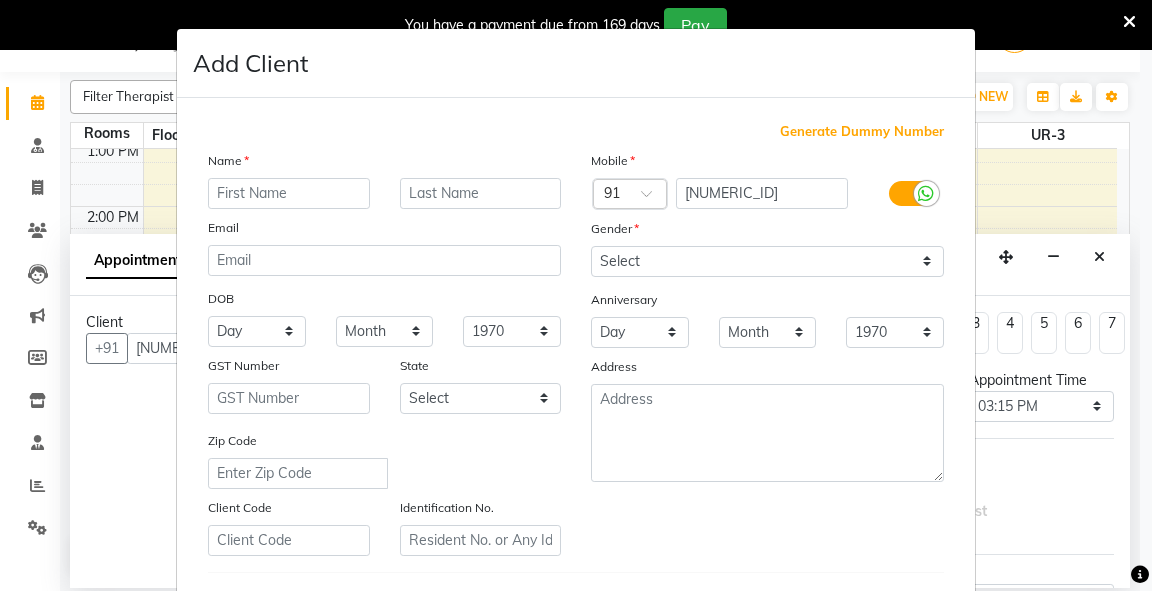 click at bounding box center [289, 193] 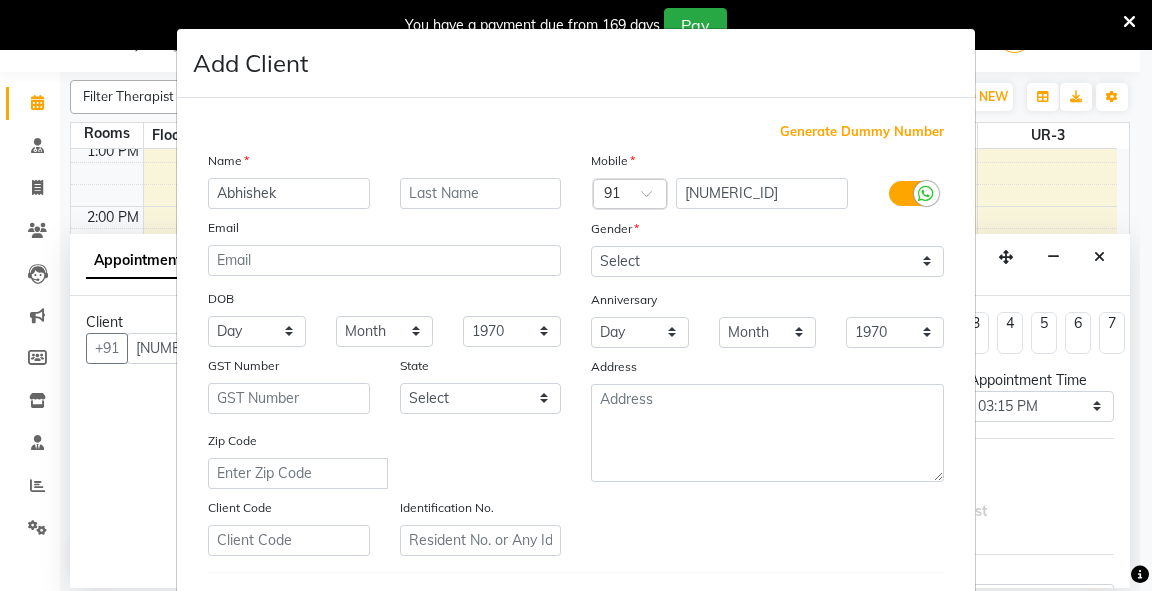 type on "Abhishek" 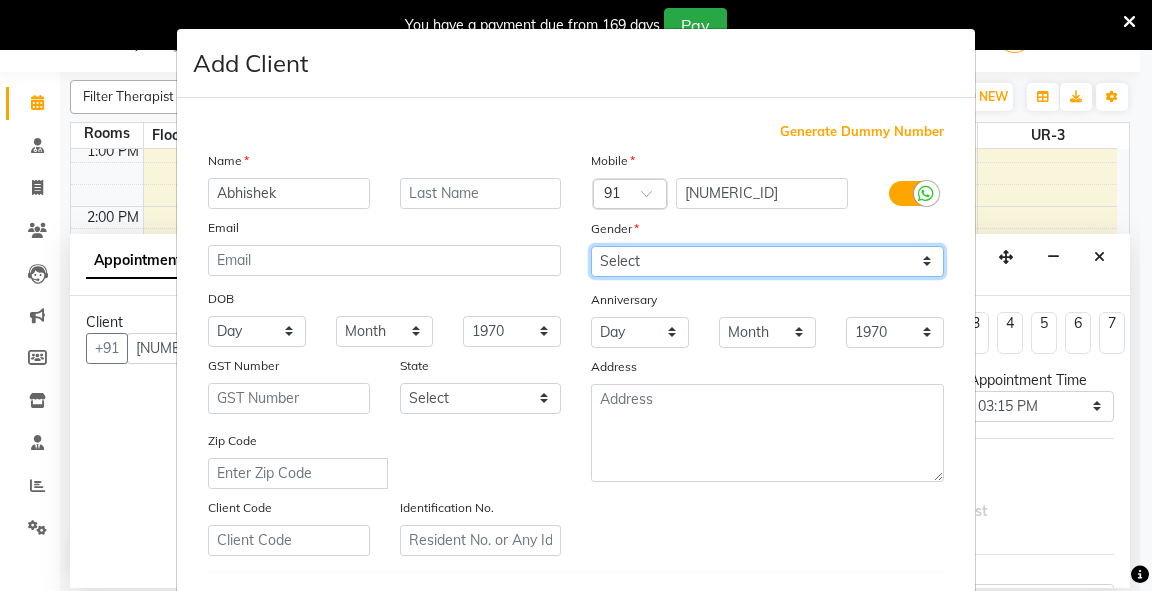 click on "Select Male Female Other Prefer Not To Say" at bounding box center (767, 261) 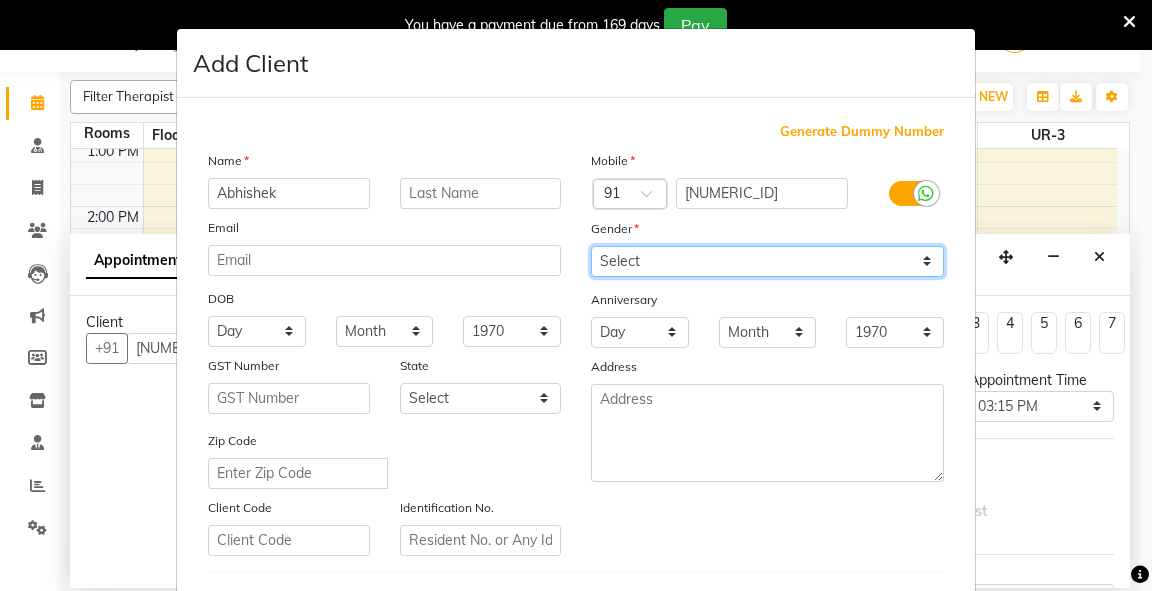 select on "male" 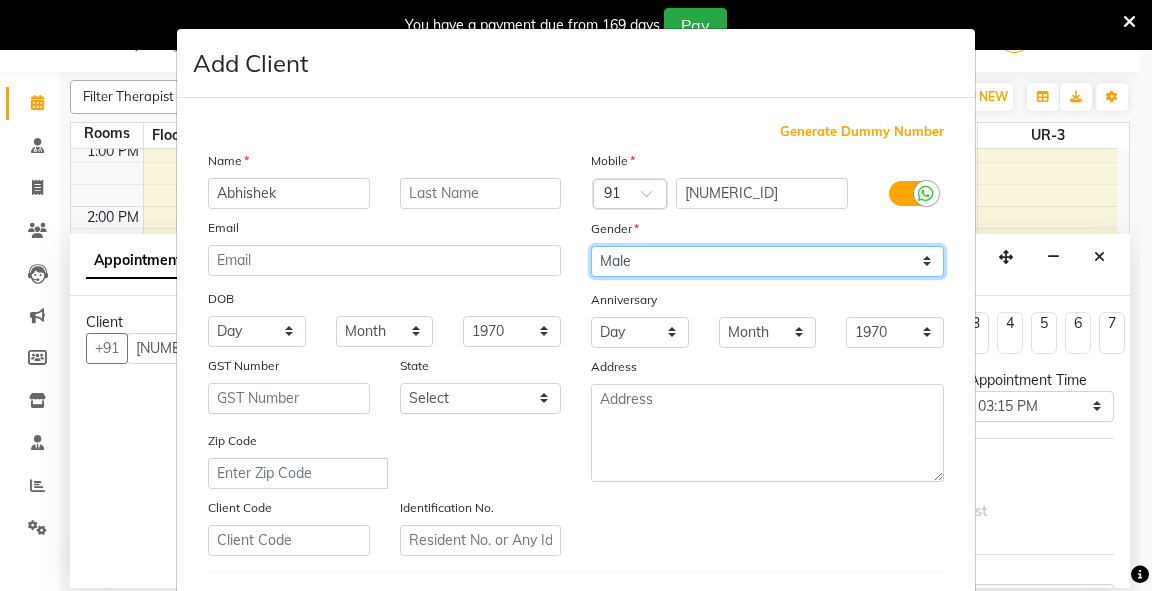 click on "Select Male Female Other Prefer Not To Say" at bounding box center (767, 261) 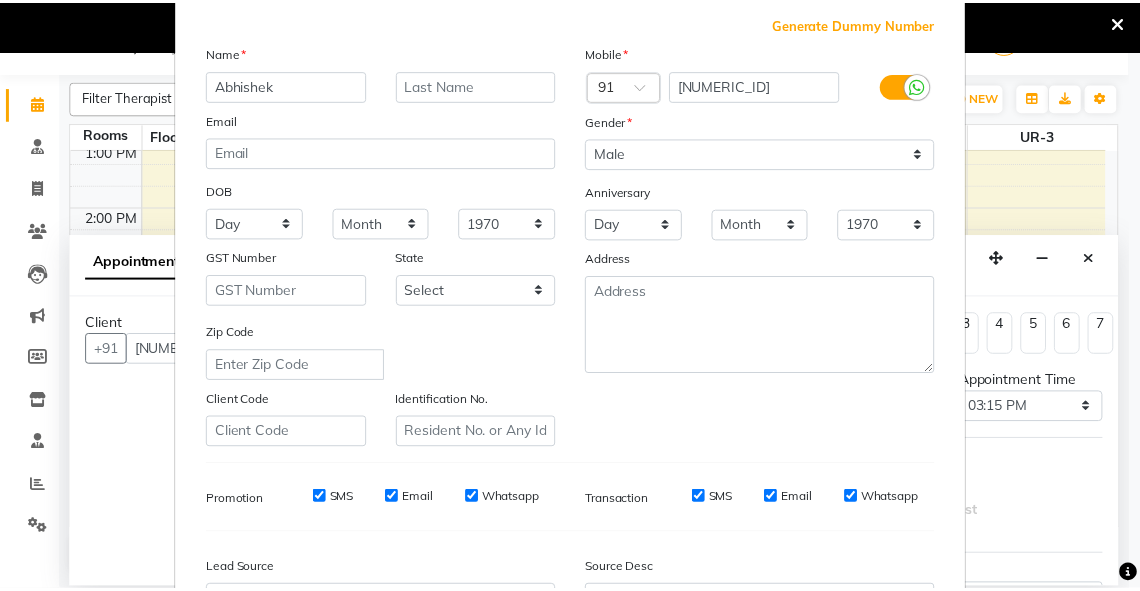 scroll, scrollTop: 341, scrollLeft: 0, axis: vertical 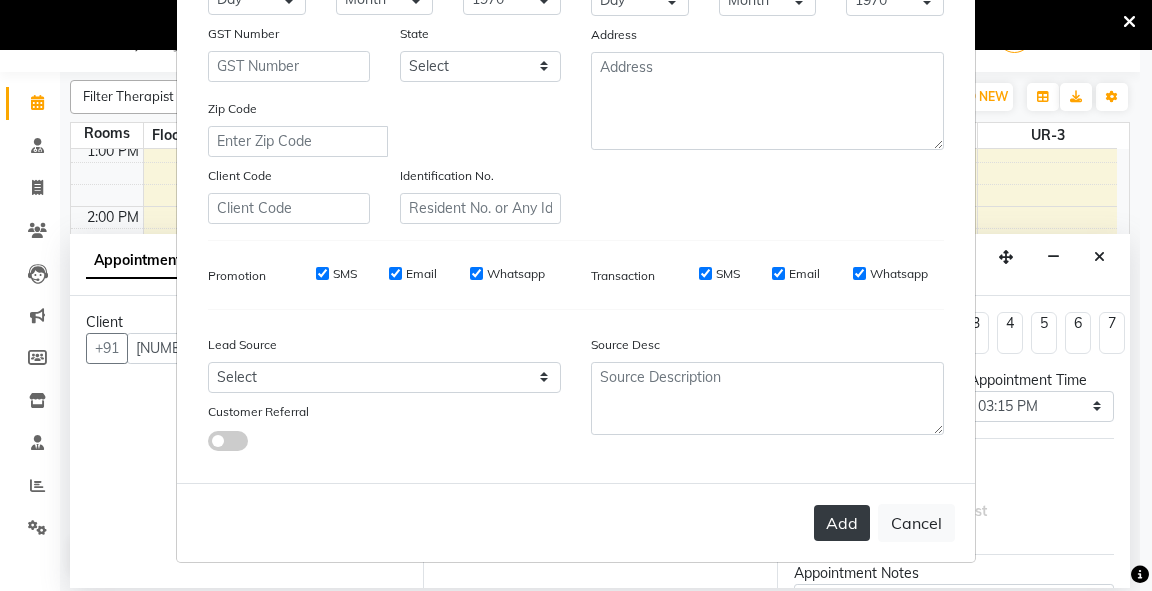 click on "Add" at bounding box center [842, 523] 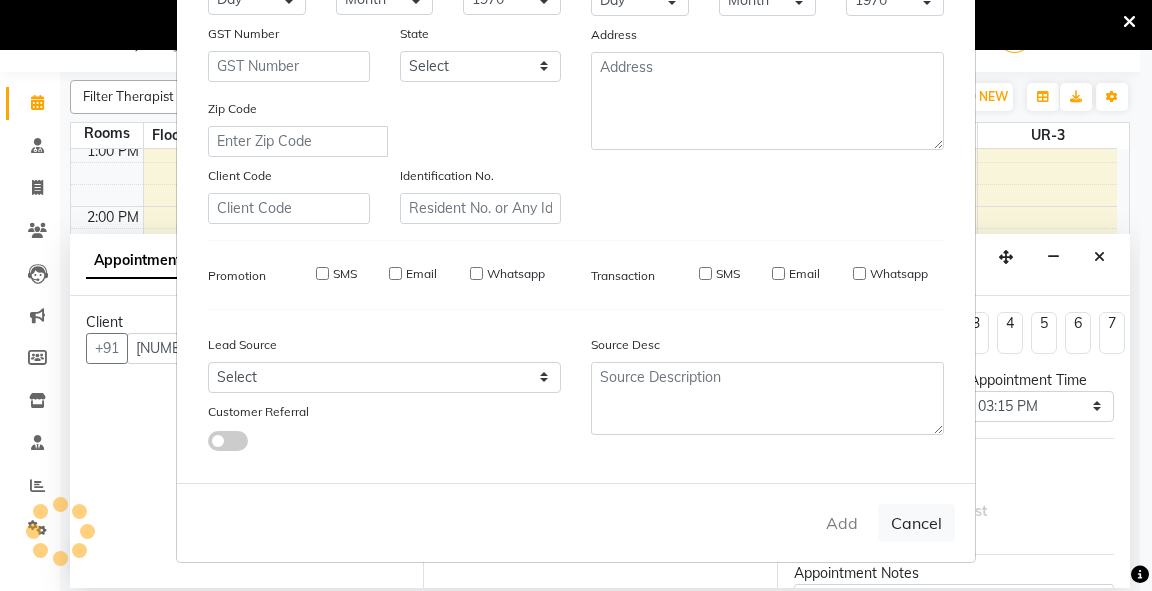 type 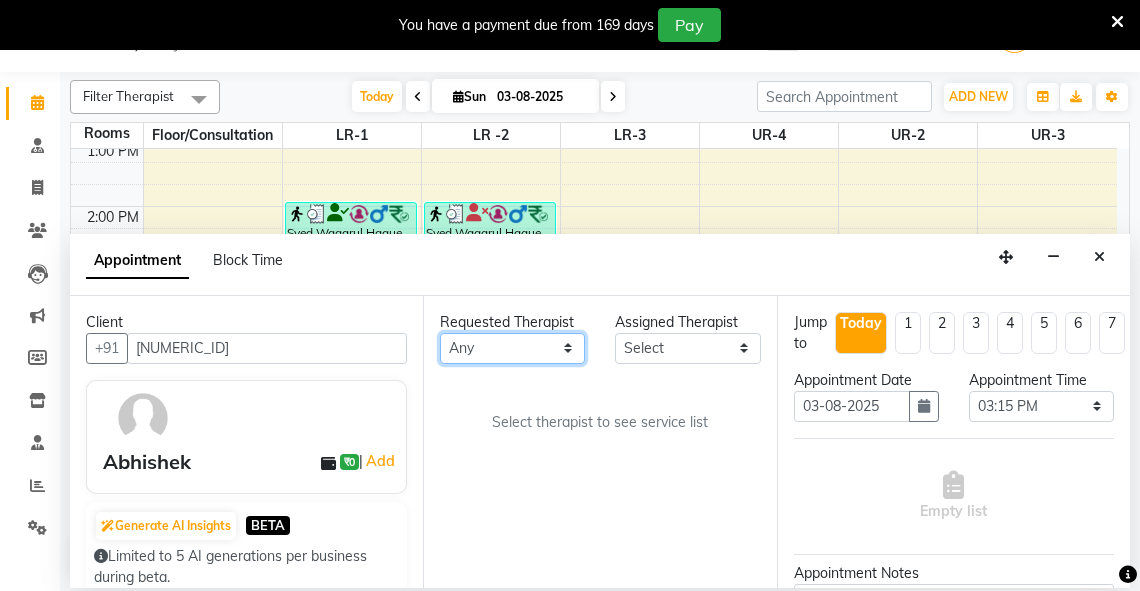 click on "Any Adarsh Akshaya V Aleena Thankachan Anakha A K Anaswara N anusha  Dhaneesha Dr JIJI K P elizabeth gopika Guddu Maurya JISHNU maneesha a Manoj K M OTHER BRANCH Sardinia Shyamjith Vineeth Vijayan vishnu priya yadhu" at bounding box center (512, 348) 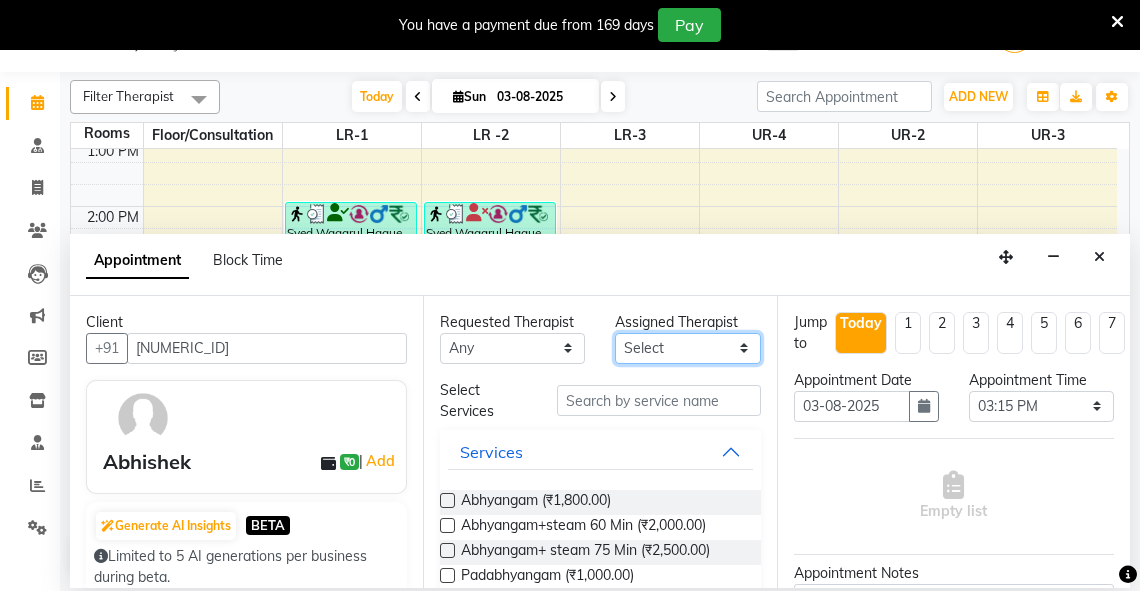 click on "Select Adarsh Akshaya V Aleena Thankachan Anakha A K Anaswara N anusha  Dhaneesha Dr JIJI K P elizabeth gopika Guddu Maurya JISHNU maneesha a Manoj K M OTHER BRANCH Sardinia Shyamjith Vineeth Vijayan vishnu priya yadhu" at bounding box center [687, 348] 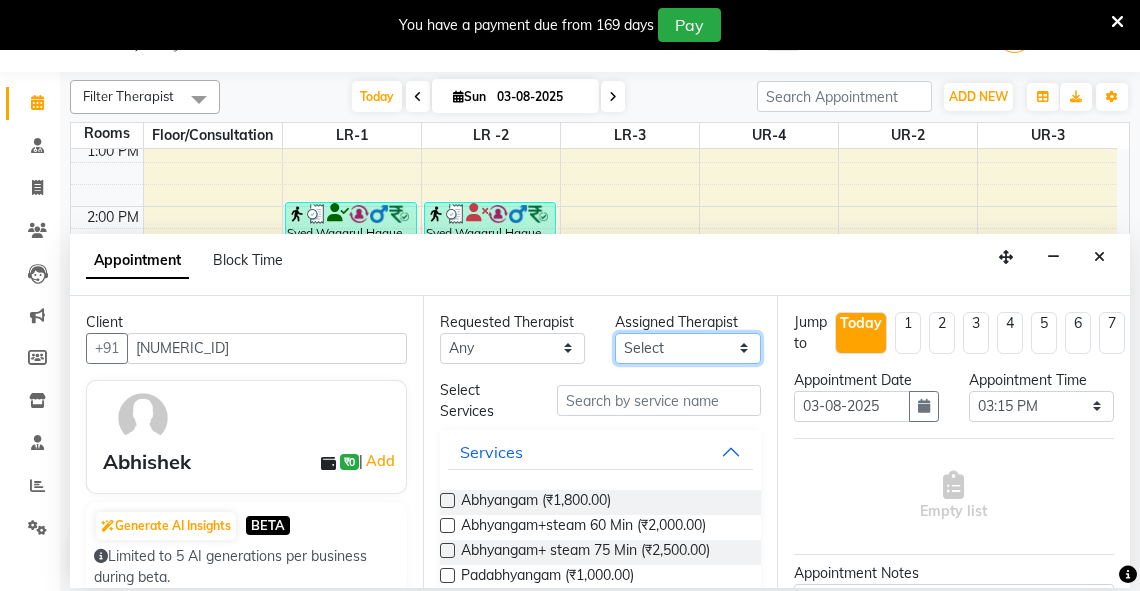 select on "39036" 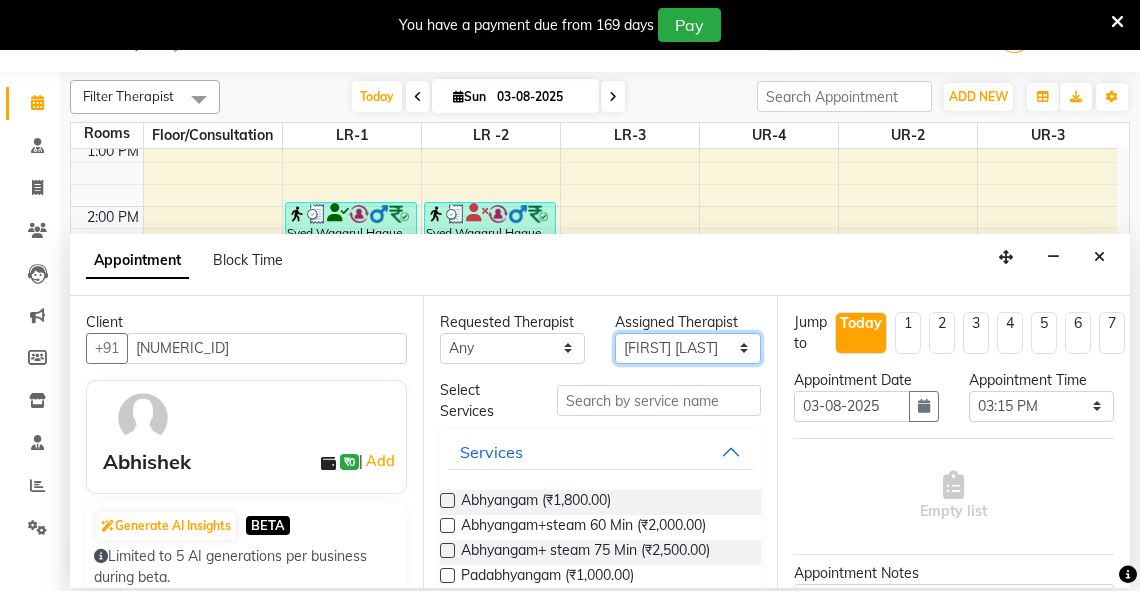 click on "Select Adarsh Akshaya V Aleena Thankachan Anakha A K Anaswara N anusha  Dhaneesha Dr JIJI K P elizabeth gopika Guddu Maurya JISHNU maneesha a Manoj K M OTHER BRANCH Sardinia Shyamjith Vineeth Vijayan vishnu priya yadhu" at bounding box center [687, 348] 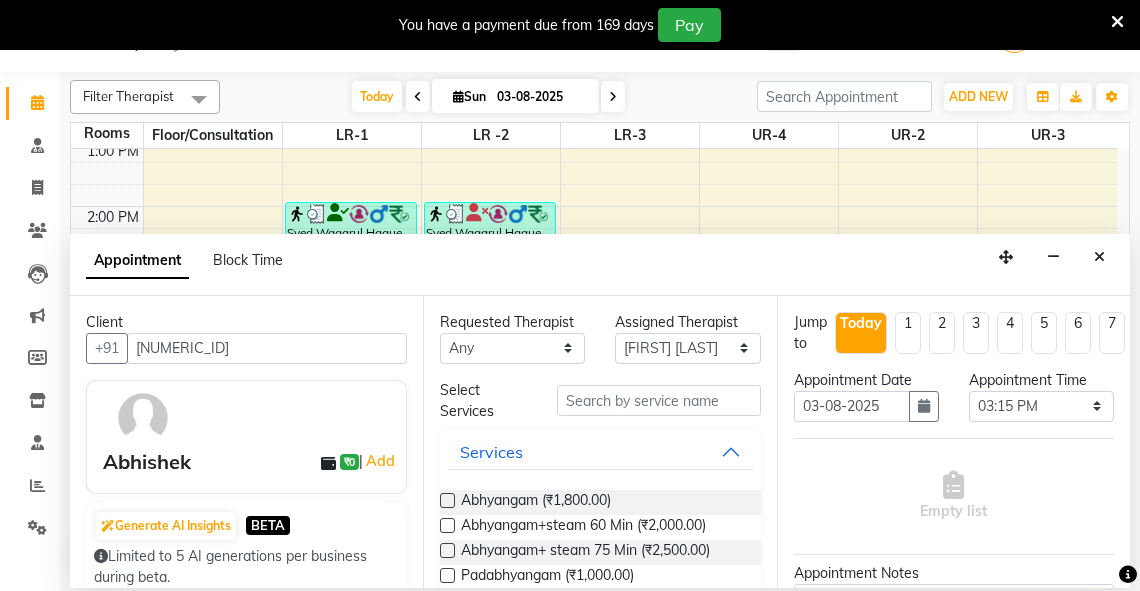 click at bounding box center (447, 550) 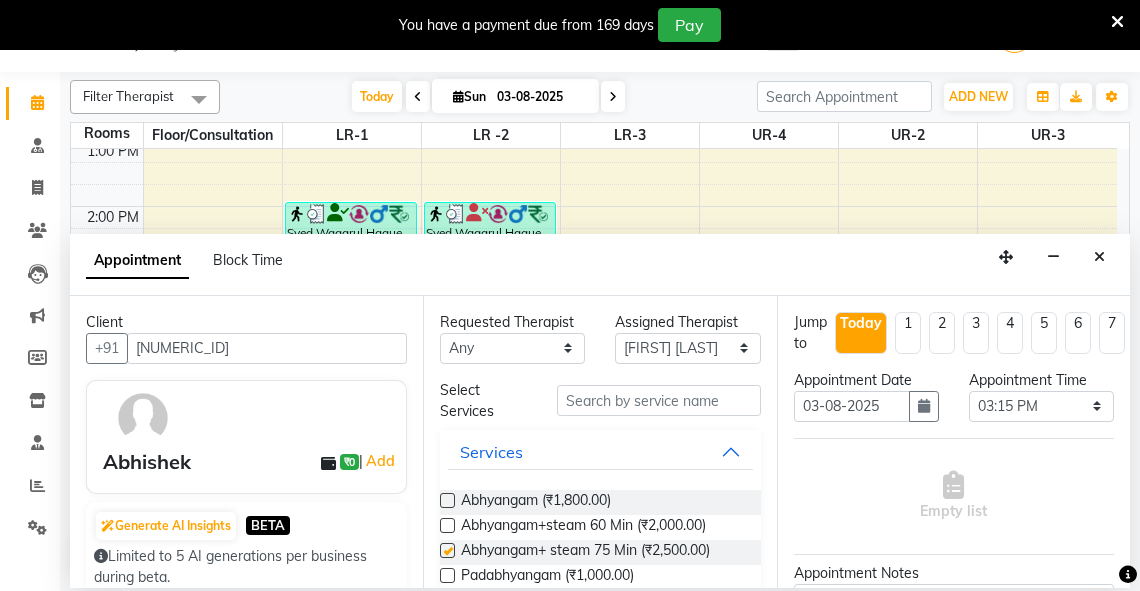 select on "4234" 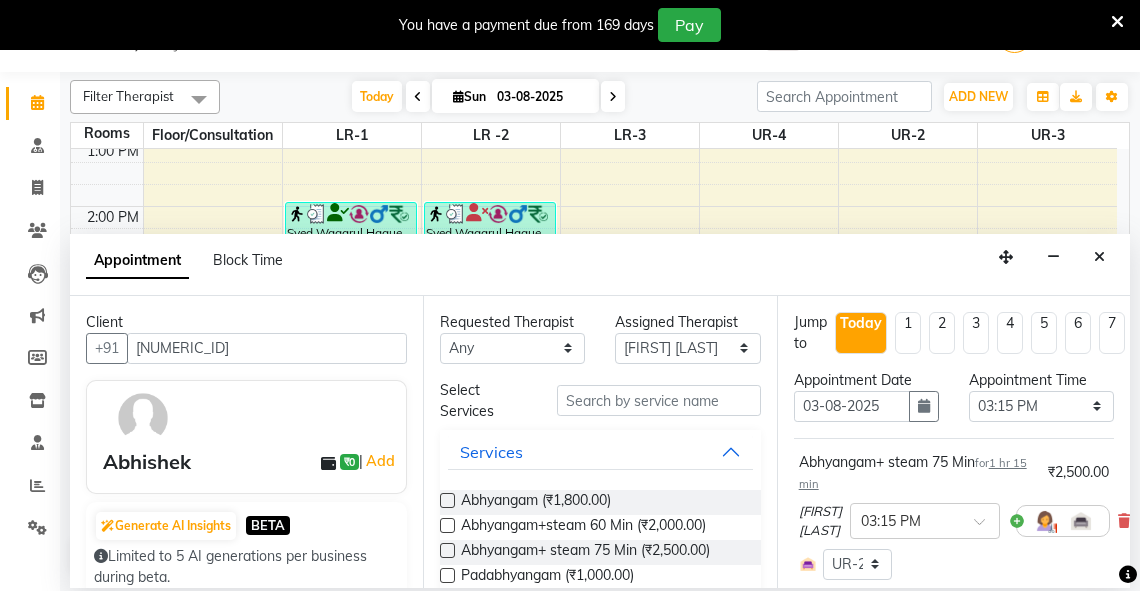 checkbox on "false" 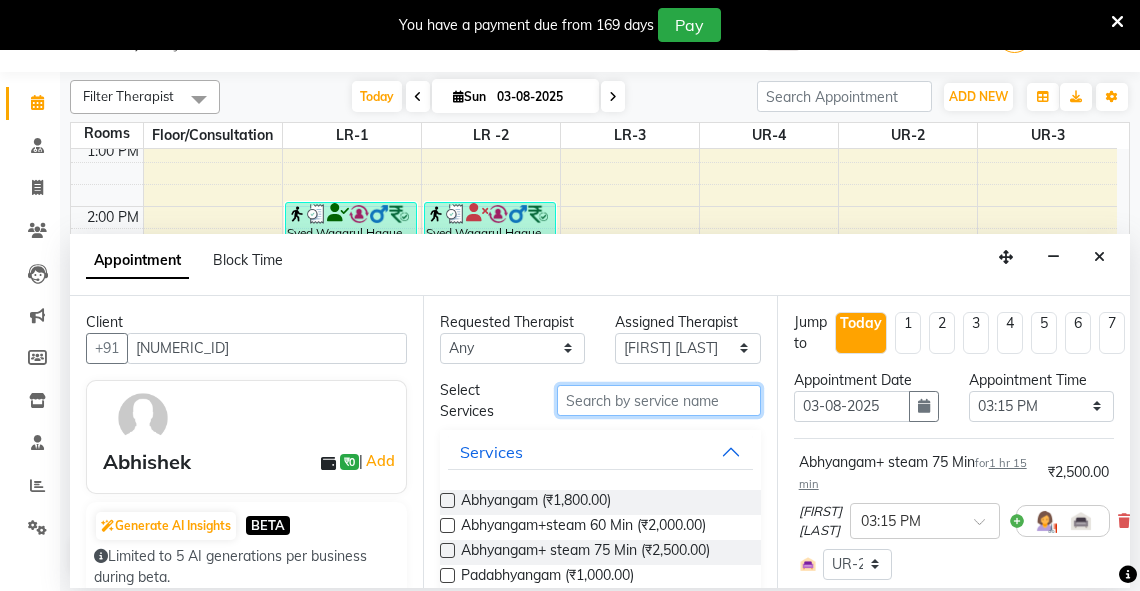 click at bounding box center [659, 400] 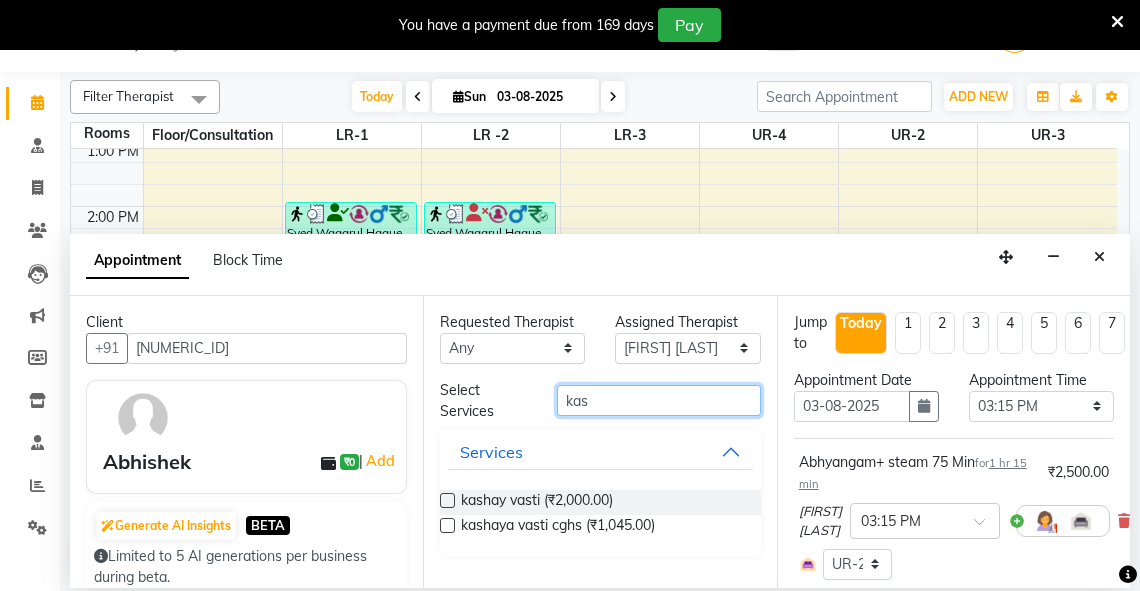 type on "kas" 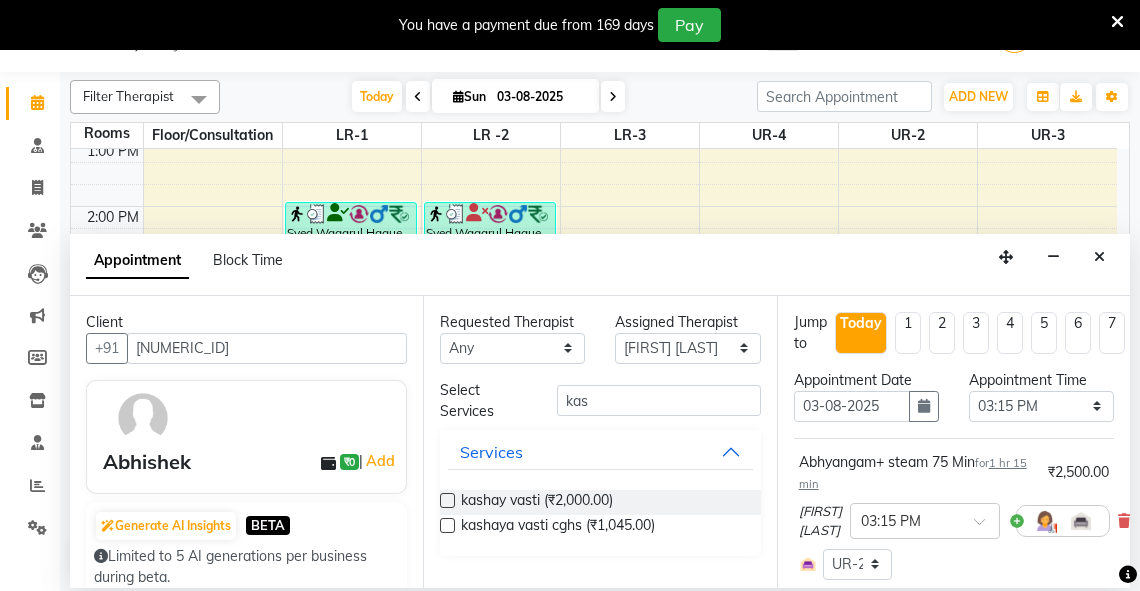 click at bounding box center (447, 500) 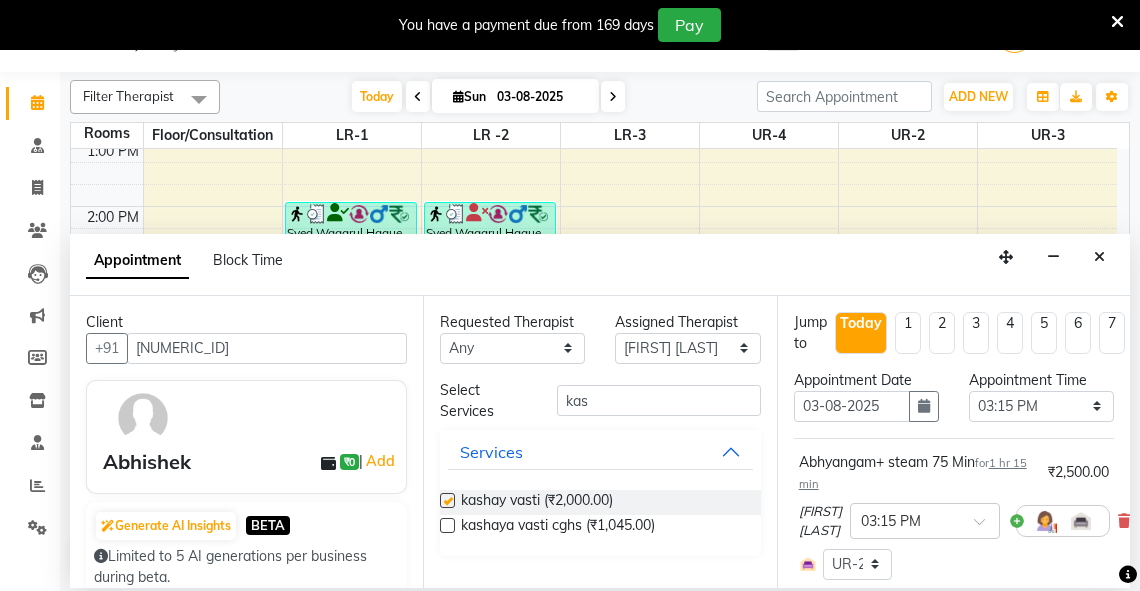 select on "4234" 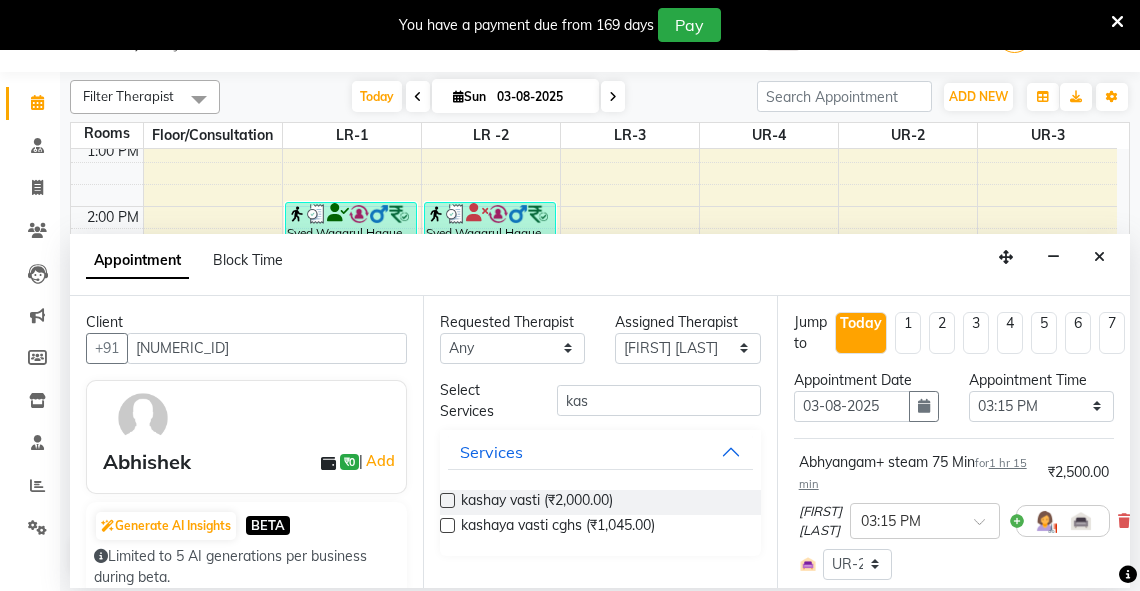 checkbox on "false" 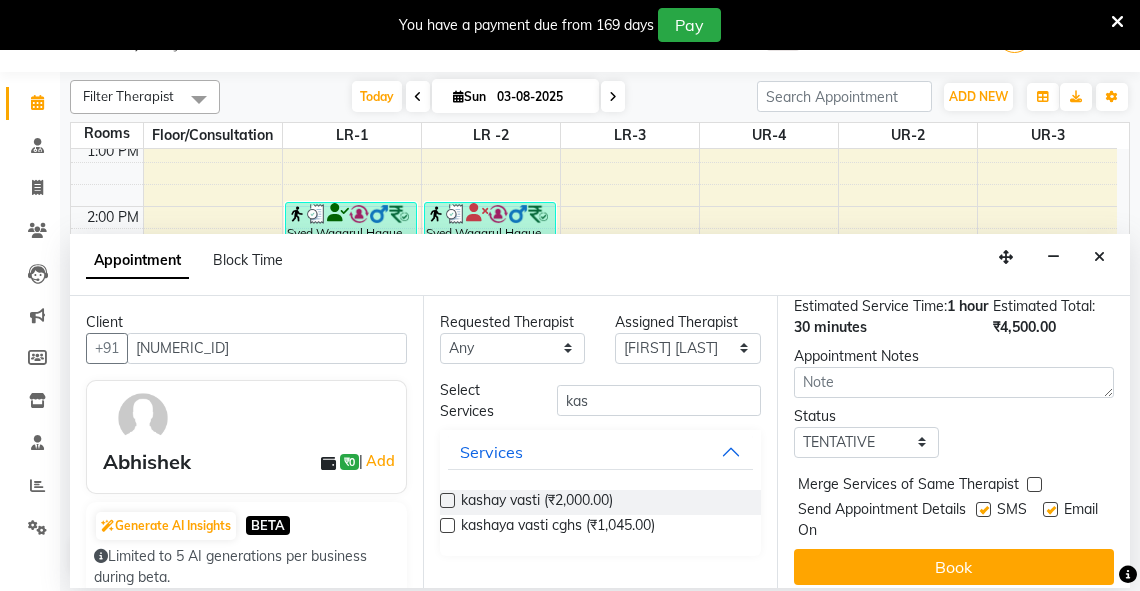 scroll, scrollTop: 462, scrollLeft: 0, axis: vertical 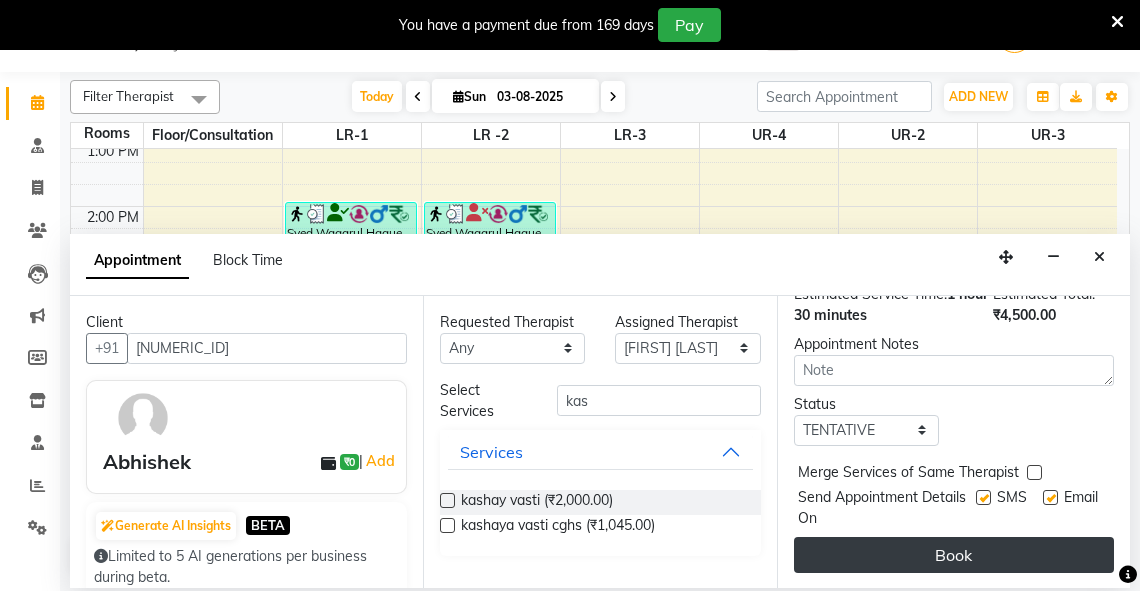 click on "Book" at bounding box center [954, 555] 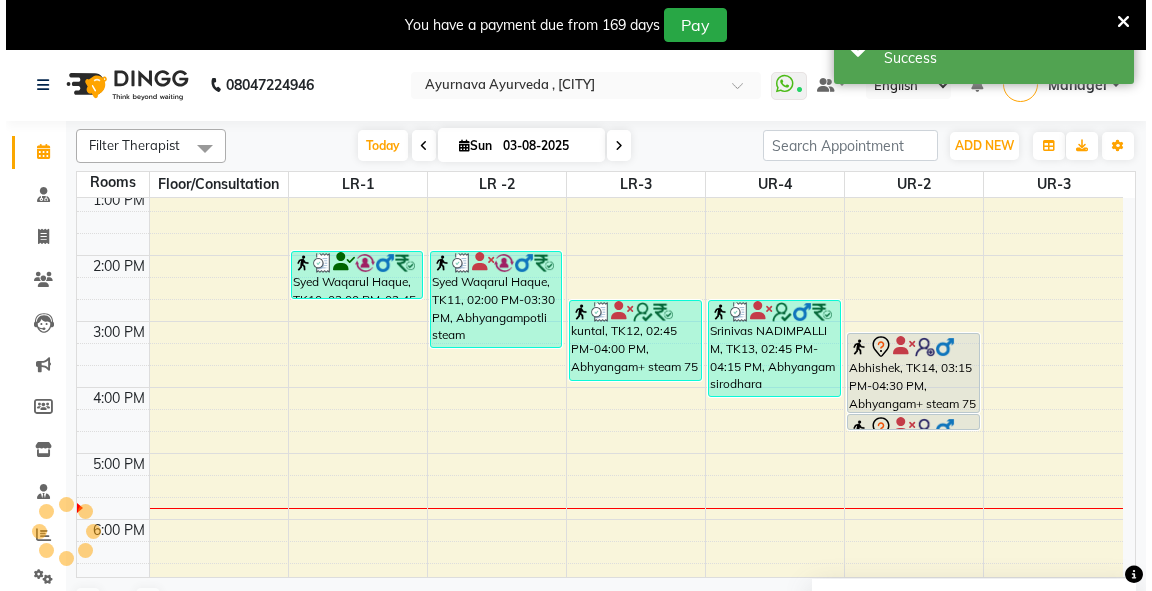 scroll, scrollTop: 0, scrollLeft: 0, axis: both 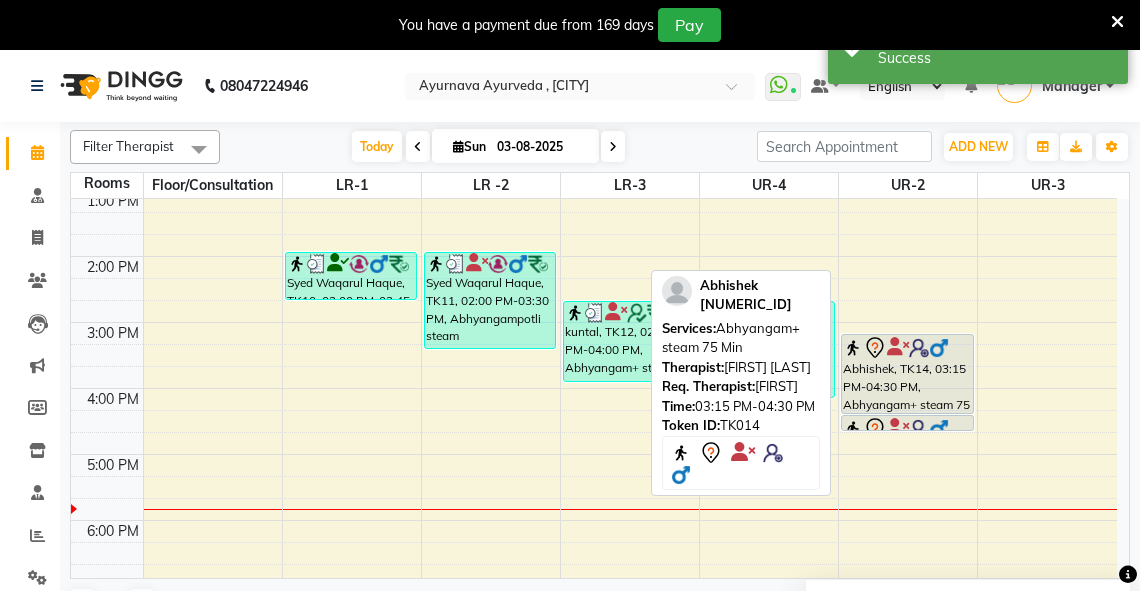 click on "Abhishek, TK14, 03:15 PM-04:30 PM, Abhyangam+ steam 75 Min" at bounding box center [907, 374] 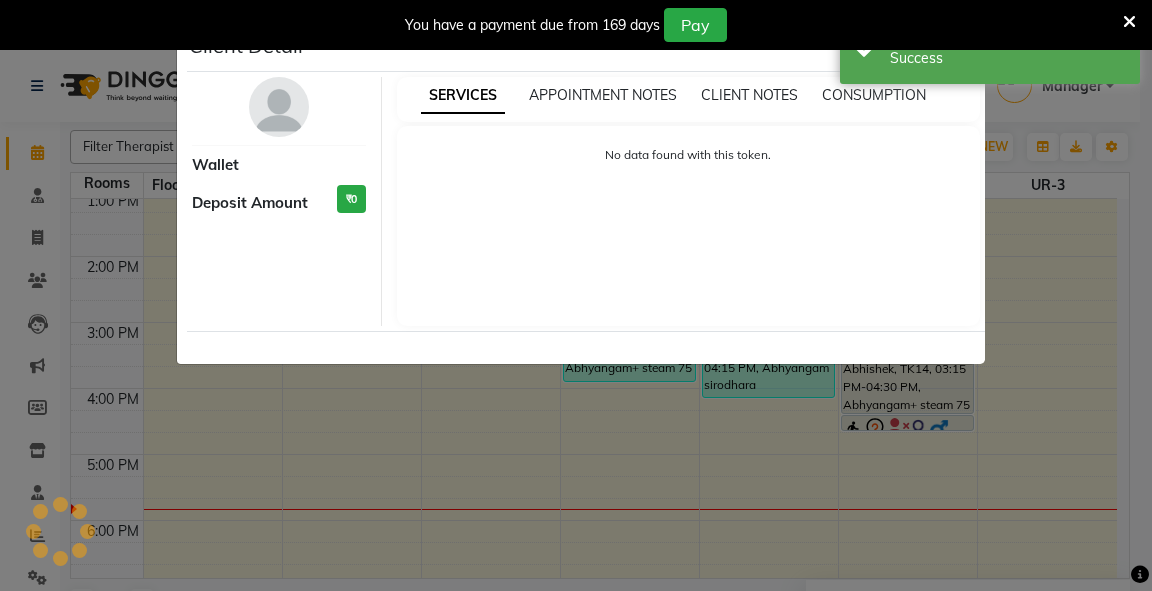 select on "7" 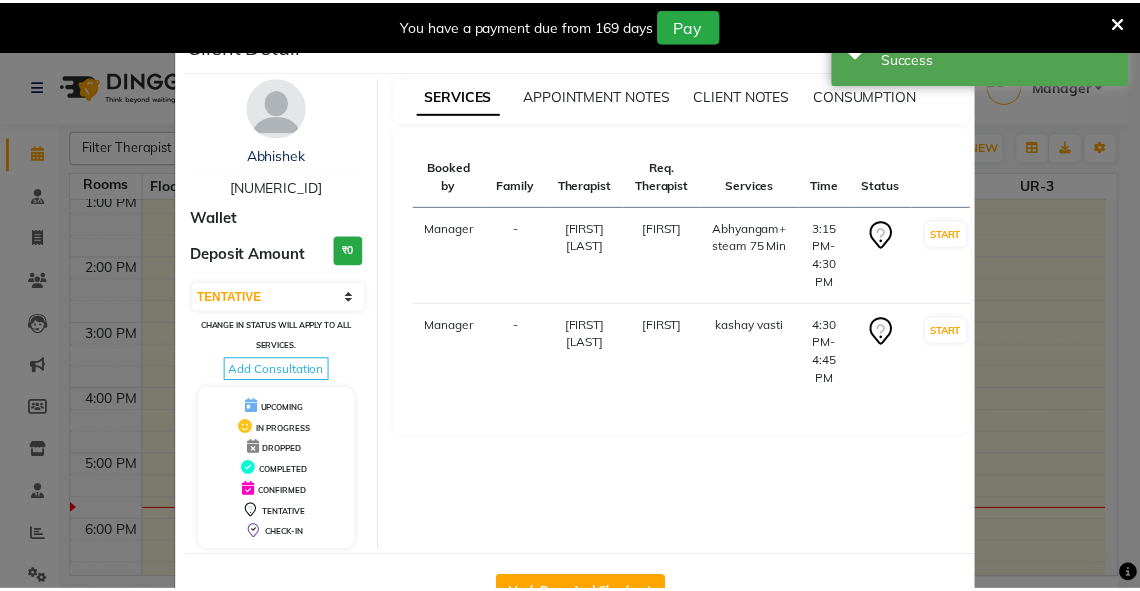 scroll, scrollTop: 64, scrollLeft: 0, axis: vertical 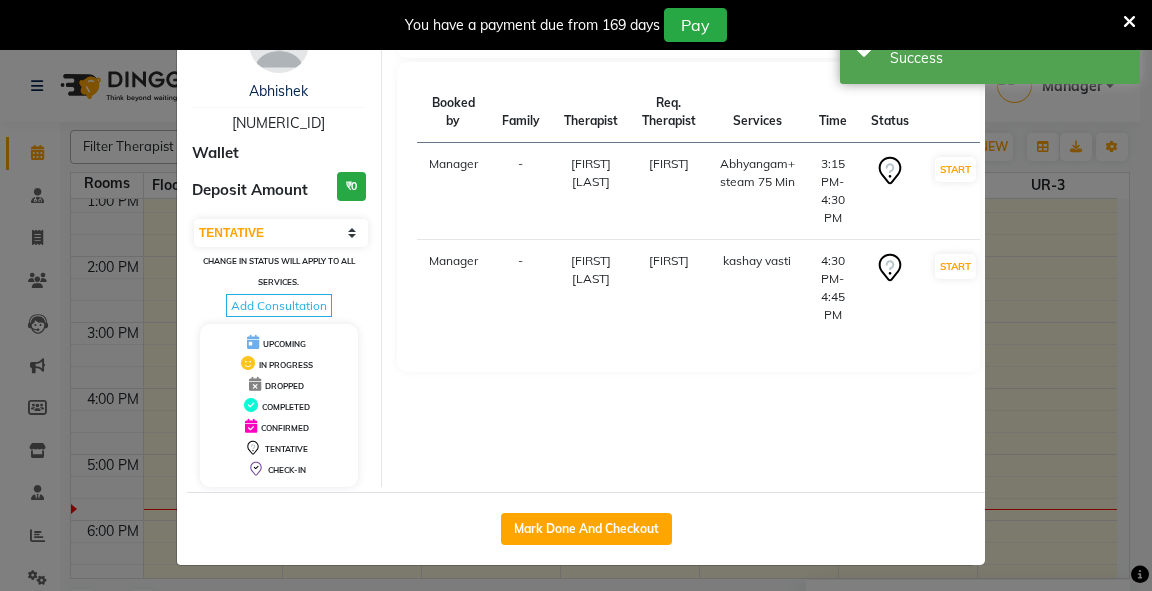 click on "Mark Done And Checkout" 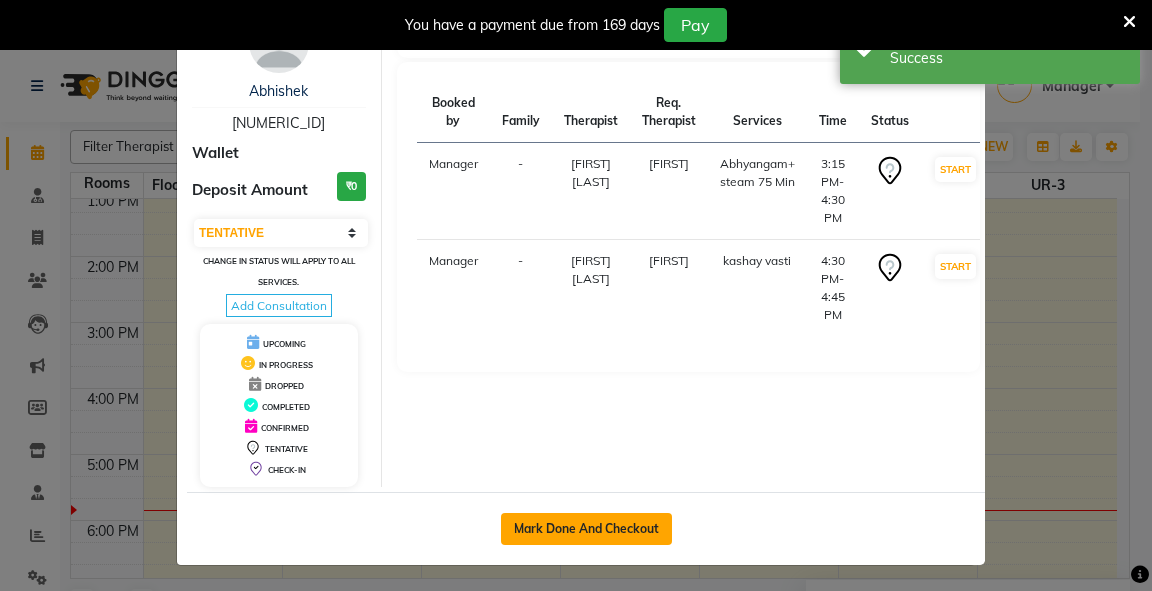 click on "Mark Done And Checkout" 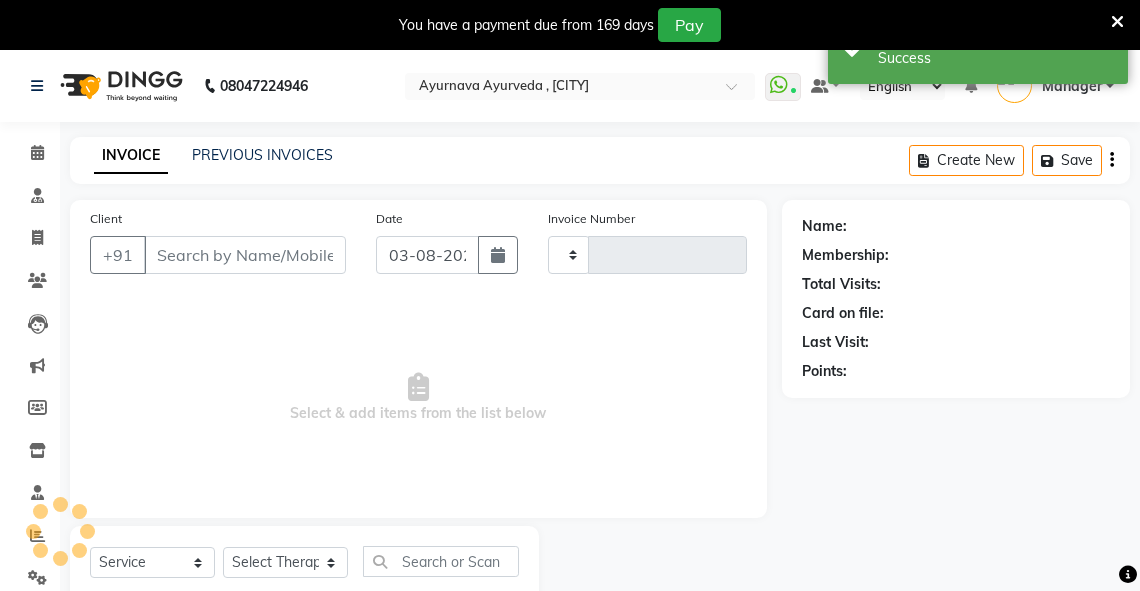 type on "2296" 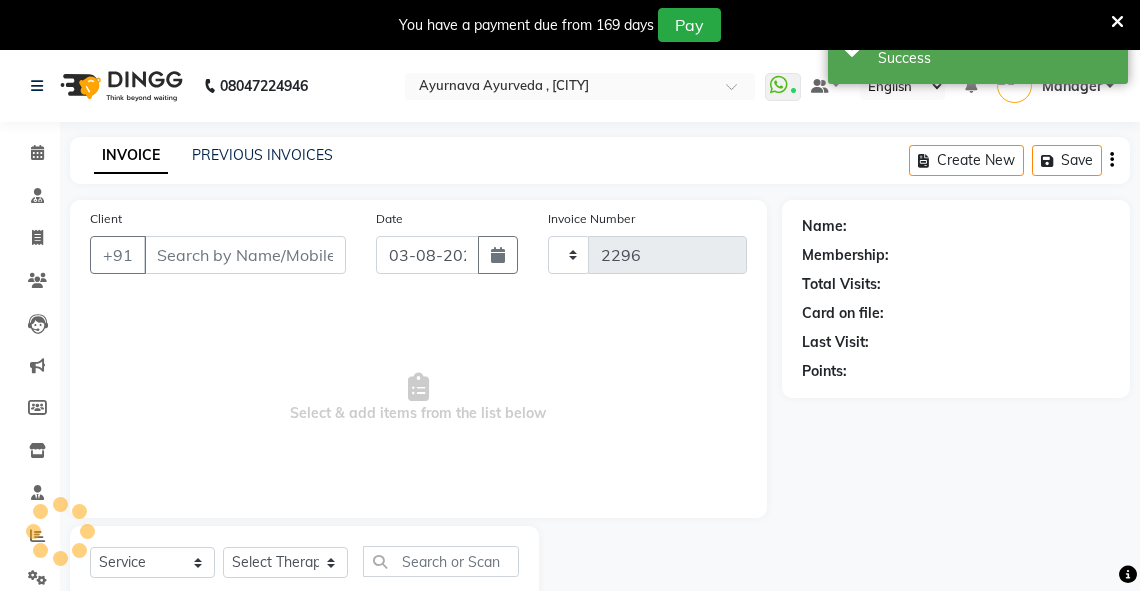 select on "5571" 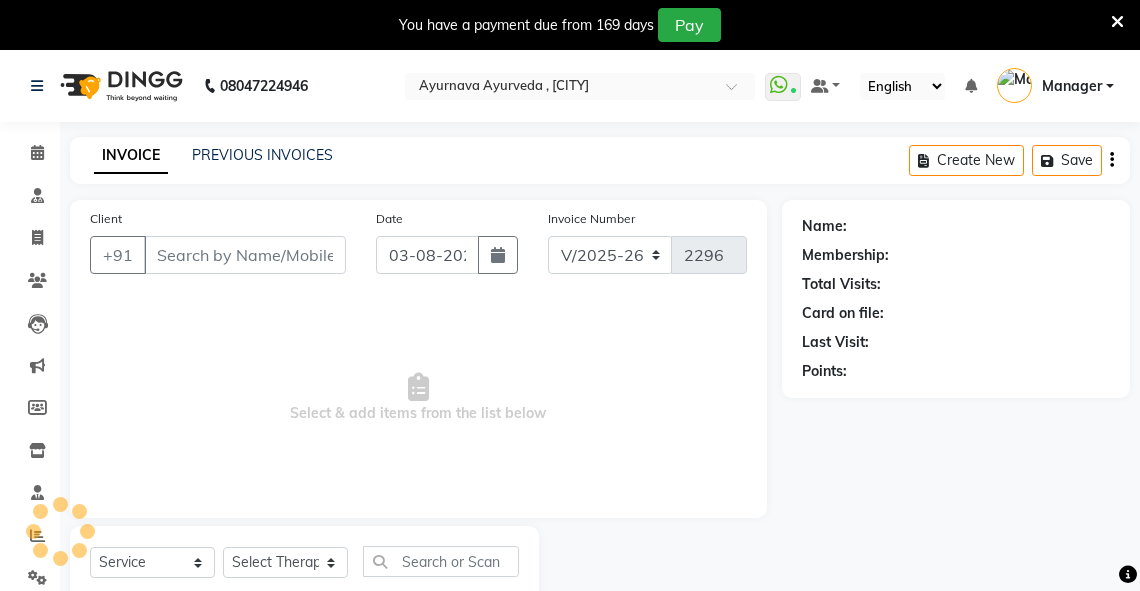 type on "[NUMERIC_ID]" 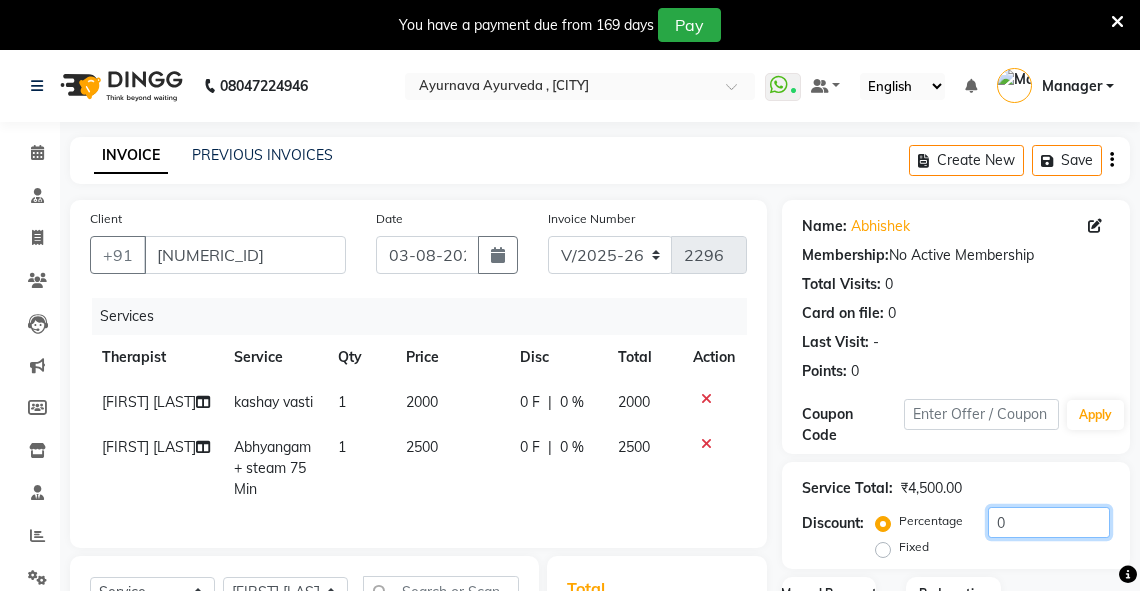drag, startPoint x: 1022, startPoint y: 517, endPoint x: 939, endPoint y: 532, distance: 84.34453 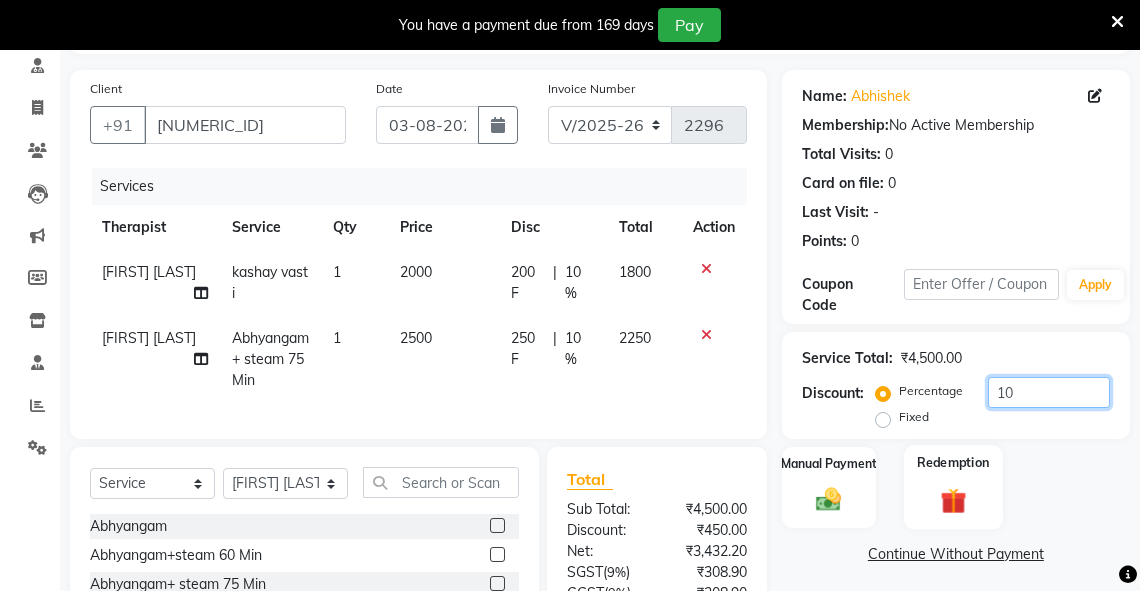 scroll, scrollTop: 132, scrollLeft: 0, axis: vertical 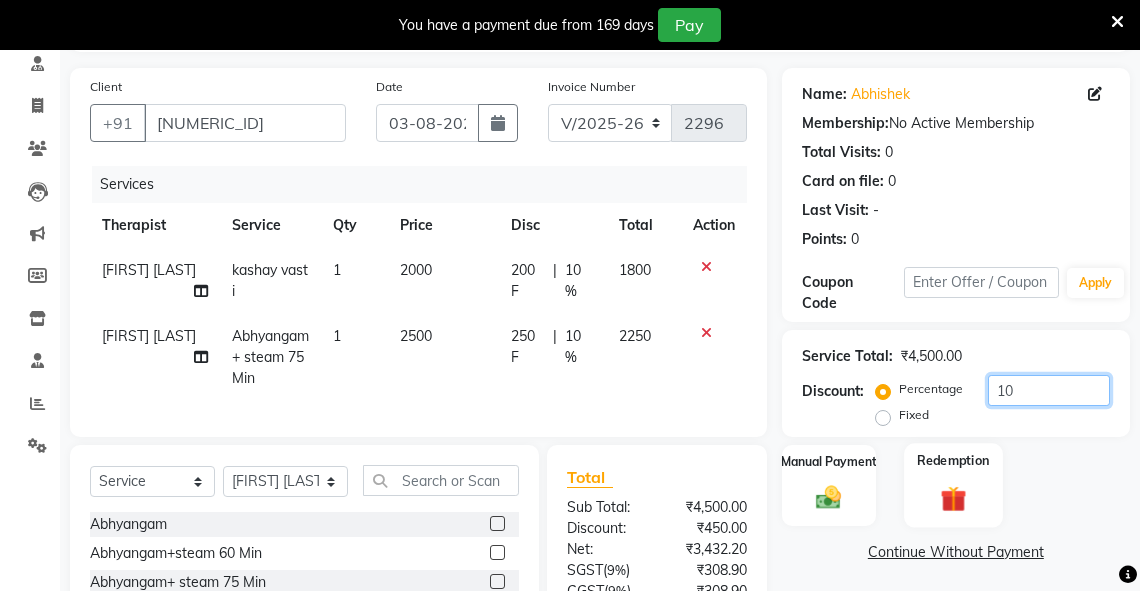 type on "10" 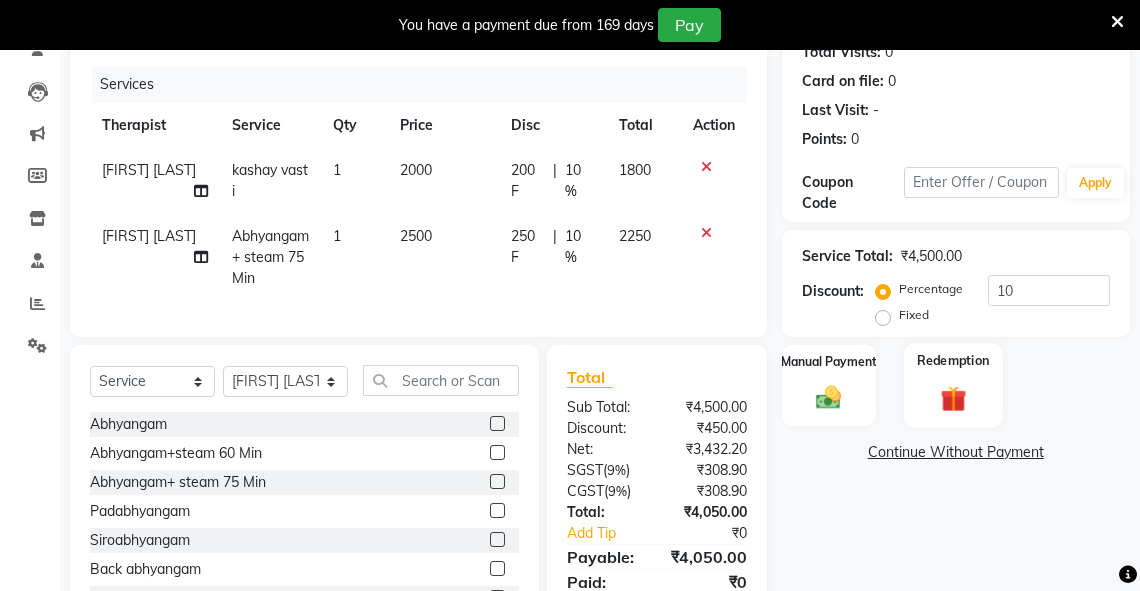 scroll, scrollTop: 195, scrollLeft: 0, axis: vertical 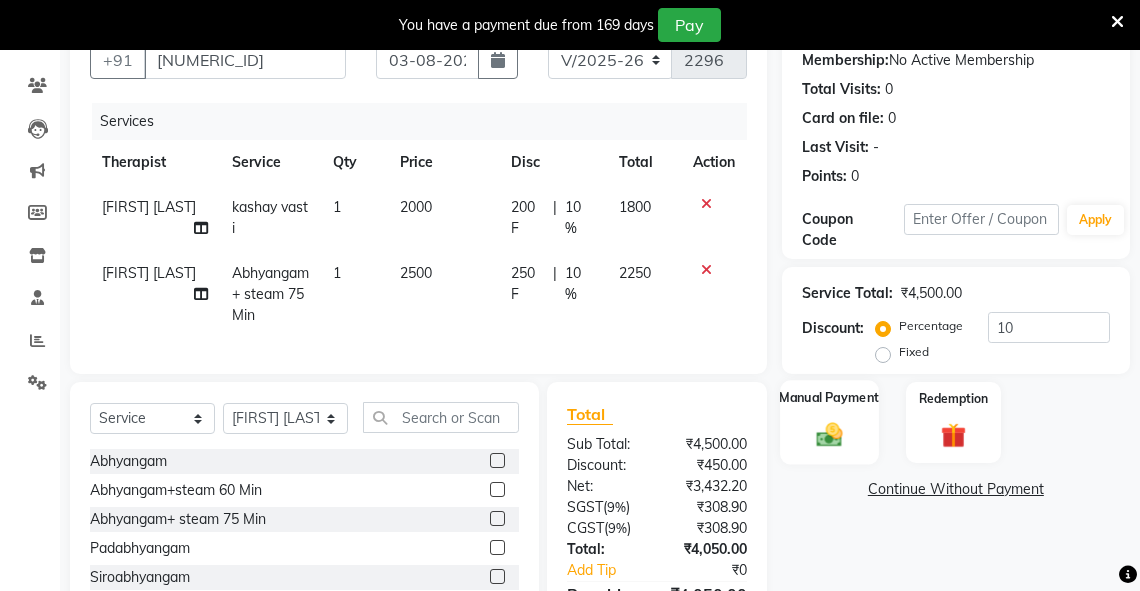 click 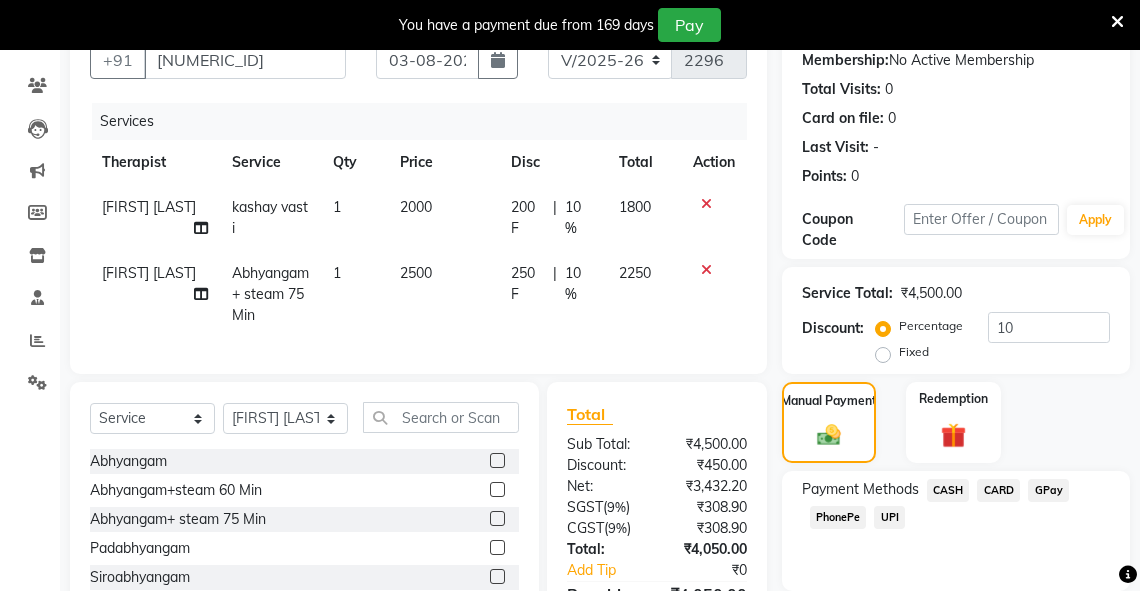 drag, startPoint x: 1042, startPoint y: 489, endPoint x: 1128, endPoint y: 460, distance: 90.75792 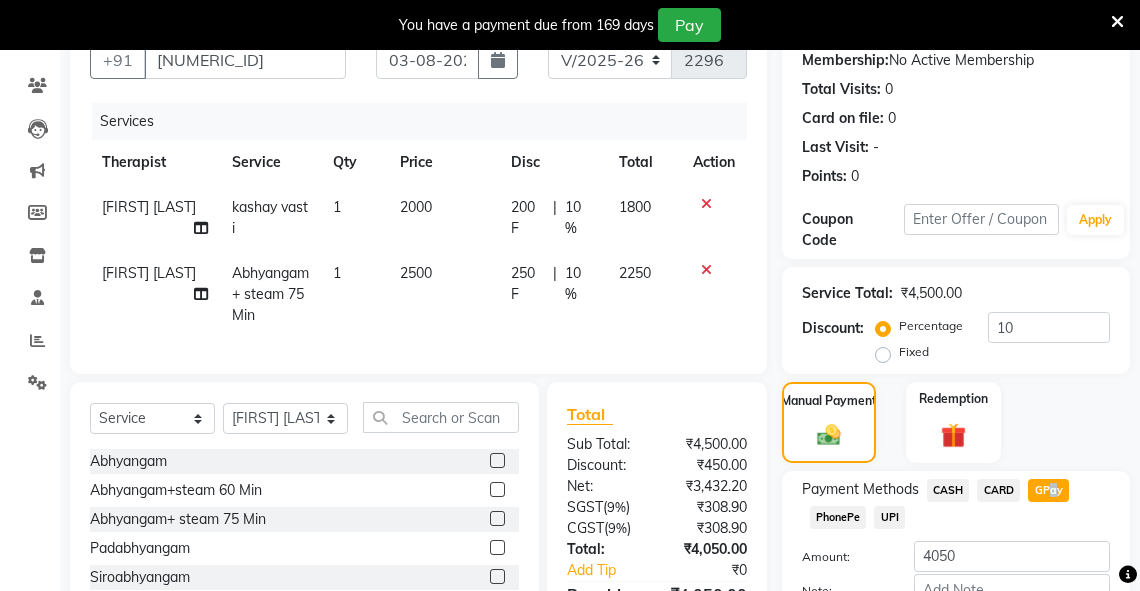 scroll, scrollTop: 324, scrollLeft: 0, axis: vertical 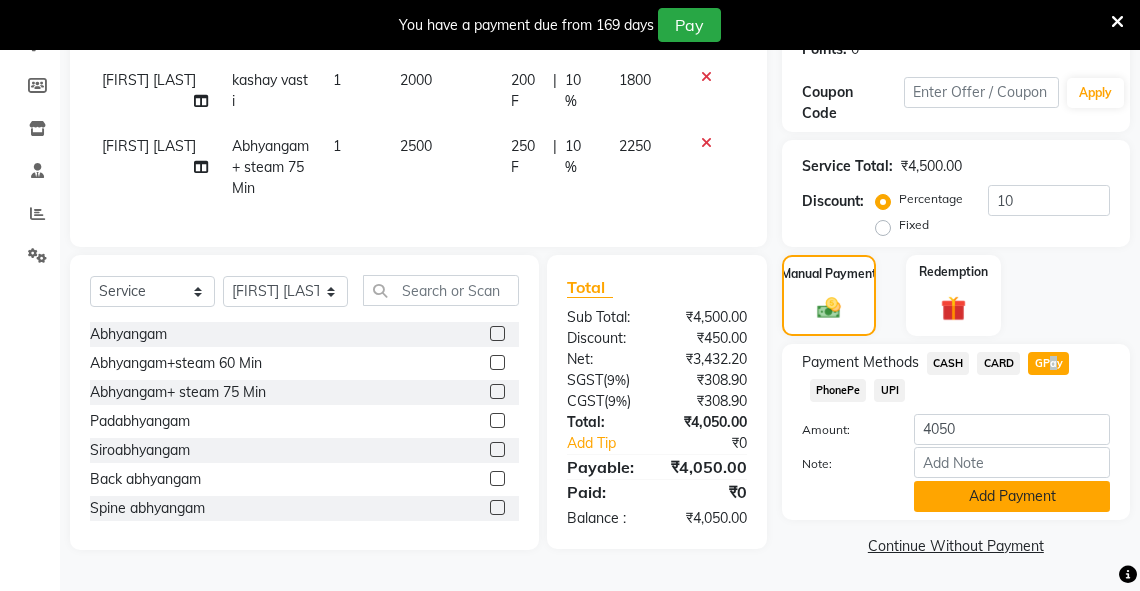 click on "Add Payment" 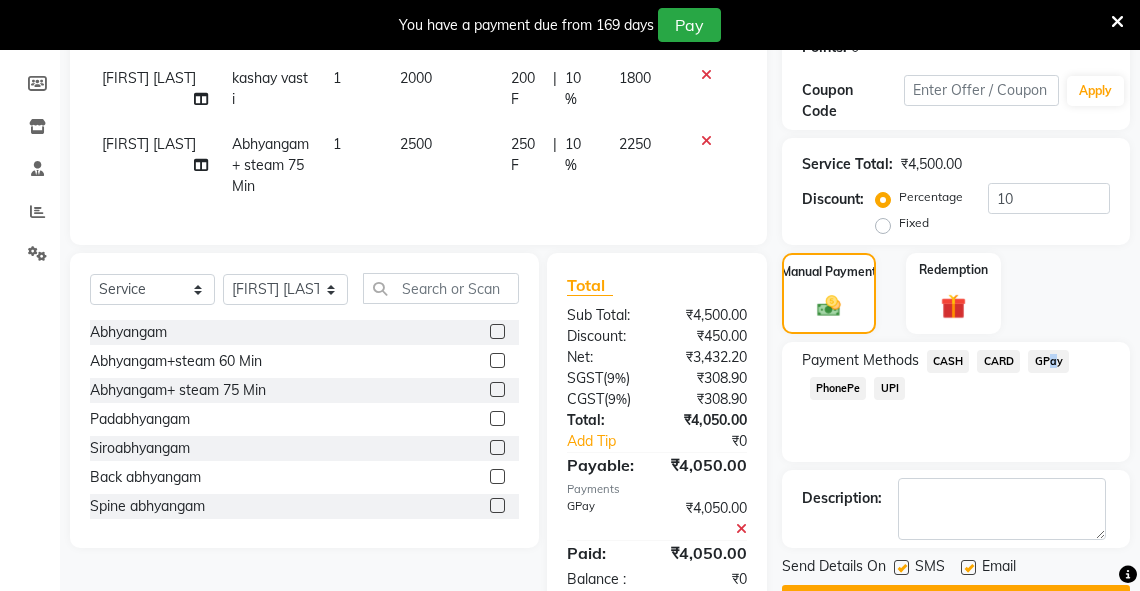 scroll, scrollTop: 385, scrollLeft: 0, axis: vertical 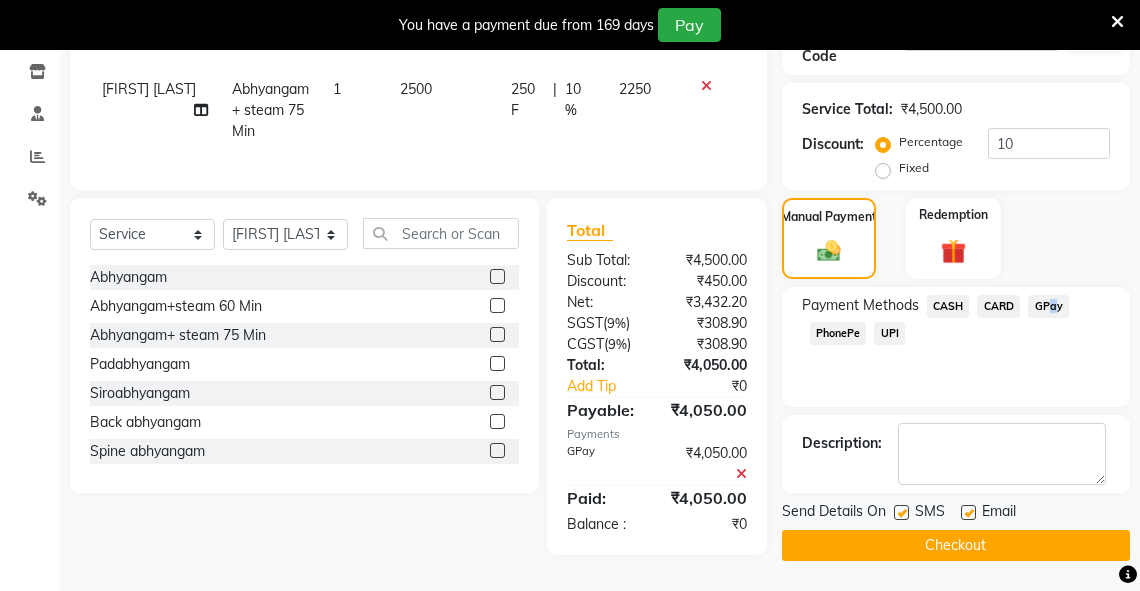 click on "Checkout" 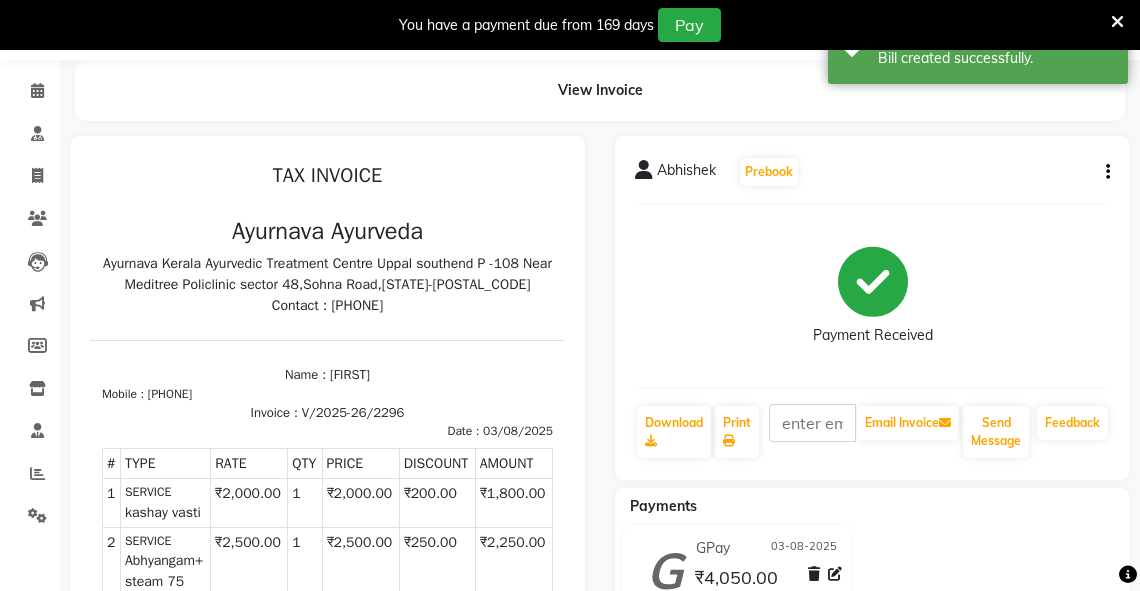 scroll, scrollTop: 0, scrollLeft: 0, axis: both 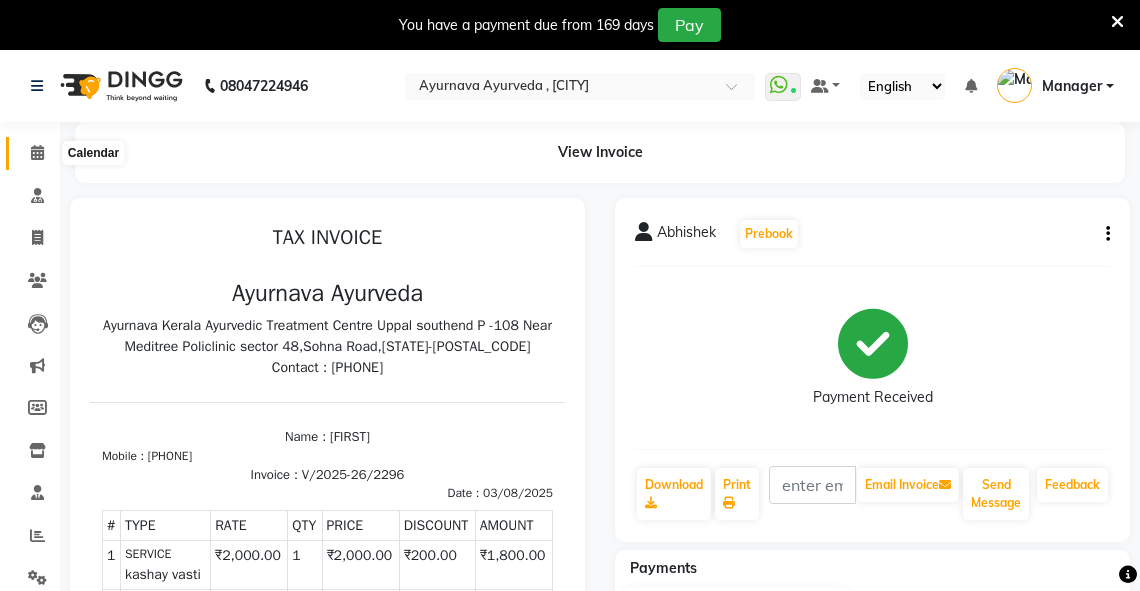 click 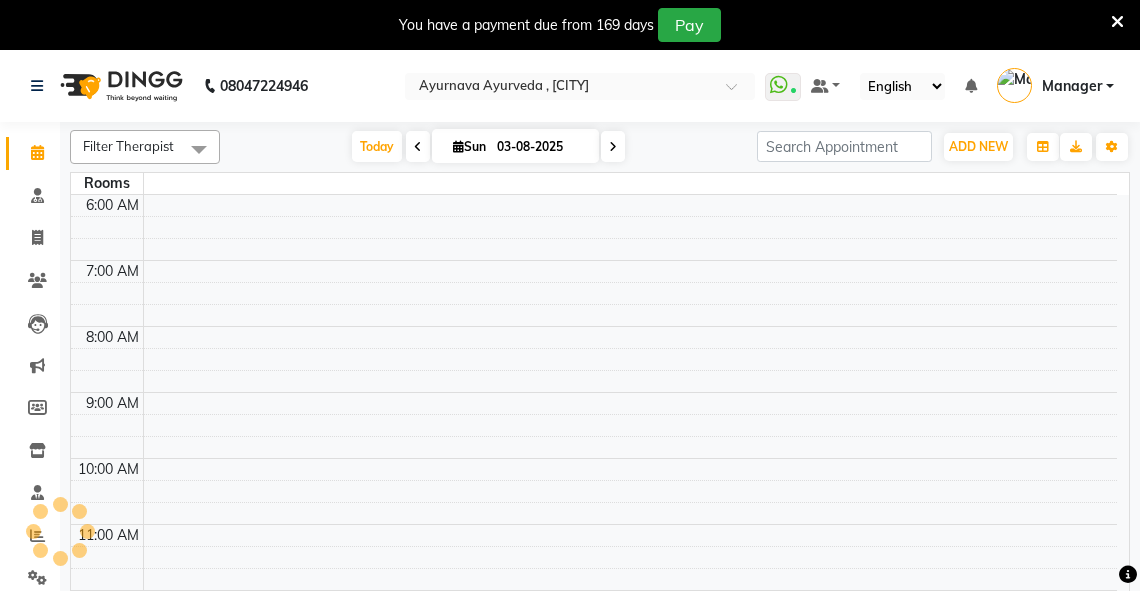 scroll, scrollTop: 0, scrollLeft: 0, axis: both 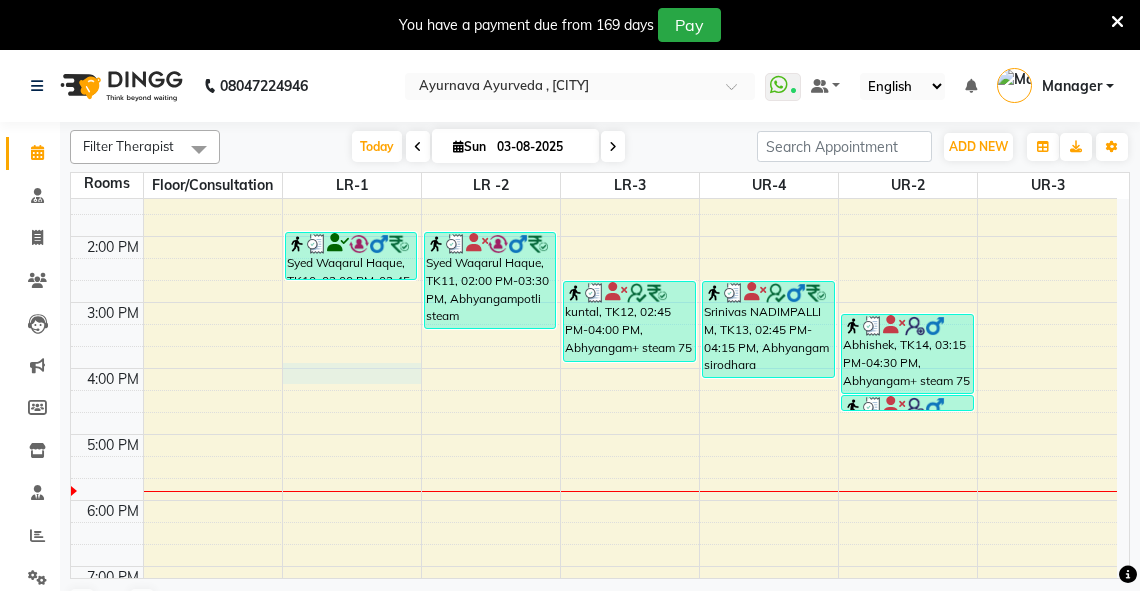 click on "6:00 AM 7:00 AM 8:00 AM 9:00 AM 10:00 AM 11:00 AM 12:00 PM 1:00 PM 2:00 PM 3:00 PM 4:00 PM 5:00 PM 6:00 PM 7:00 PM 8:00 PM     sheen T 25%, TK09, 09:15 AM-10:00 AM,  abhyangam(L)+Potli(L)     sheen T 25%, TK09, 10:00 AM-10:45 AM,  abhyangam(L)+Potli(L)     sheen T 25%, TK09, 10:45 AM-11:30 AM,  abhyangam(L)+Potli(L)     krishan kalsi, TK04, 08:15 AM-09:15 AM, Abhyangam+steam 60 Min     rajesh mps N157, TK07, 10:15 AM-11:15 AM, Abhyangam+steam 60 Min     Syed Waqarul Haque, TK10, 02:00 PM-02:45 PM, facial     RANVEER SINGTH, TK05, 08:15 AM-09:00 AM, Abhyangam     Syed Waqarul Haque, TK11, 02:00 PM-03:30 PM, Abhyangampotli steam     Vikram 50 k, TK06, 08:15 AM-09:30 AM, abhyangam udwarthanam STEAM     sunil goel  N 60, TK03, 10:00 AM-11:00 AM, Abhyangam+steam 60 Min     kuntal, TK12, 02:45 PM-04:00 PM, Abhyangam+ steam 75 Min     deepak singh, TK08, 07:45 AM-08:30 AM, Abhyangam     deepak singh, TK08, 08:20 AM-09:05 AM, Abhyangam" at bounding box center (594, 203) 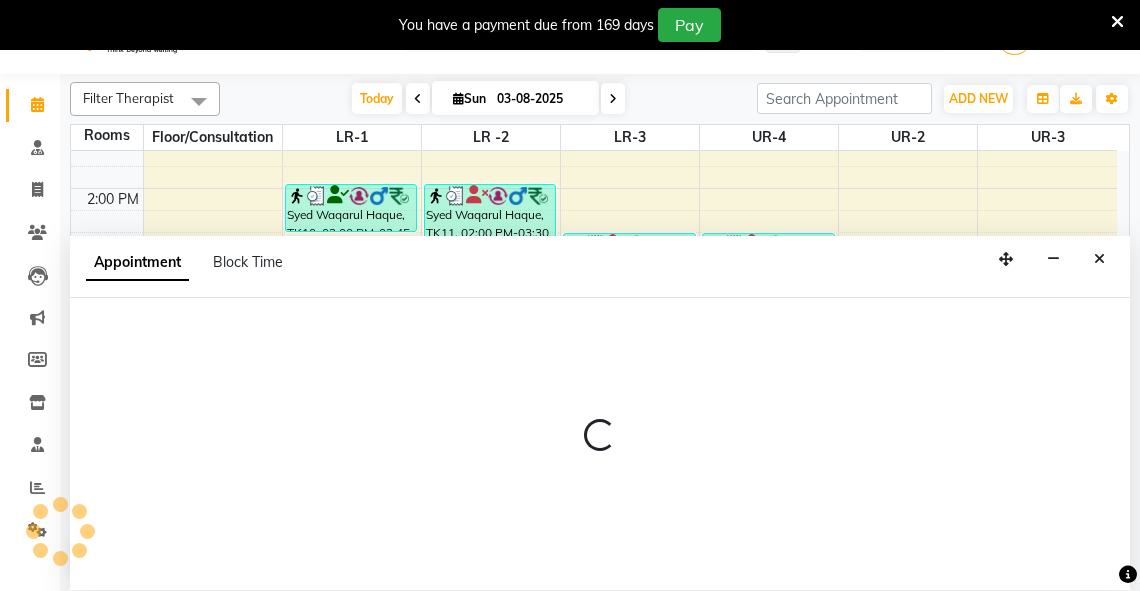 scroll, scrollTop: 50, scrollLeft: 0, axis: vertical 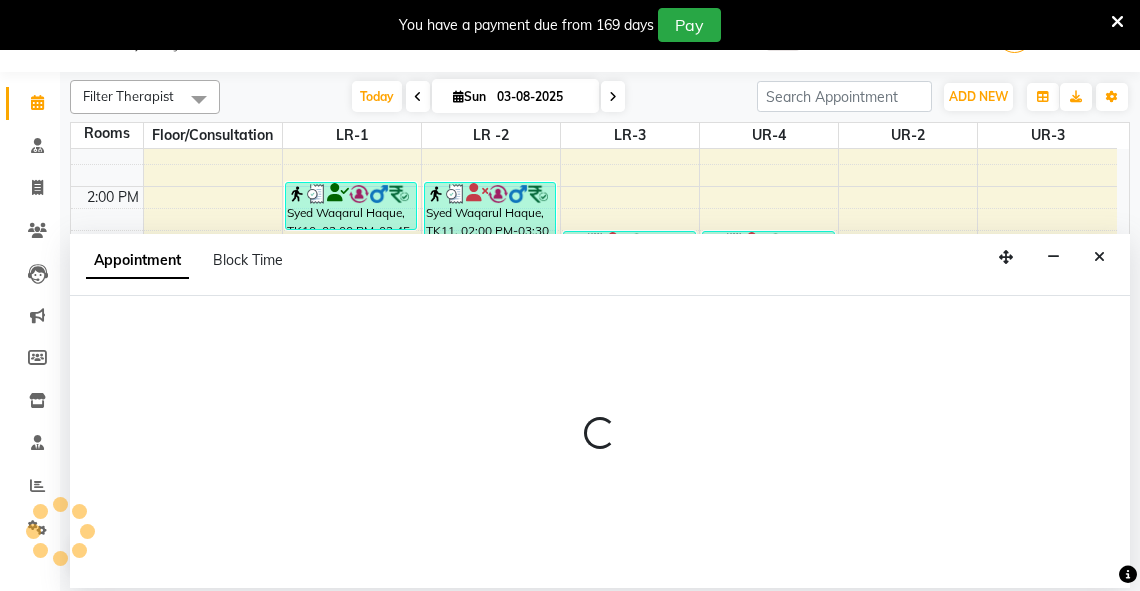 select on "960" 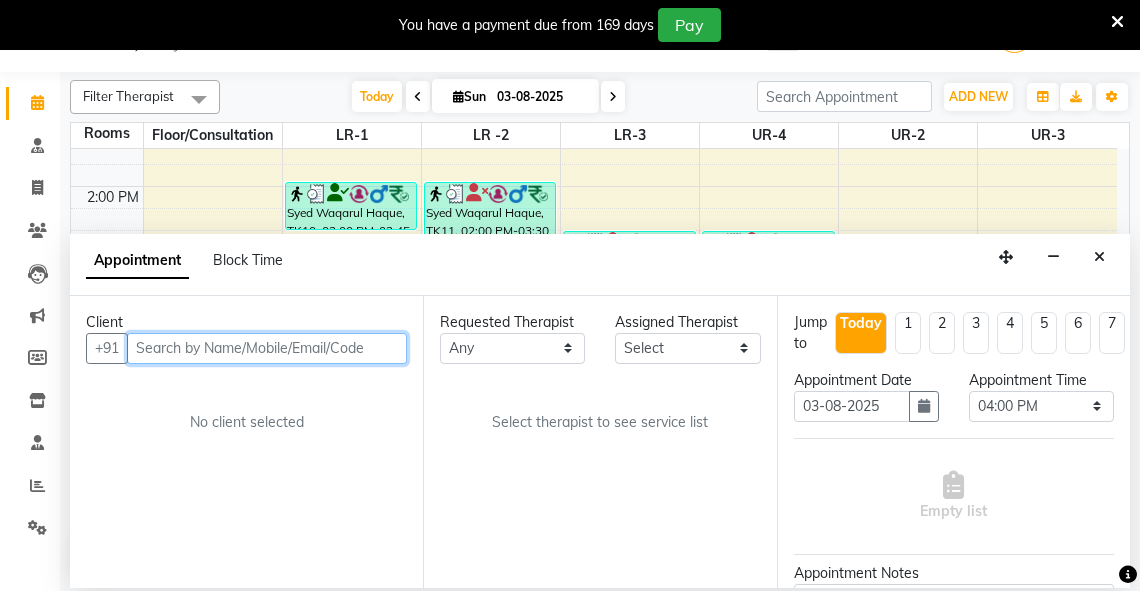 click at bounding box center [267, 348] 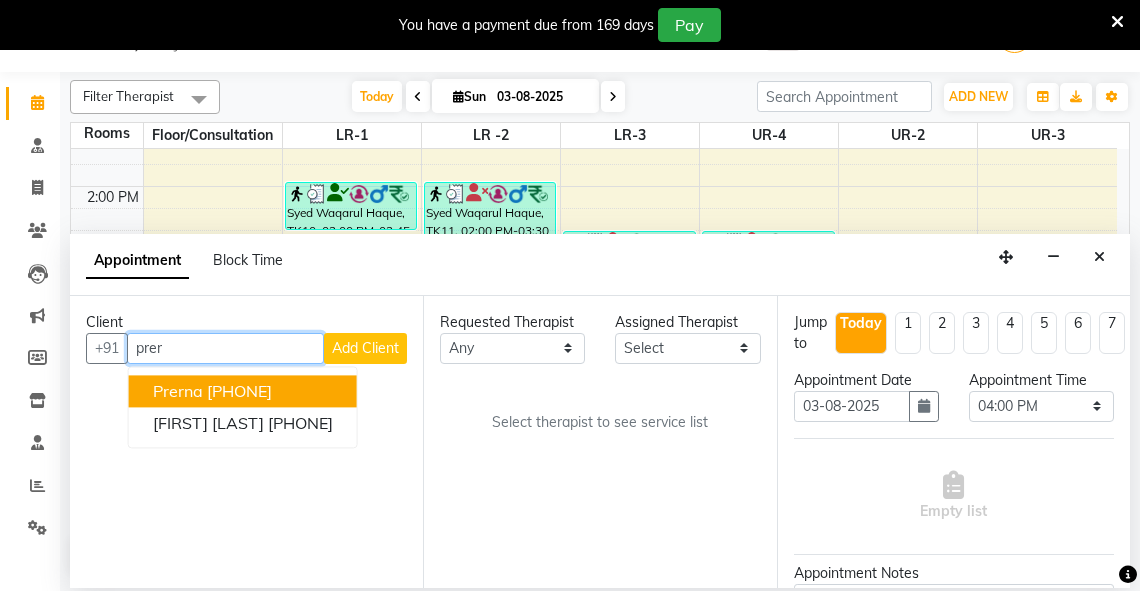 drag, startPoint x: 240, startPoint y: 386, endPoint x: 420, endPoint y: 391, distance: 180.06943 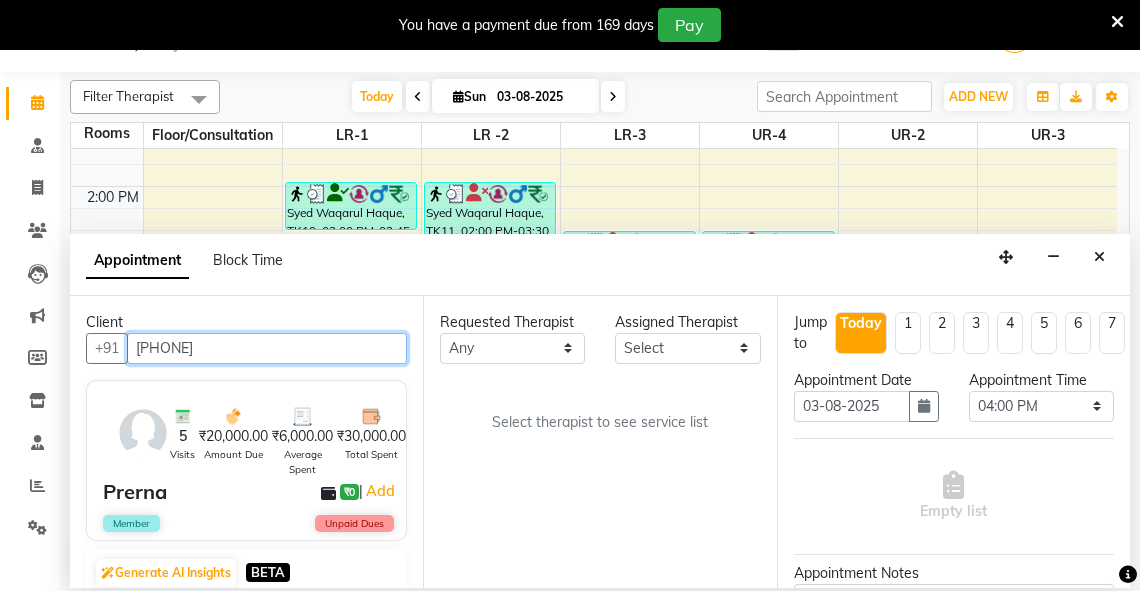 type on "[PHONE]" 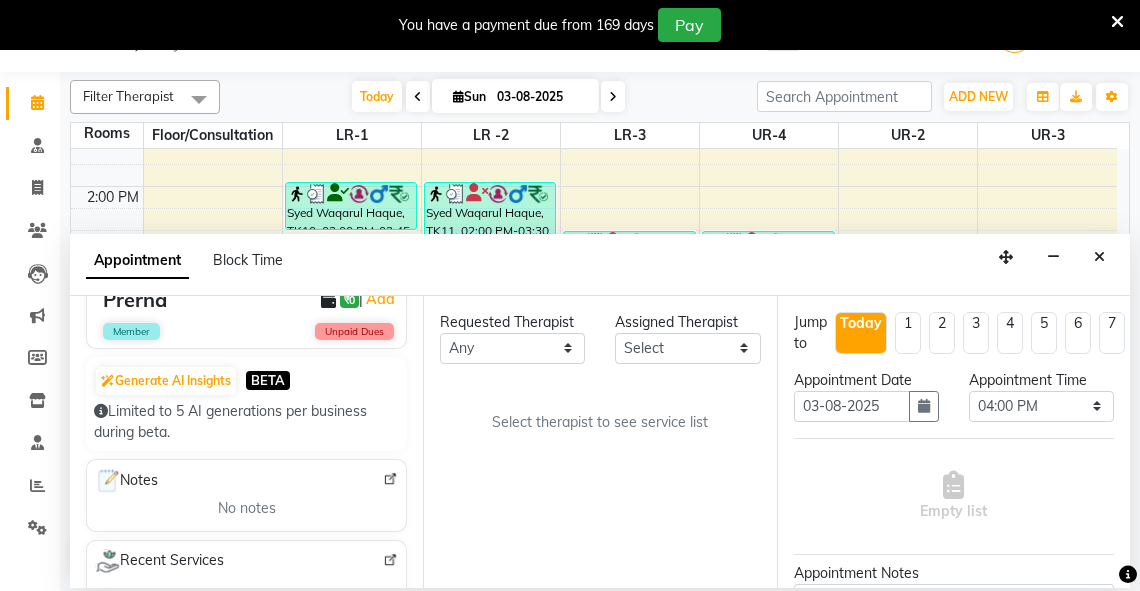 scroll, scrollTop: 18, scrollLeft: 0, axis: vertical 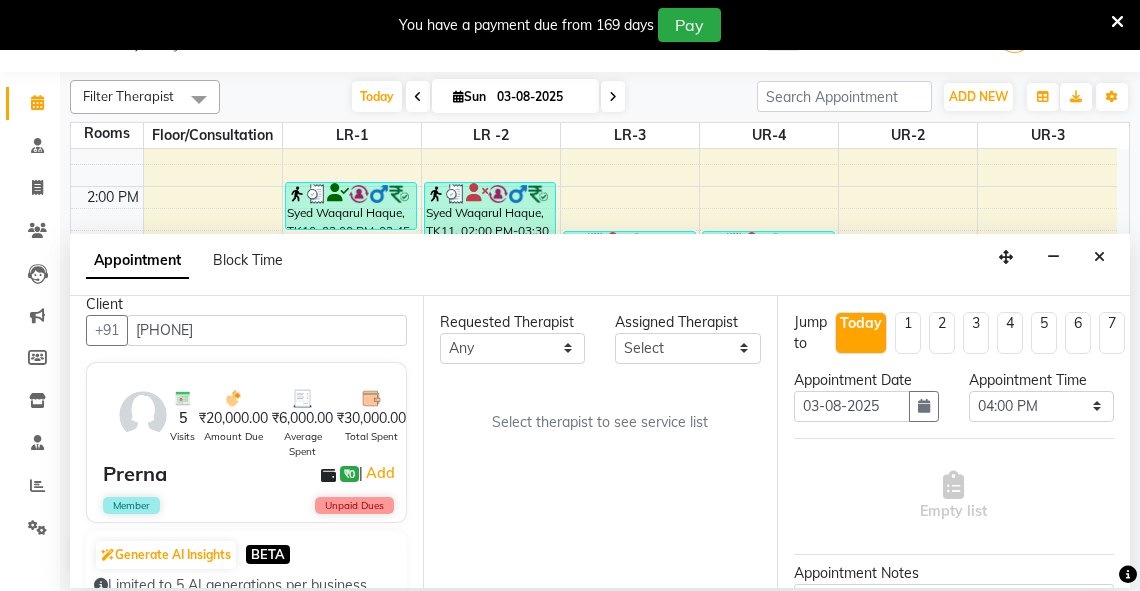 drag, startPoint x: 422, startPoint y: 367, endPoint x: 404, endPoint y: 361, distance: 18.973665 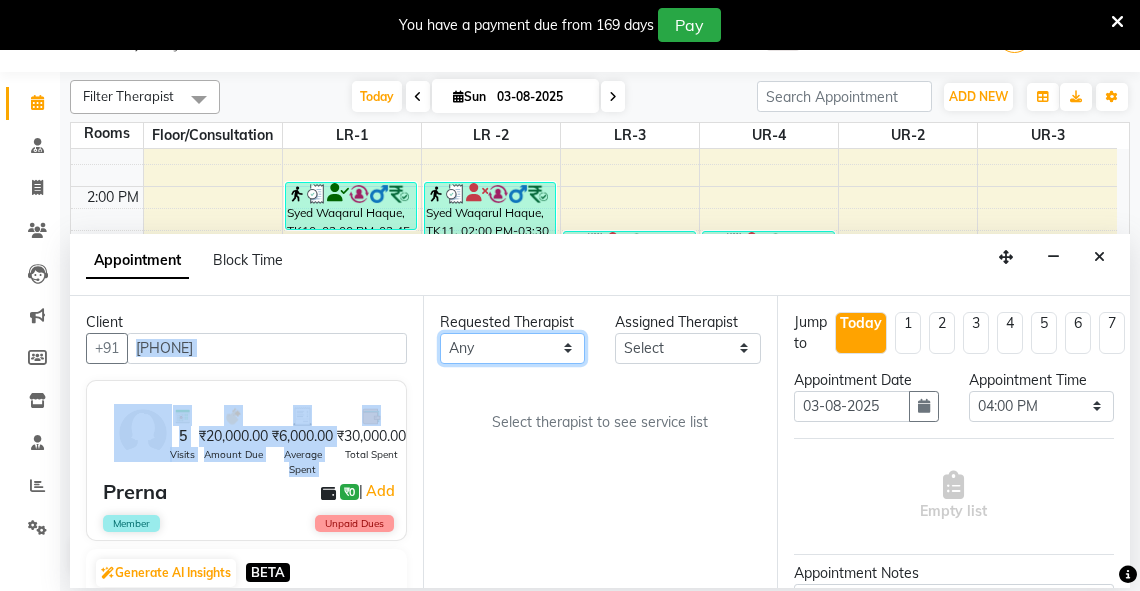 drag, startPoint x: 523, startPoint y: 341, endPoint x: 981, endPoint y: 354, distance: 458.18445 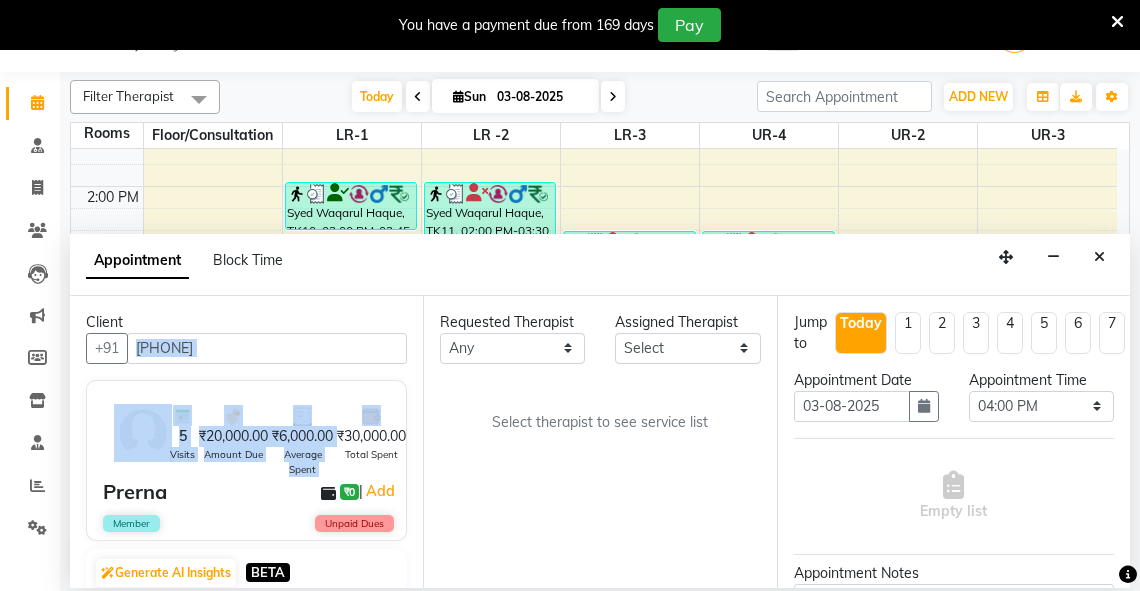 click on "Jump to Today 1 2 3 4 5 6 7 8 Weeks" at bounding box center (954, 341) 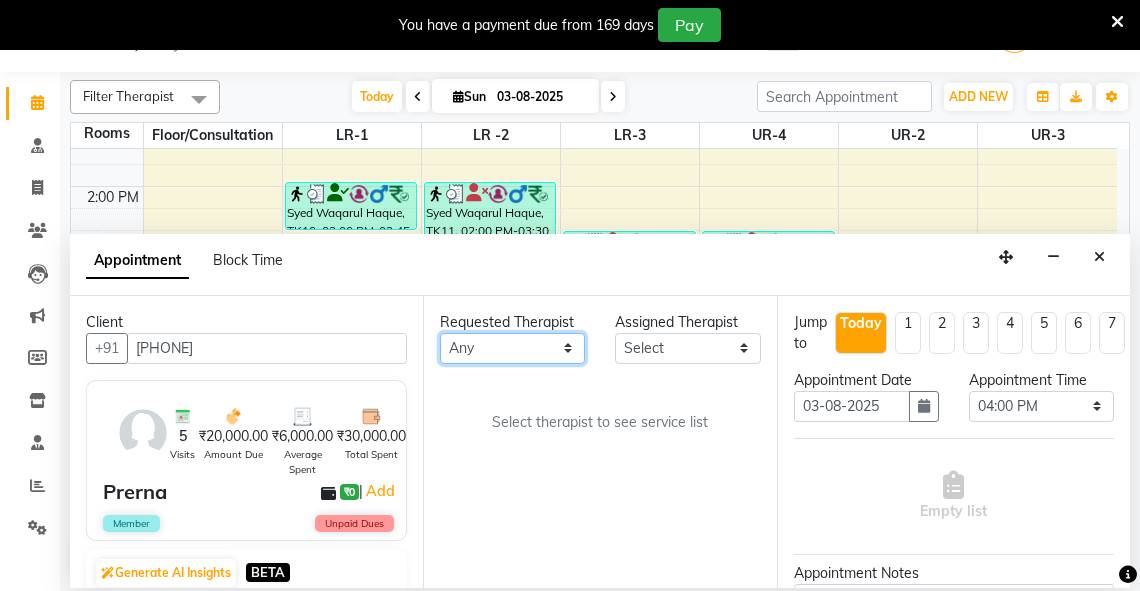 click on "Any Adarsh Akshaya V Aleena Thankachan Anakha A K Anaswara N anusha  Dhaneesha Dr JIJI K P elizabeth gopika Guddu Maurya JISHNU maneesha a Manoj K M OTHER BRANCH Sardinia Shyamjith Vineeth Vijayan vishnu priya yadhu" at bounding box center (512, 348) 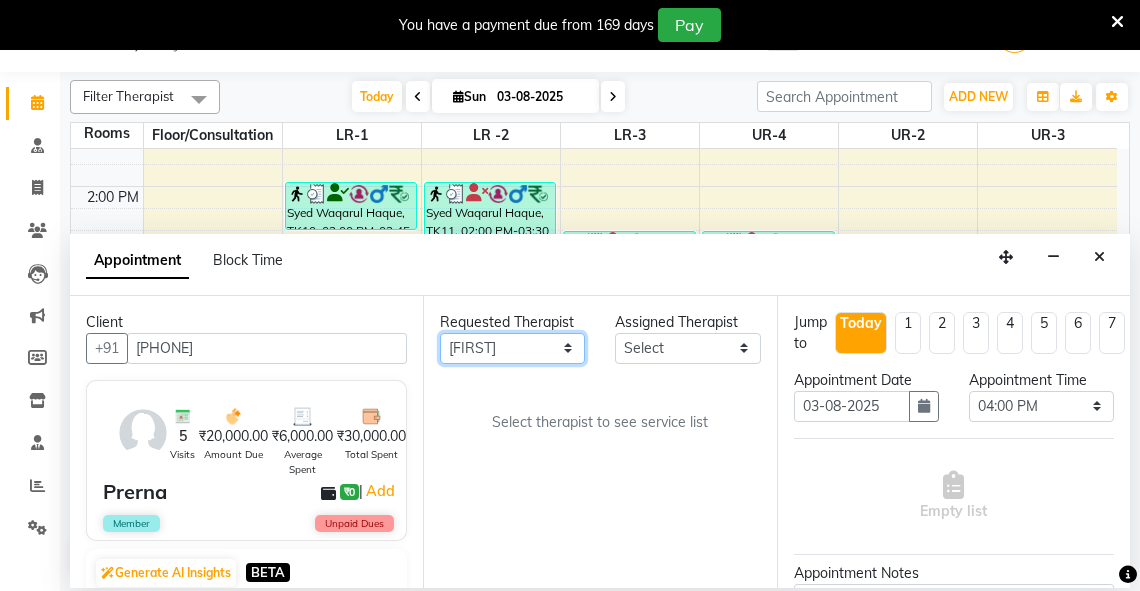 click on "Any Adarsh Akshaya V Aleena Thankachan Anakha A K Anaswara N anusha  Dhaneesha Dr JIJI K P elizabeth gopika Guddu Maurya JISHNU maneesha a Manoj K M OTHER BRANCH Sardinia Shyamjith Vineeth Vijayan vishnu priya yadhu" at bounding box center (512, 348) 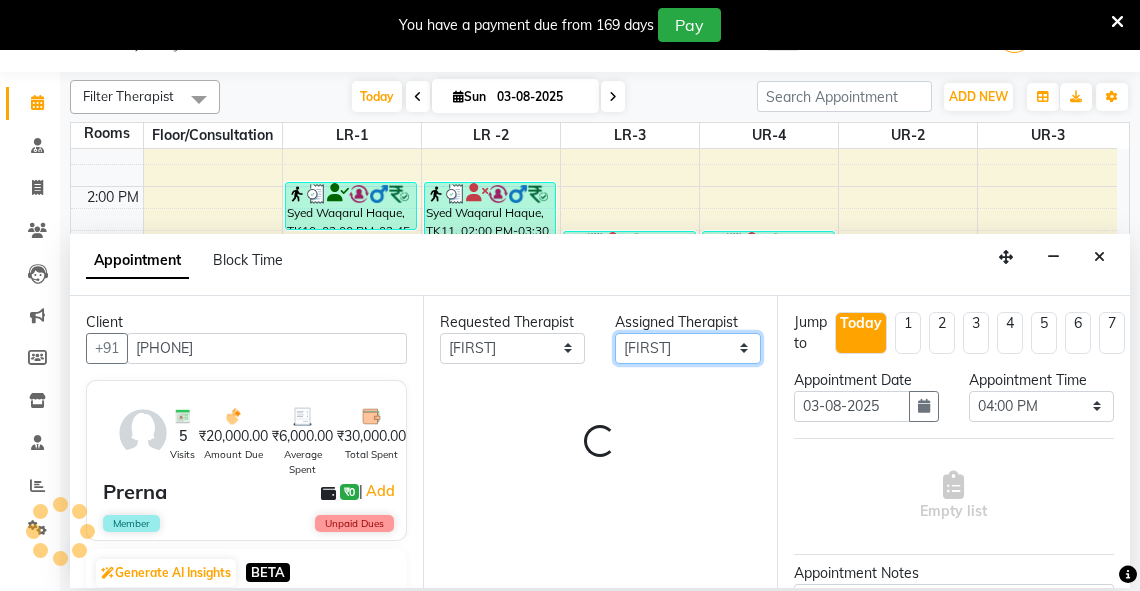 drag, startPoint x: 709, startPoint y: 345, endPoint x: 713, endPoint y: 332, distance: 13.601471 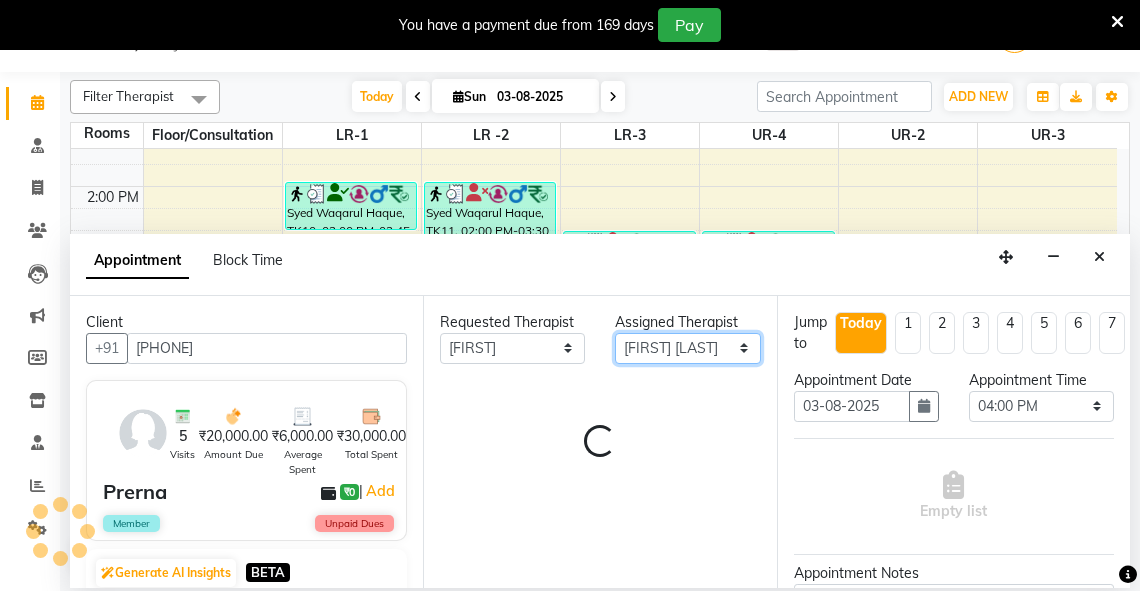 click on "Select Adarsh Akshaya V Aleena Thankachan Anakha A K Anaswara N anusha  Dhaneesha Dr JIJI K P elizabeth gopika Guddu Maurya JISHNU maneesha a Manoj K M OTHER BRANCH Sardinia Shyamjith Vineeth Vijayan vishnu priya yadhu" at bounding box center (687, 348) 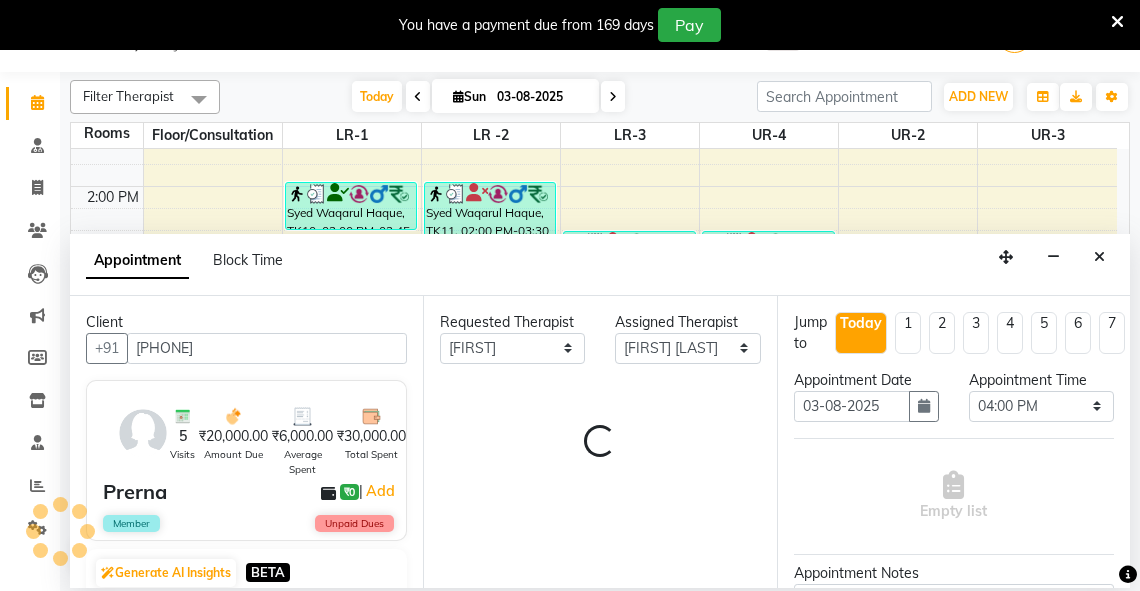 drag, startPoint x: 536, startPoint y: 381, endPoint x: 440, endPoint y: 276, distance: 142.27087 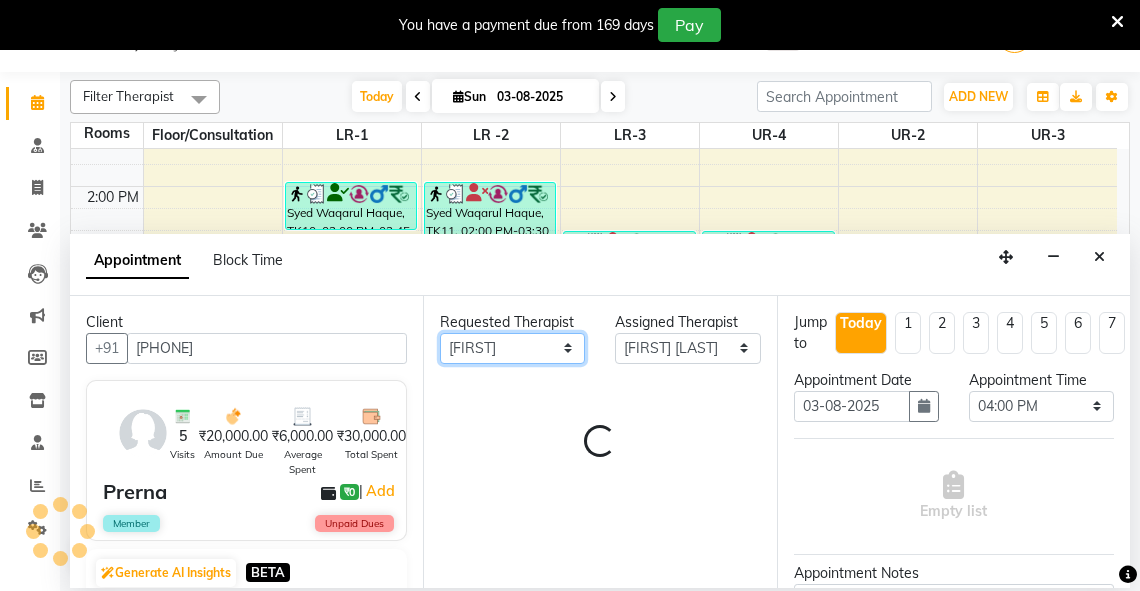 click on "Any Adarsh Akshaya V Aleena Thankachan Anakha A K Anaswara N anusha  Dhaneesha Dr JIJI K P elizabeth gopika Guddu Maurya JISHNU maneesha a Manoj K M OTHER BRANCH Sardinia Shyamjith Vineeth Vijayan vishnu priya yadhu" at bounding box center [512, 348] 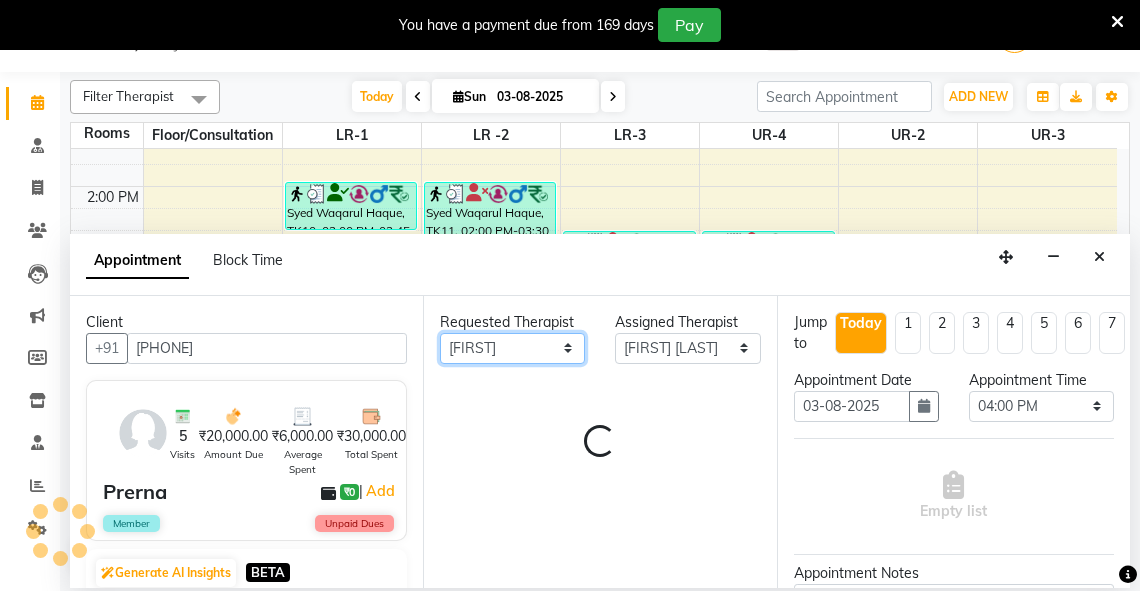 click on "Any Adarsh Akshaya V Aleena Thankachan Anakha A K Anaswara N anusha  Dhaneesha Dr JIJI K P elizabeth gopika Guddu Maurya JISHNU maneesha a Manoj K M OTHER BRANCH Sardinia Shyamjith Vineeth Vijayan vishnu priya yadhu" at bounding box center (512, 348) 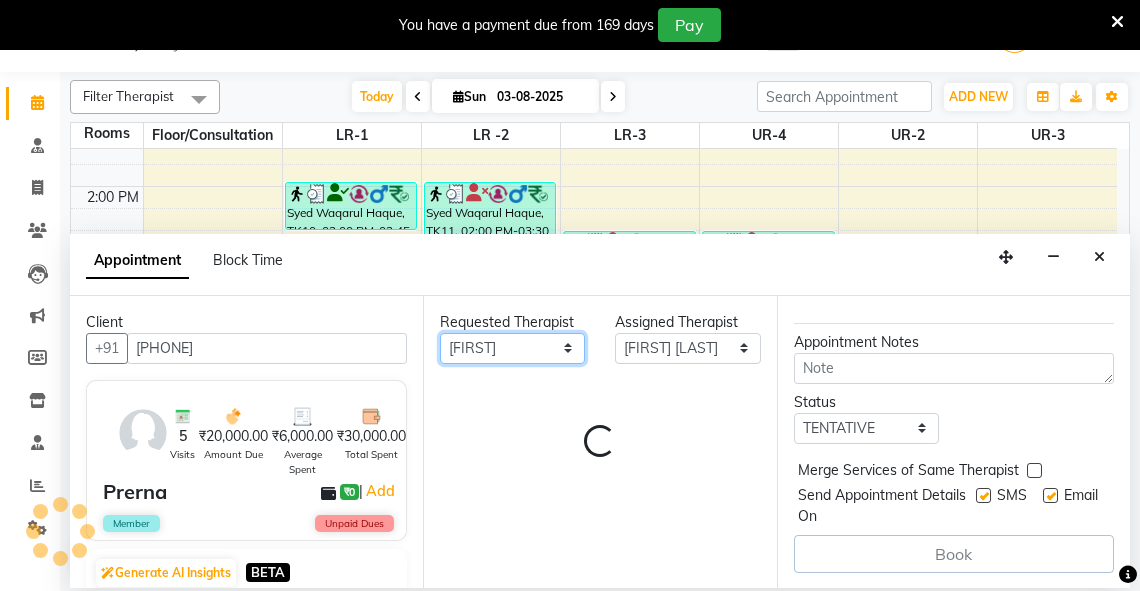 scroll, scrollTop: 0, scrollLeft: 0, axis: both 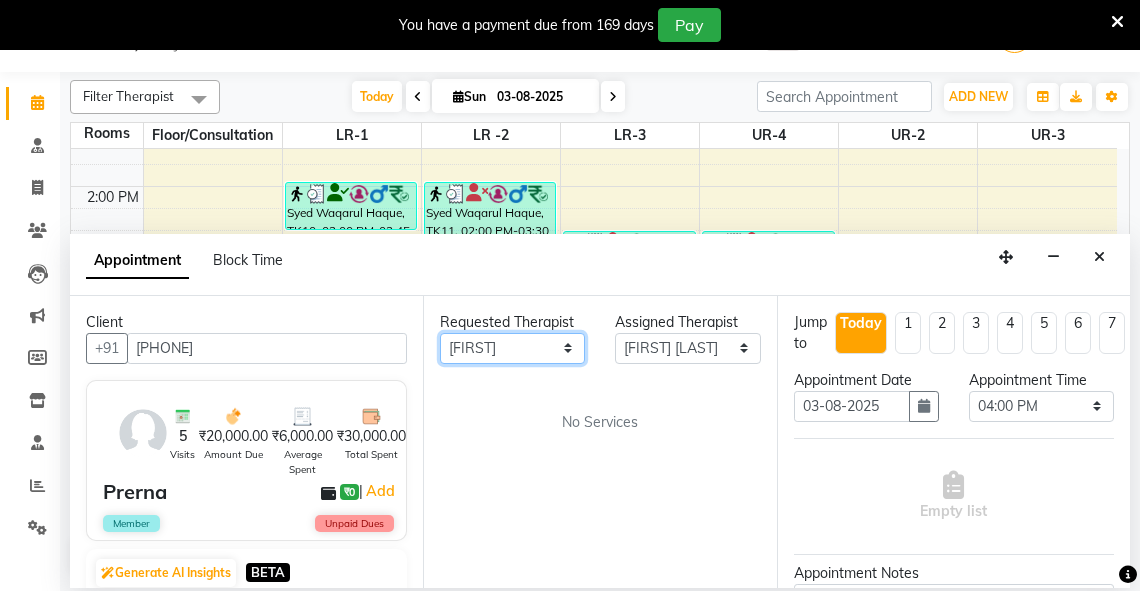 click on "6:00 AM 7:00 AM 8:00 AM 9:00 AM 10:00 AM 11:00 AM 12:00 PM 1:00 PM 2:00 PM 3:00 PM 4:00 PM 5:00 PM 6:00 PM 7:00 PM 8:00 PM     sheen T 25%, TK09, 09:15 AM-10:00 AM,  abhyangam(L)+Potli(L)     sheen T 25%, TK09, 10:00 AM-10:45 AM,  abhyangam(L)+Potli(L)     sheen T 25%, TK09, 10:45 AM-11:30 AM,  abhyangam(L)+Potli(L)     krishan kalsi, TK04, 08:15 AM-09:15 AM, Abhyangam+steam 60 Min     rajesh mps N157, TK07, 10:15 AM-11:15 AM, Abhyangam+steam 60 Min     Syed Waqarul Haque, TK10, 02:00 PM-02:45 PM, facial     RANVEER SINGTH, TK05, 08:15 AM-09:00 AM, Abhyangam     Syed Waqarul Haque, TK11, 02:00 PM-03:30 PM, Abhyangampotli steam     Vikram 50 k, TK06, 08:15 AM-09:30 AM, abhyangam udwarthanam STEAM     sunil goel  N 60, TK03, 10:00 AM-11:00 AM, Abhyangam+steam 60 Min     kuntal, TK12, 02:45 PM-04:00 PM, Abhyangam+ steam 75 Min     deepak singh, TK08, 07:45 AM-08:30 AM, Abhyangam     deepak singh, TK08, 08:20 AM-09:05 AM, Abhyangam" at bounding box center (594, 153) 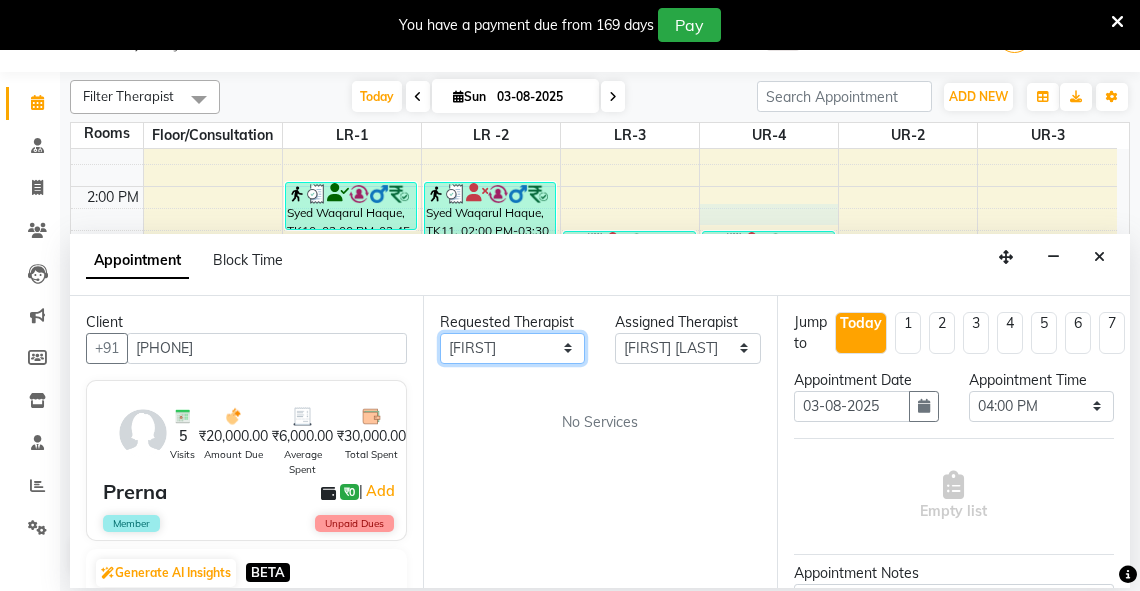 click on "Any Adarsh Akshaya V Aleena Thankachan Anakha A K Anaswara N anusha  Dhaneesha Dr JIJI K P elizabeth gopika Guddu Maurya JISHNU maneesha a Manoj K M OTHER BRANCH Sardinia Shyamjith Vineeth Vijayan vishnu priya yadhu" at bounding box center (512, 348) 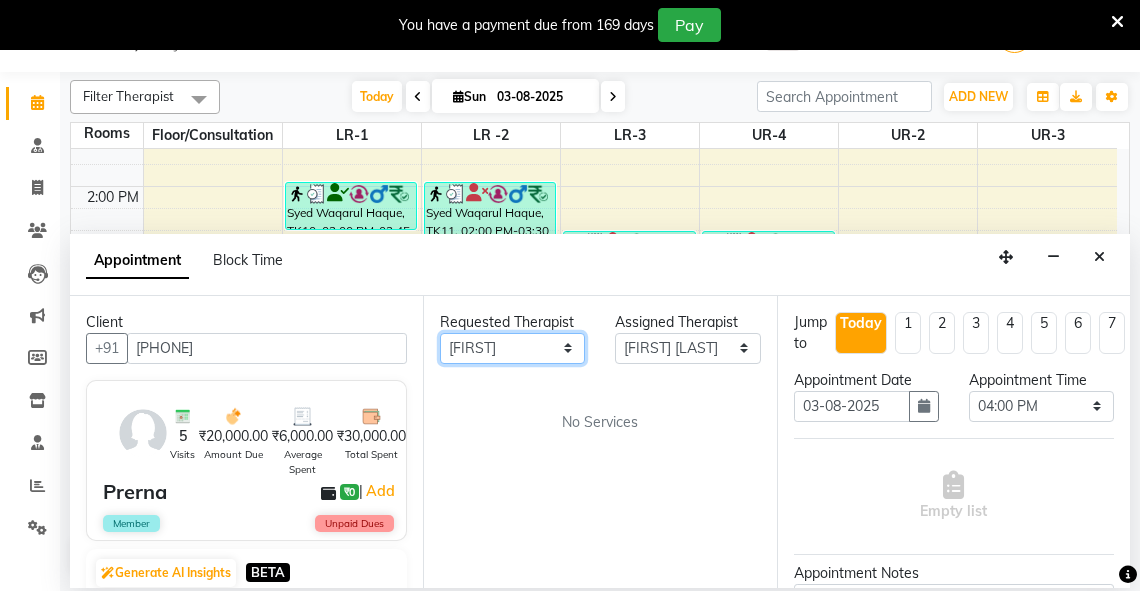 select on "39034" 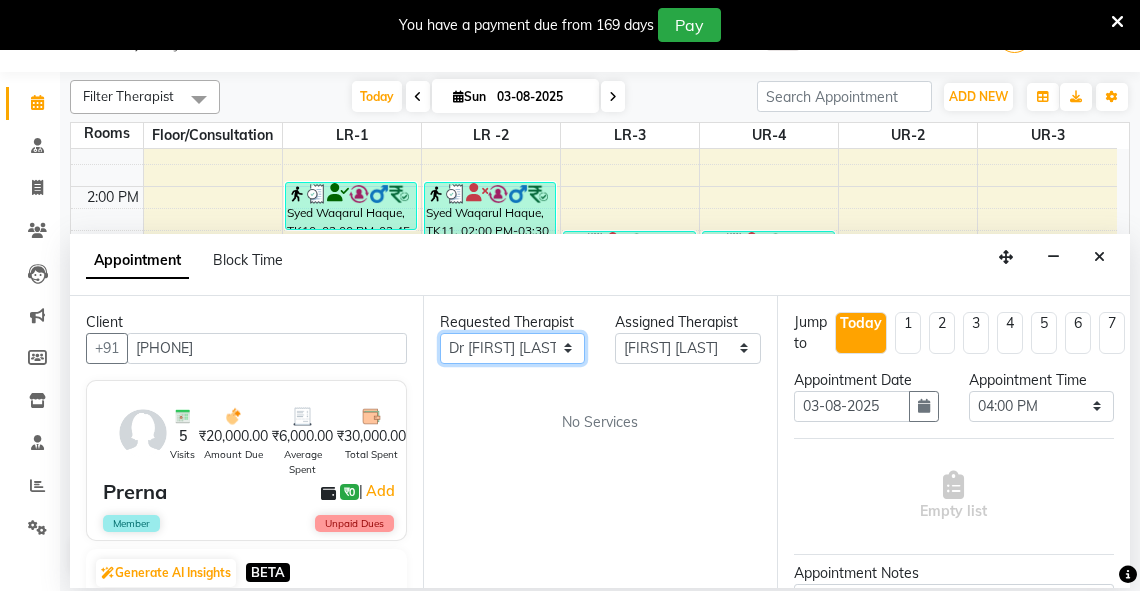 click on "Any Adarsh Akshaya V Aleena Thankachan Anakha A K Anaswara N anusha  Dhaneesha Dr JIJI K P elizabeth gopika Guddu Maurya JISHNU maneesha a Manoj K M OTHER BRANCH Sardinia Shyamjith Vineeth Vijayan vishnu priya yadhu" at bounding box center [512, 348] 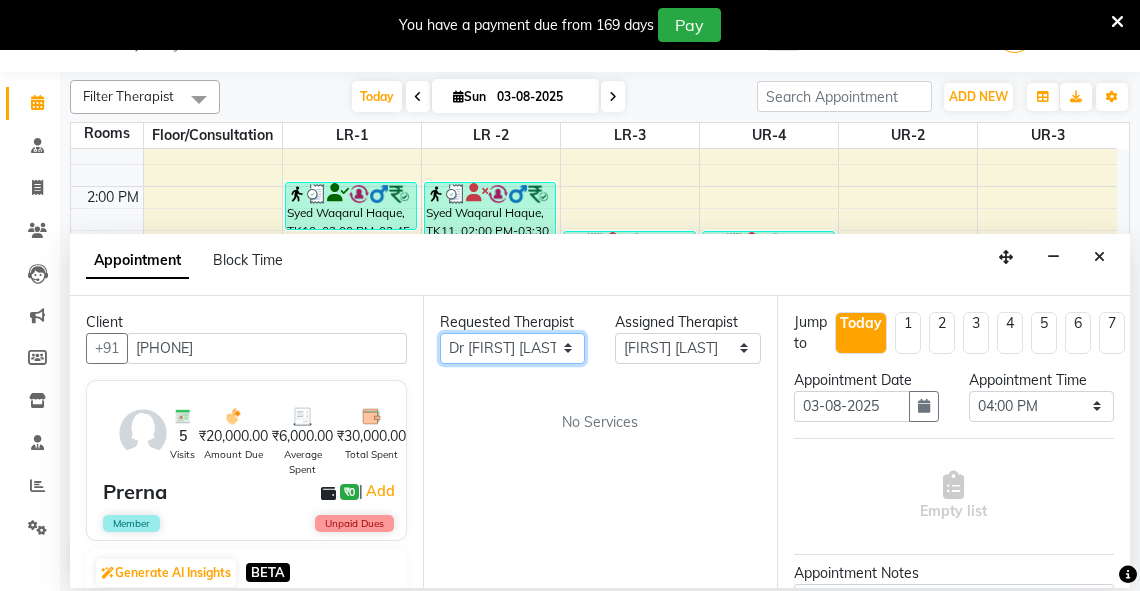select on "39034" 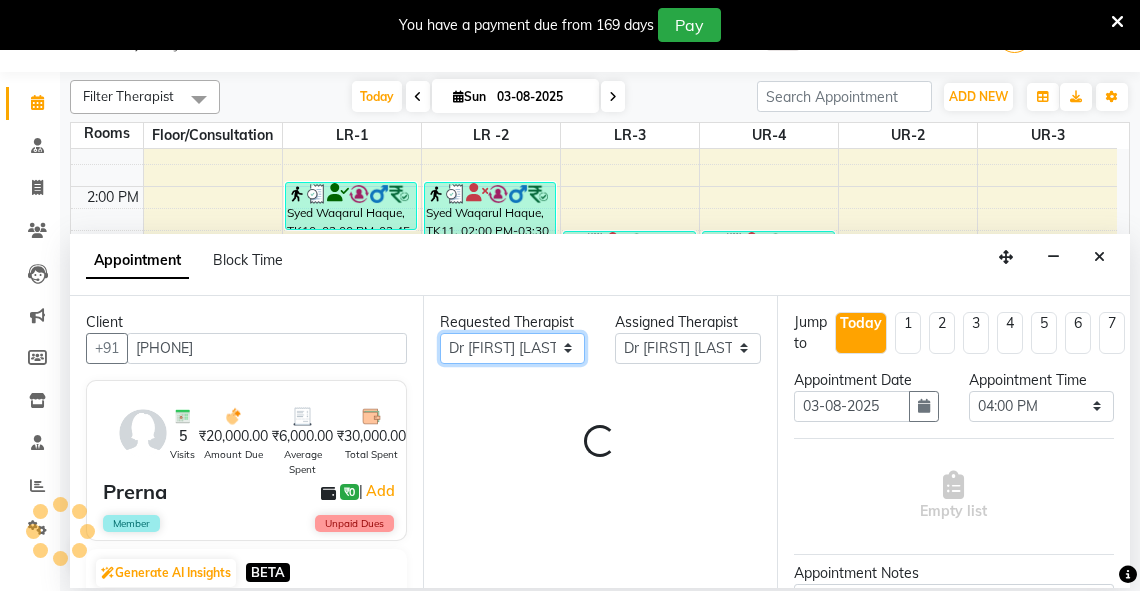 click on "Any Adarsh Akshaya V Aleena Thankachan Anakha A K Anaswara N anusha  Dhaneesha Dr JIJI K P elizabeth gopika Guddu Maurya JISHNU maneesha a Manoj K M OTHER BRANCH Sardinia Shyamjith Vineeth Vijayan vishnu priya yadhu" at bounding box center [512, 348] 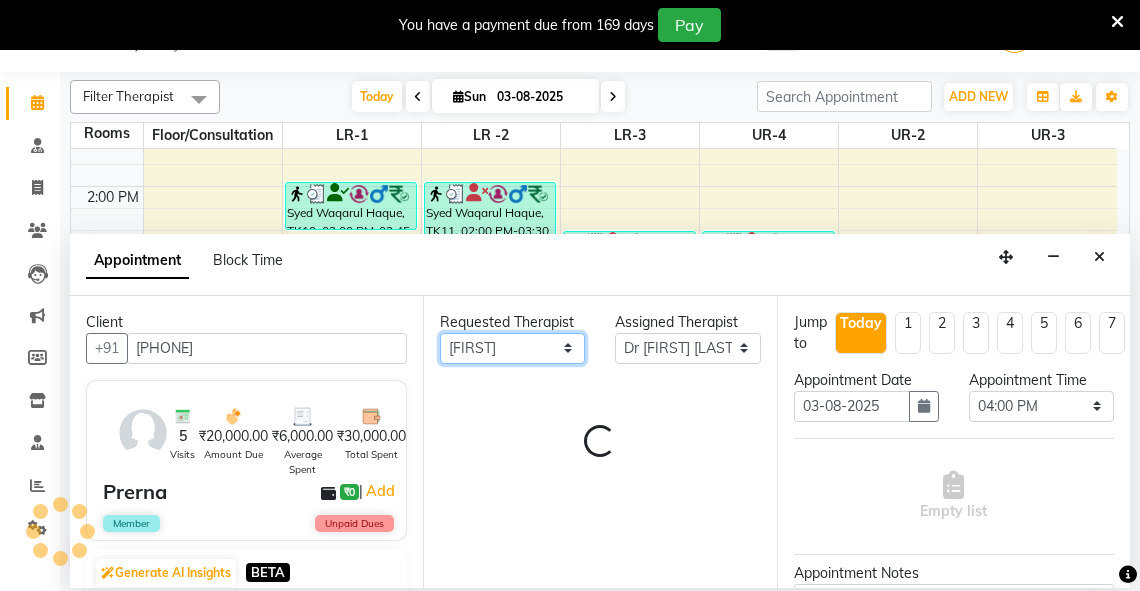 click on "Any Adarsh Akshaya V Aleena Thankachan Anakha A K Anaswara N anusha  Dhaneesha Dr JIJI K P elizabeth gopika Guddu Maurya JISHNU maneesha a Manoj K M OTHER BRANCH Sardinia Shyamjith Vineeth Vijayan vishnu priya yadhu" at bounding box center (512, 348) 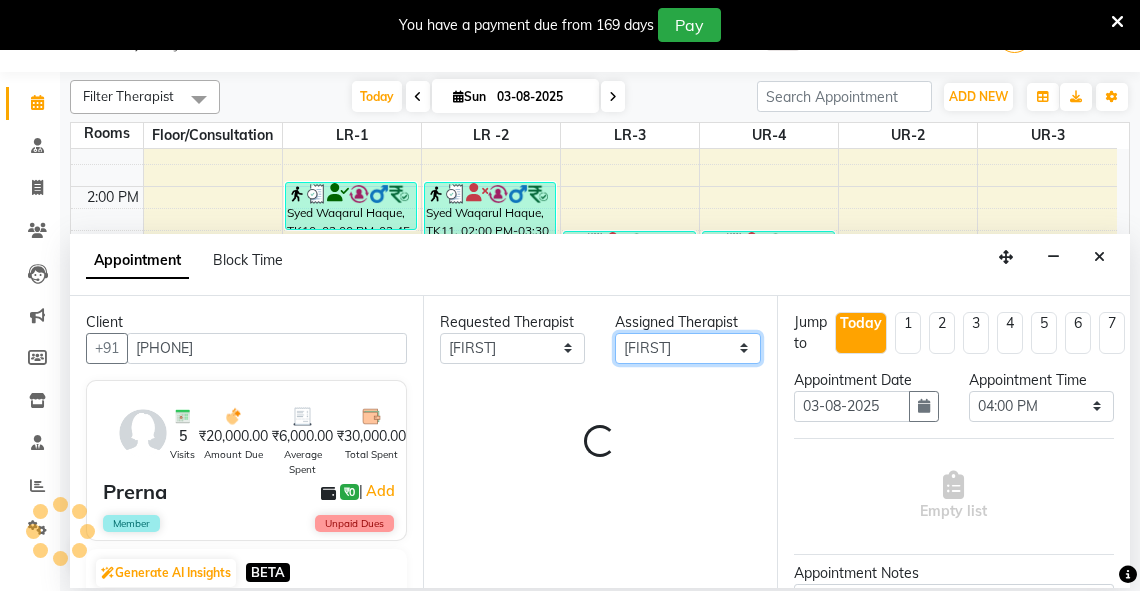 drag, startPoint x: 696, startPoint y: 352, endPoint x: 692, endPoint y: 336, distance: 16.492422 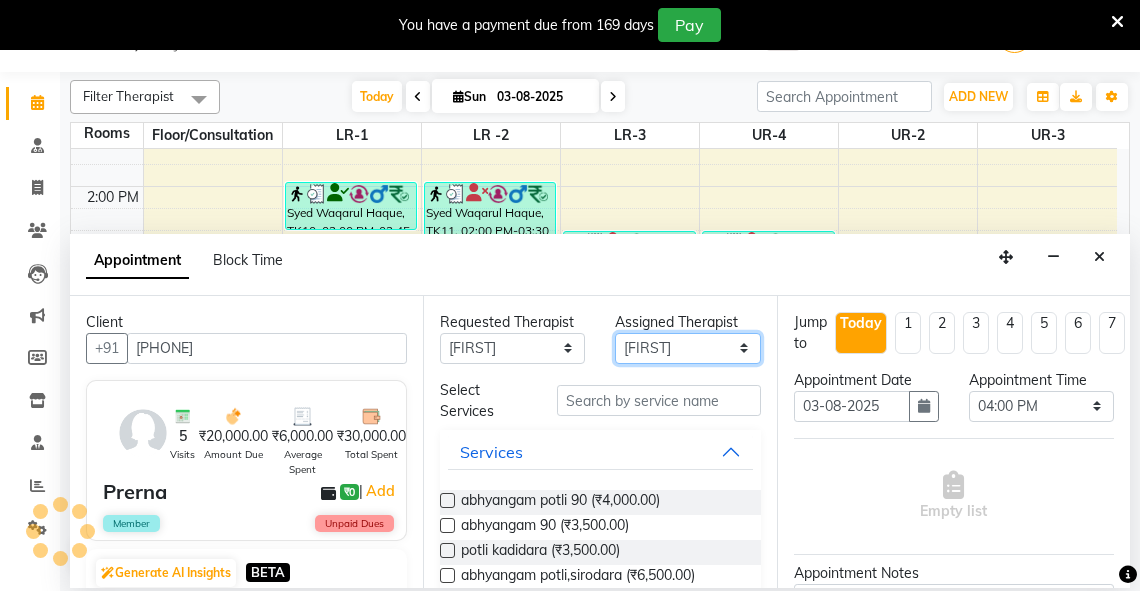 select on "79270" 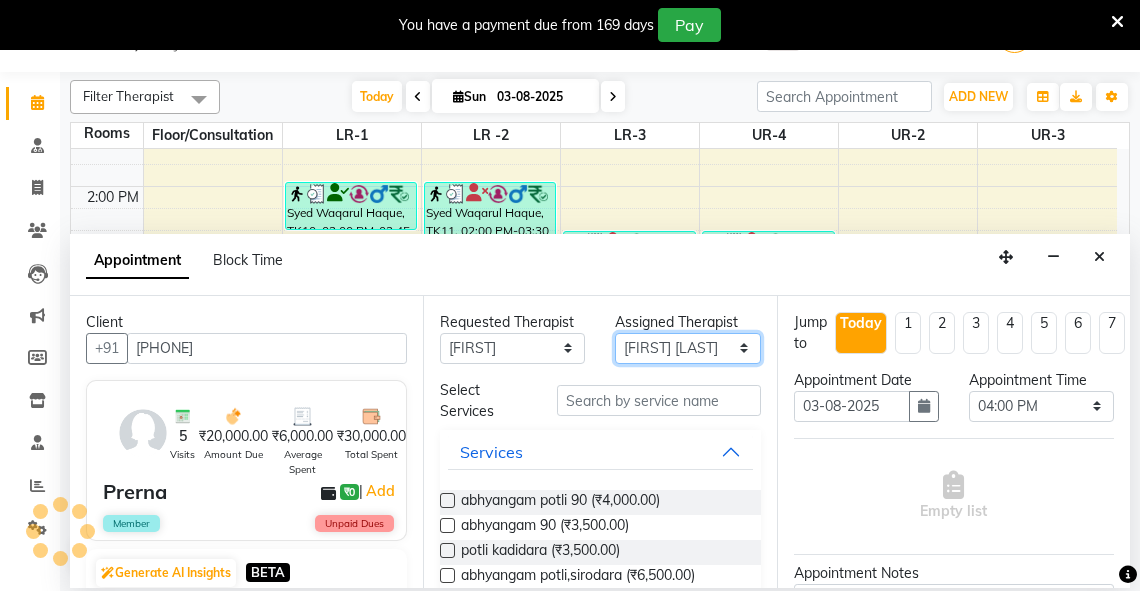 click on "Select Adarsh Akshaya V Aleena Thankachan Anakha A K Anaswara N anusha  Dhaneesha Dr JIJI K P elizabeth gopika Guddu Maurya JISHNU maneesha a Manoj K M OTHER BRANCH Sardinia Shyamjith Vineeth Vijayan vishnu priya yadhu" at bounding box center (687, 348) 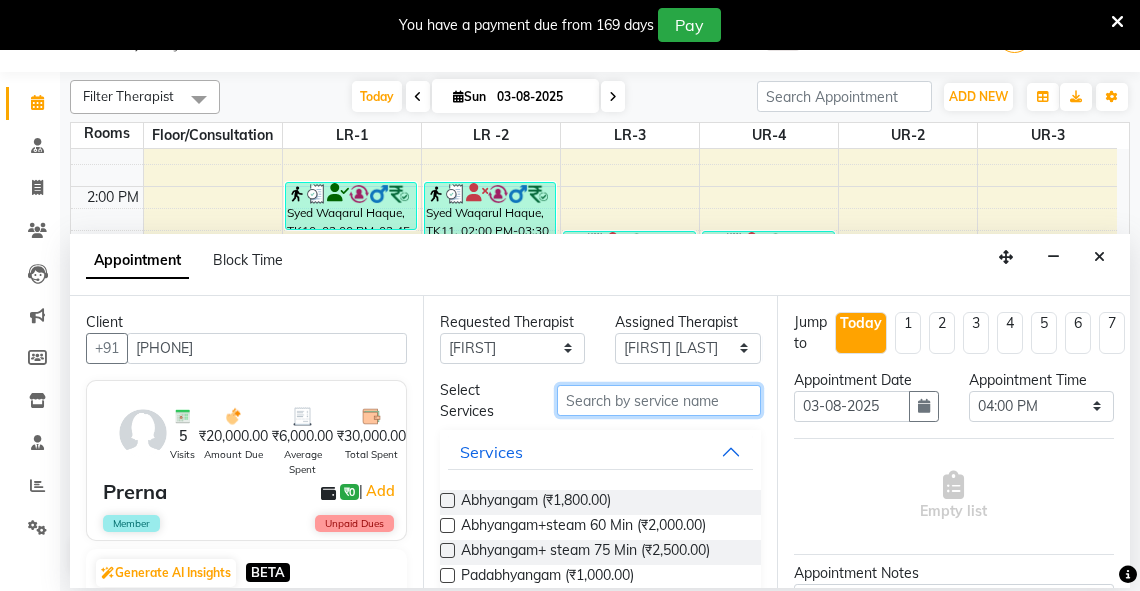 click at bounding box center (659, 400) 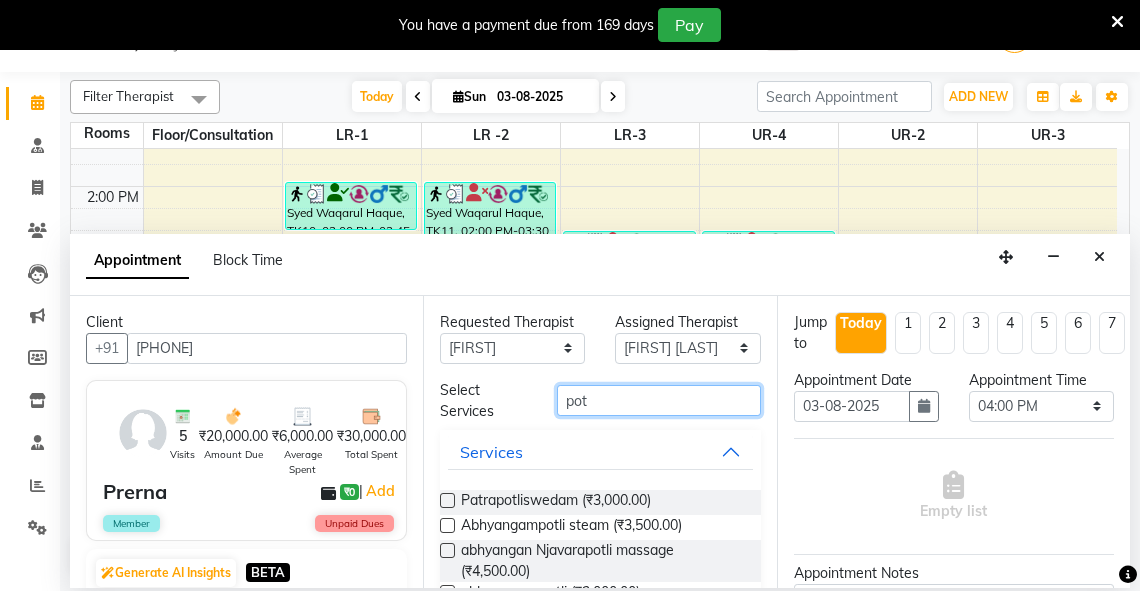type on "pot" 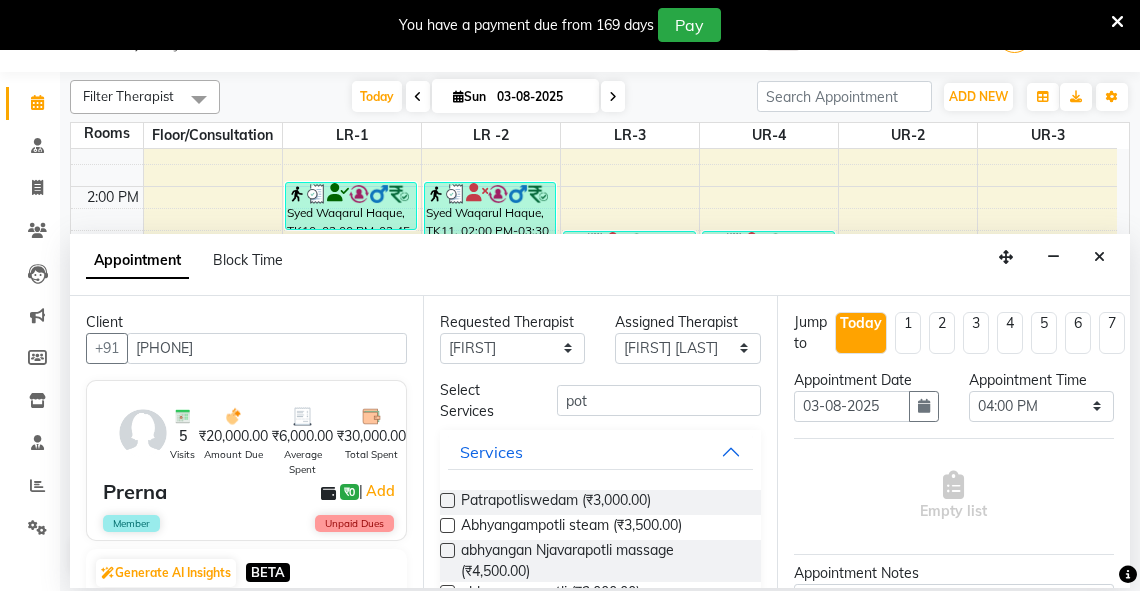 click at bounding box center [447, 525] 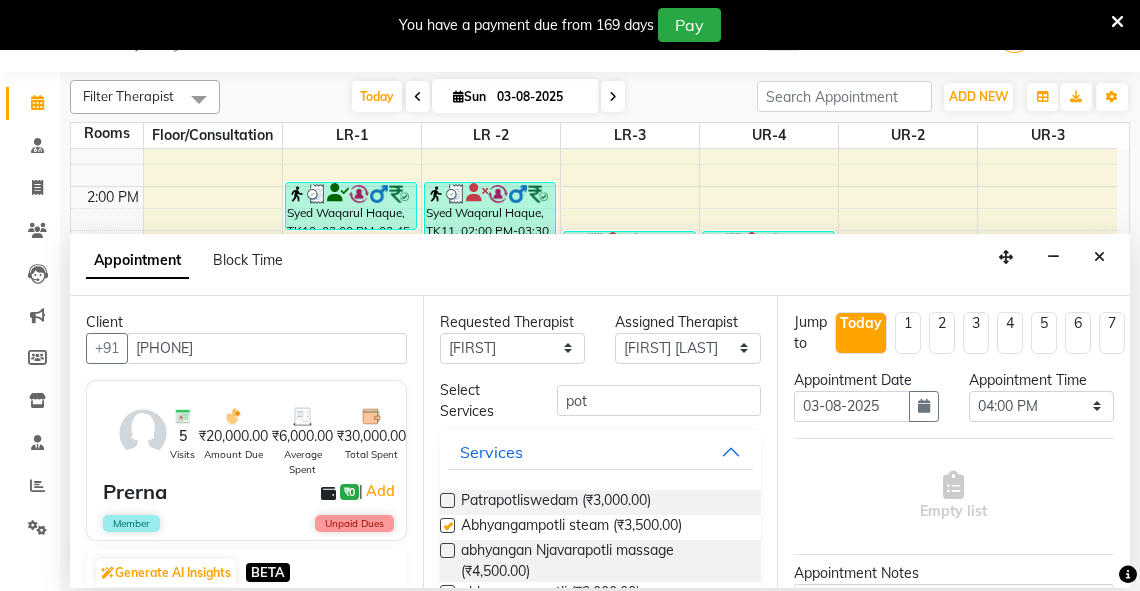 select on "2650" 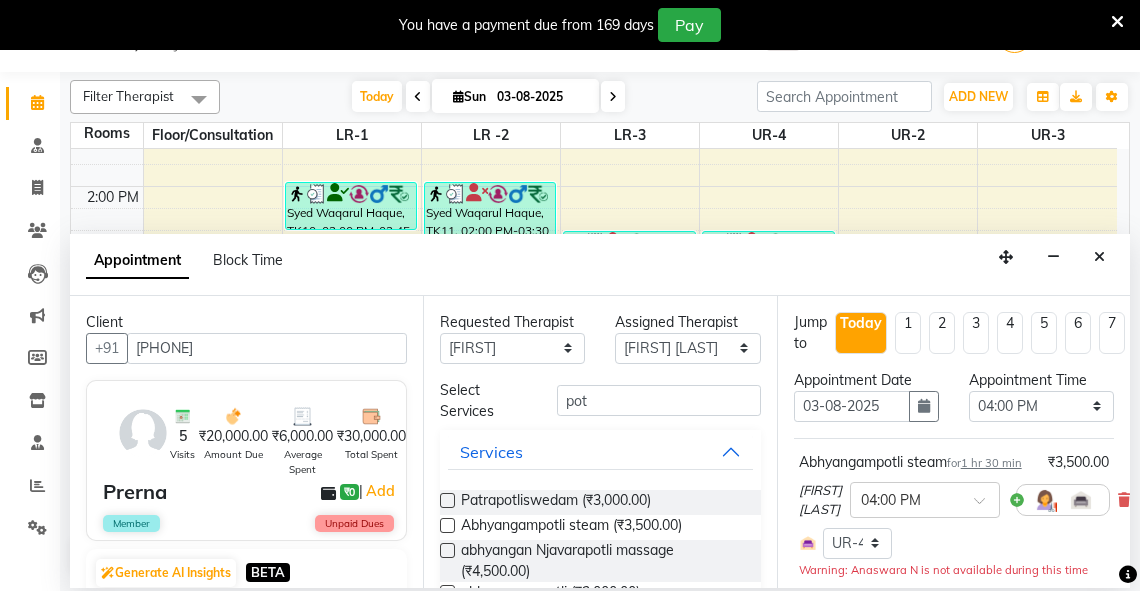 checkbox on "false" 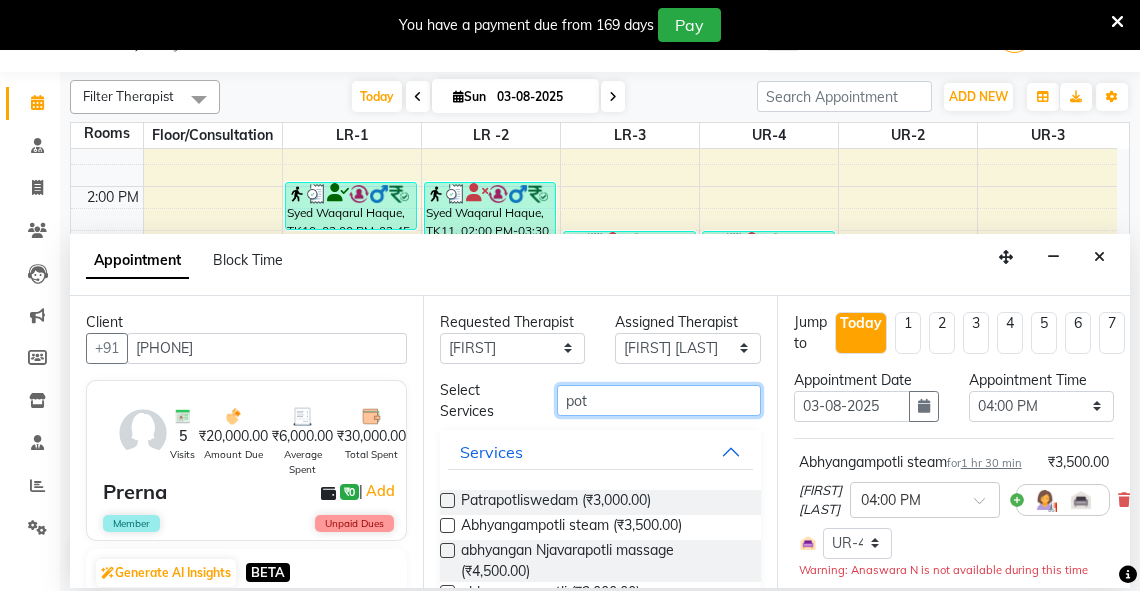 drag, startPoint x: 591, startPoint y: 400, endPoint x: 534, endPoint y: 407, distance: 57.428215 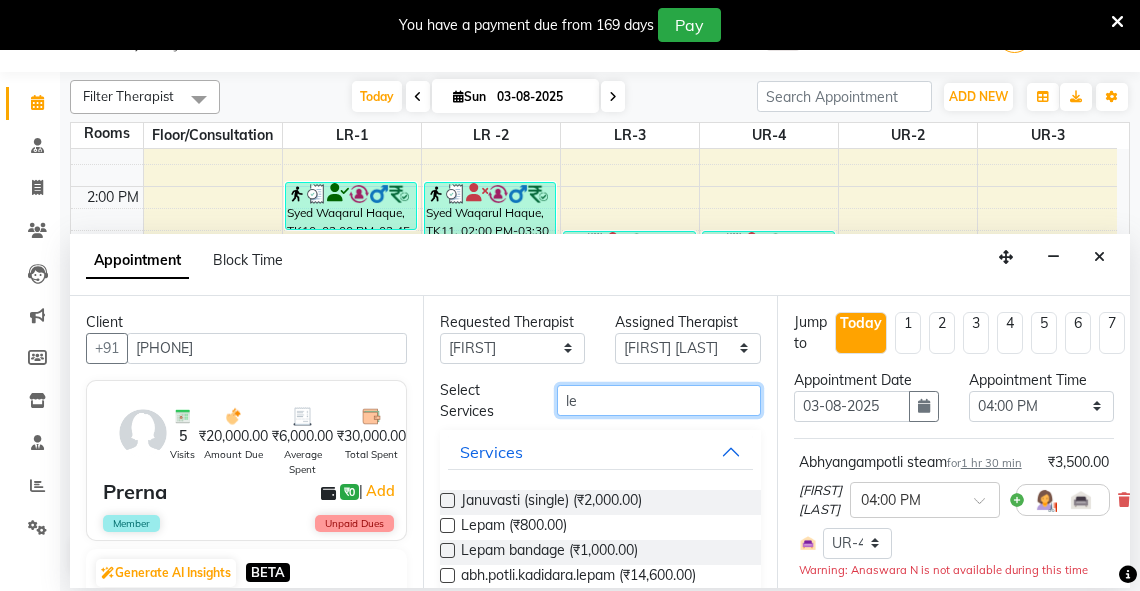 type on "le" 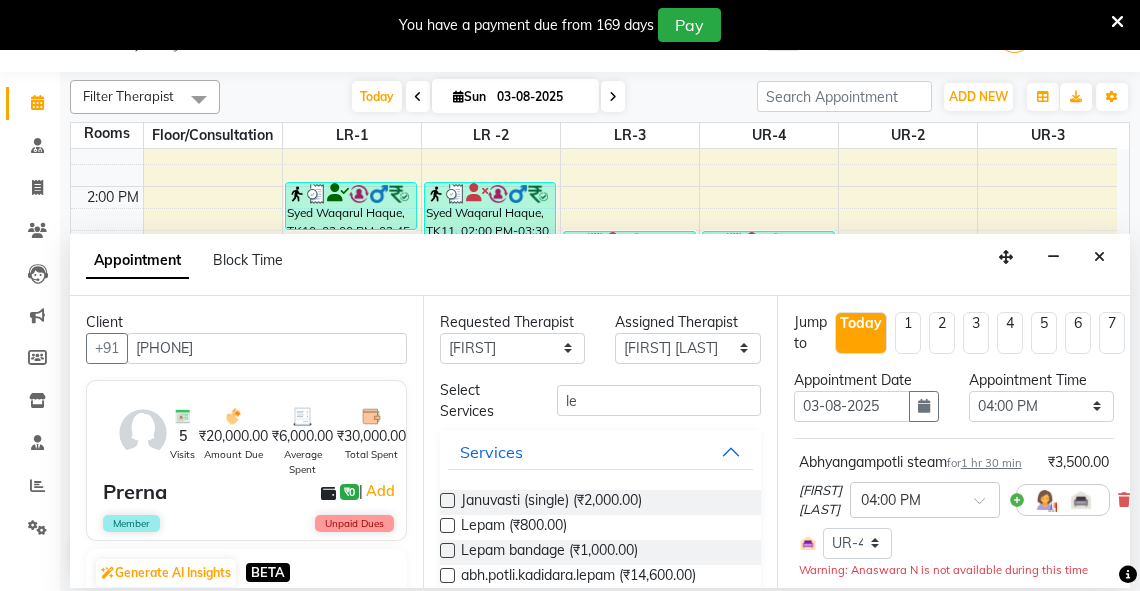 drag, startPoint x: 444, startPoint y: 522, endPoint x: 512, endPoint y: 535, distance: 69.2315 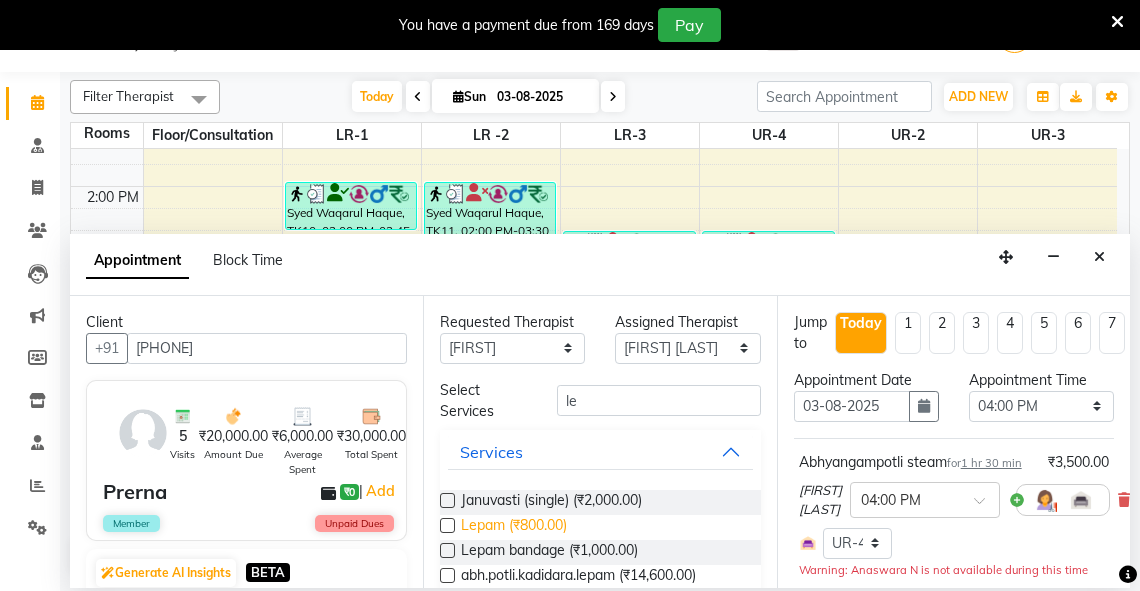 click at bounding box center (447, 525) 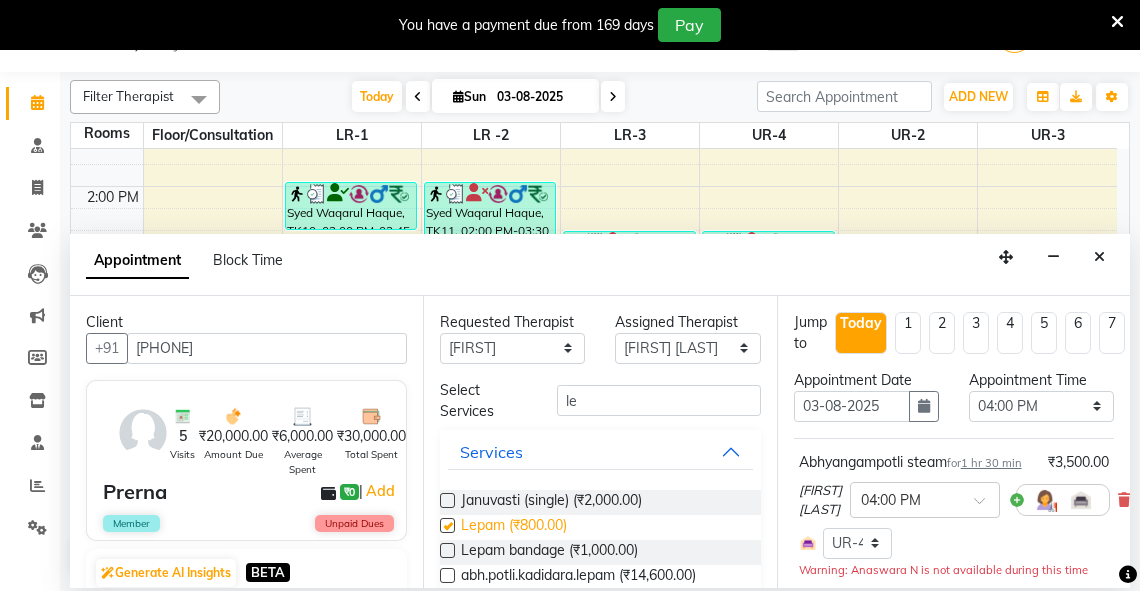 select on "2650" 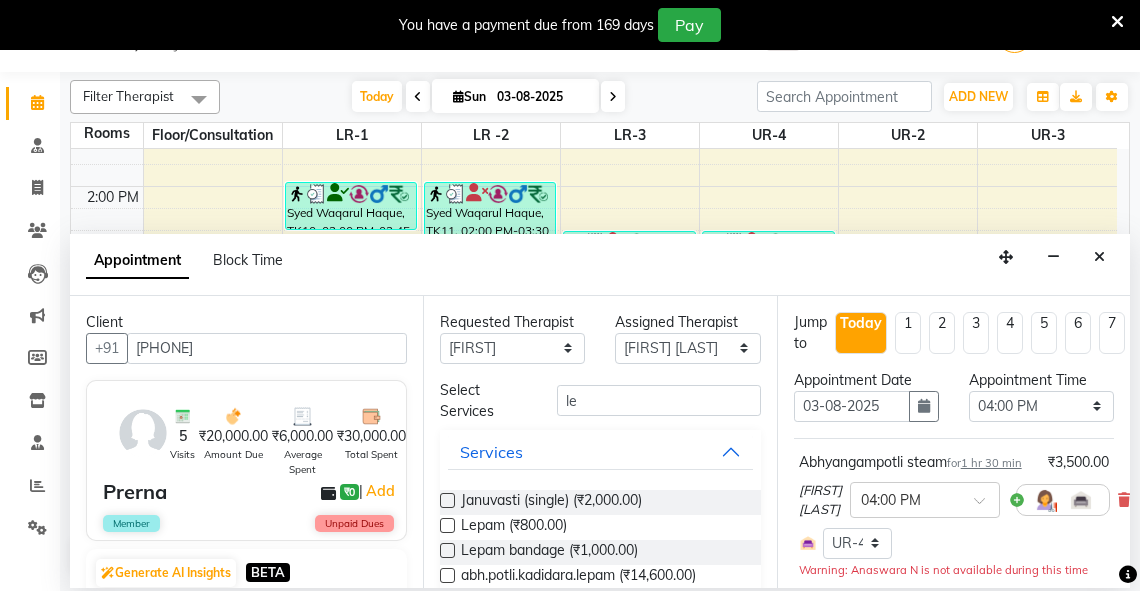 checkbox on "false" 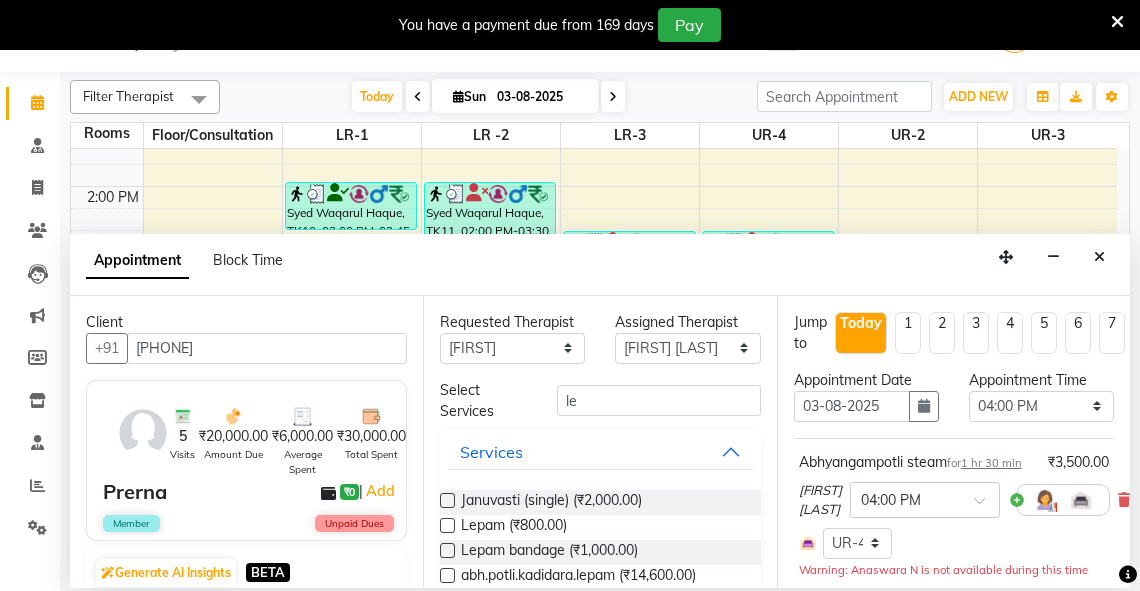 scroll, scrollTop: 483, scrollLeft: 0, axis: vertical 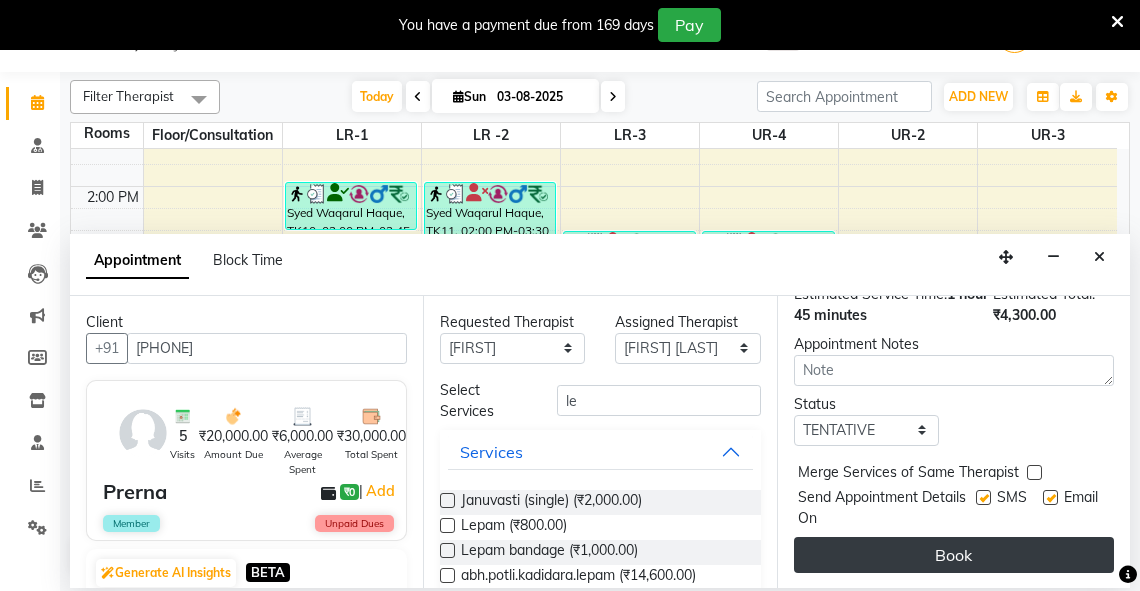 click on "Book" at bounding box center (954, 555) 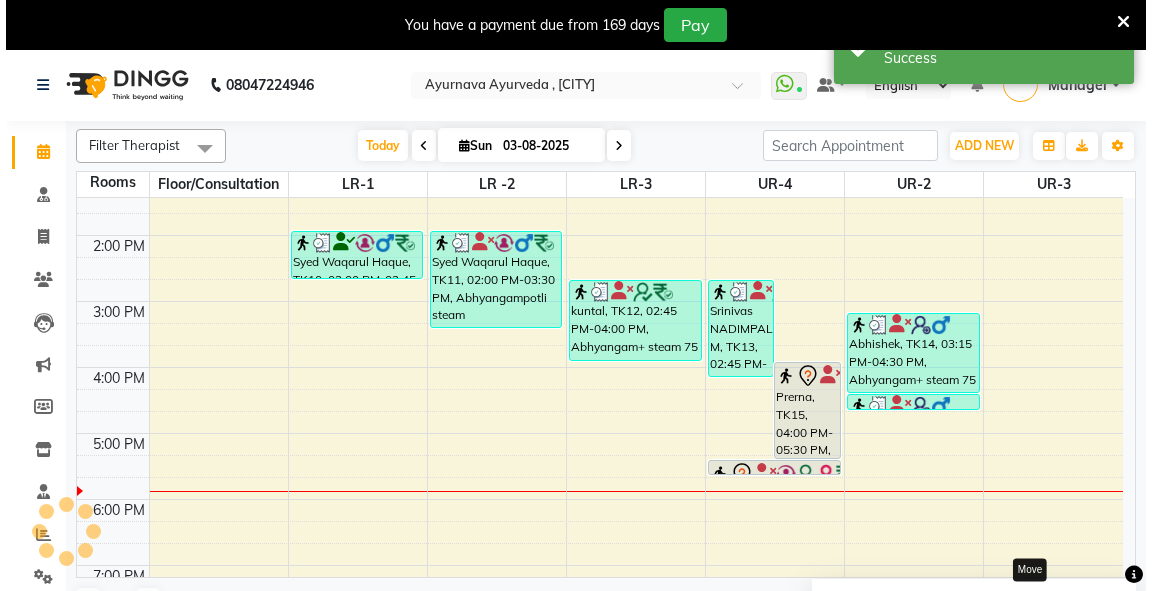 scroll, scrollTop: 0, scrollLeft: 0, axis: both 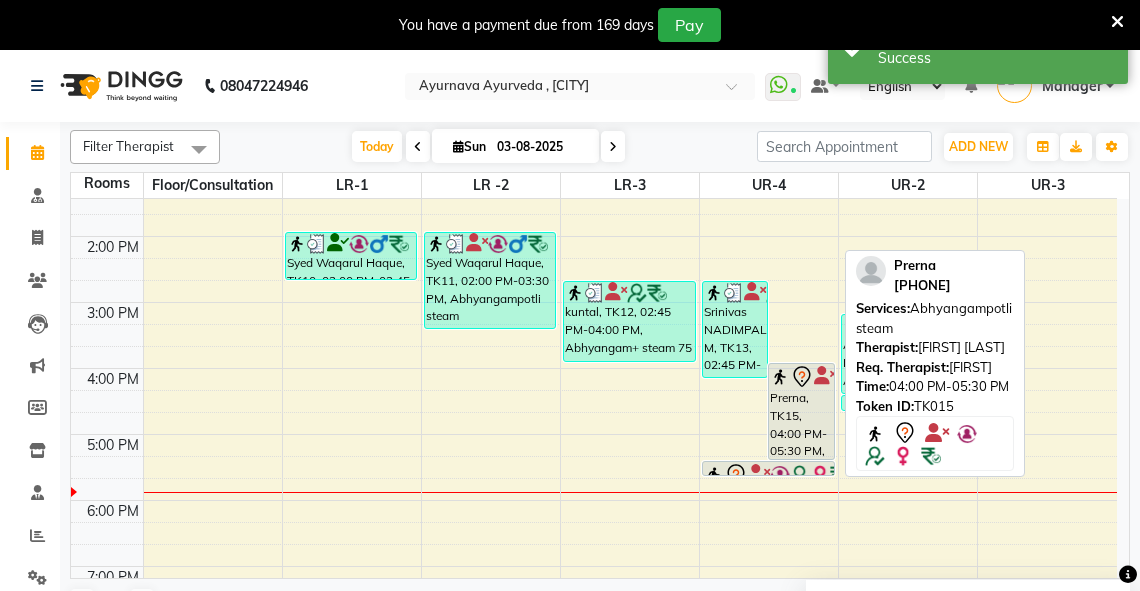 click on "Prerna, TK15, 04:00 PM-05:30 PM, Abhyangampotli steam" at bounding box center (801, 411) 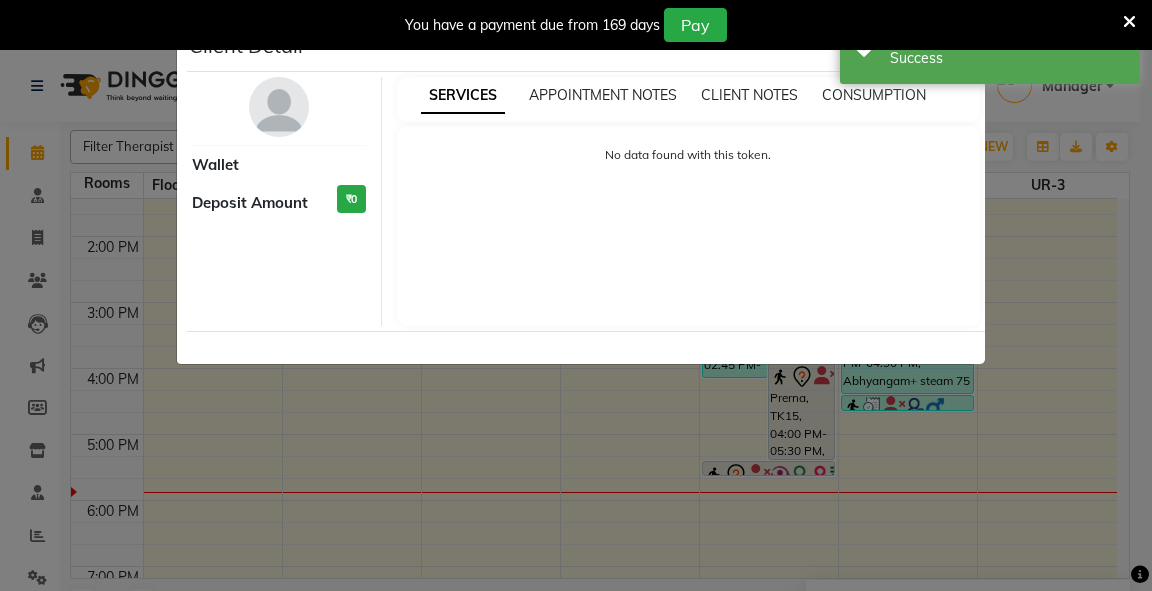 select on "7" 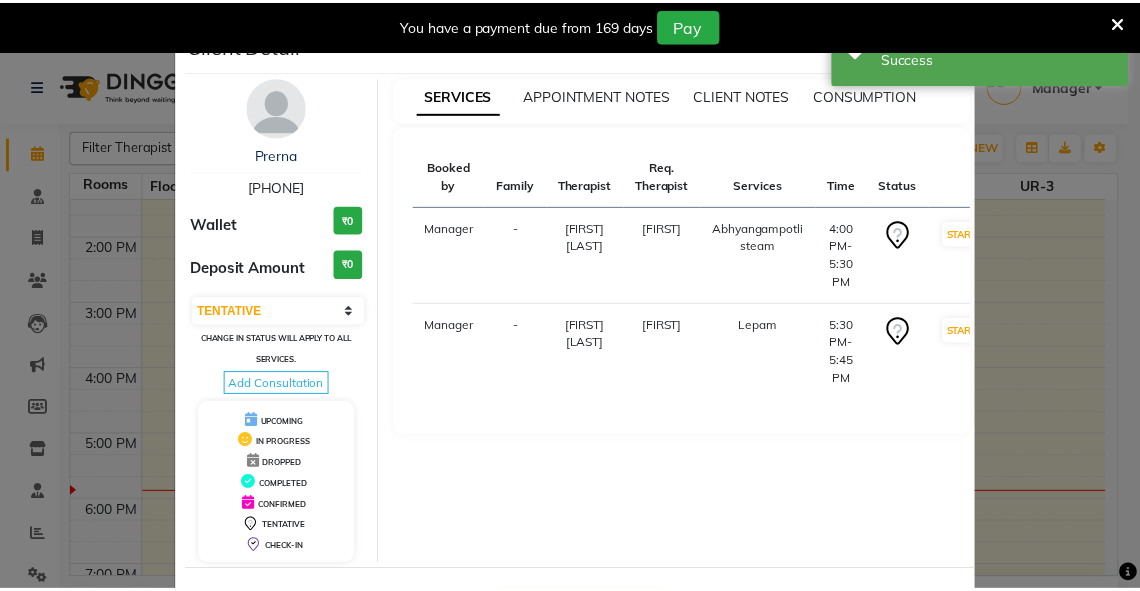 scroll, scrollTop: 78, scrollLeft: 0, axis: vertical 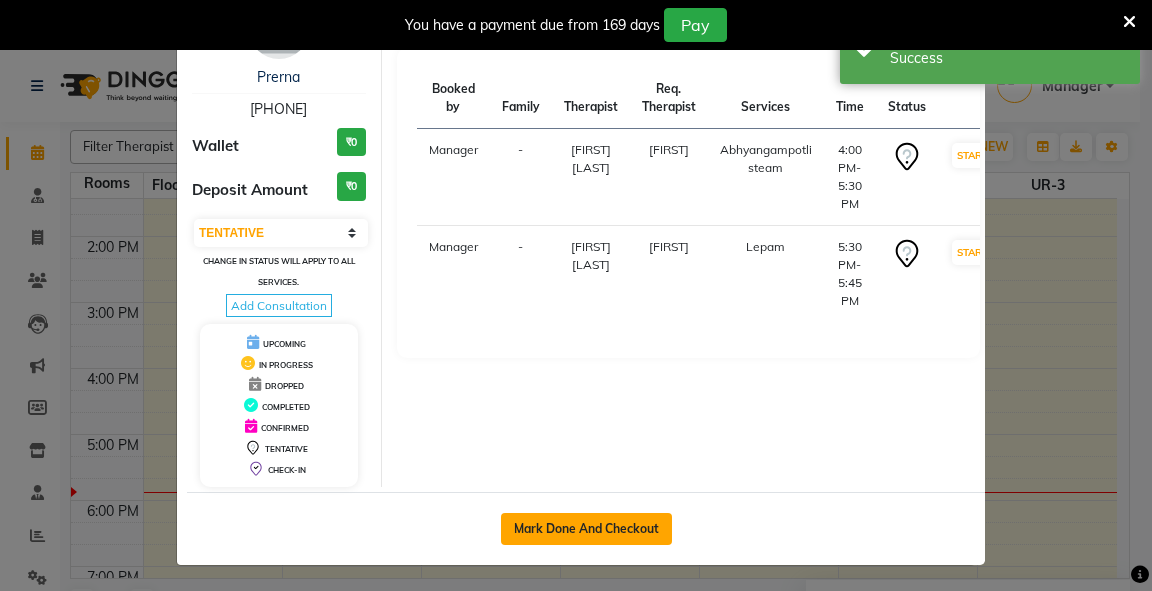 click on "Mark Done And Checkout" 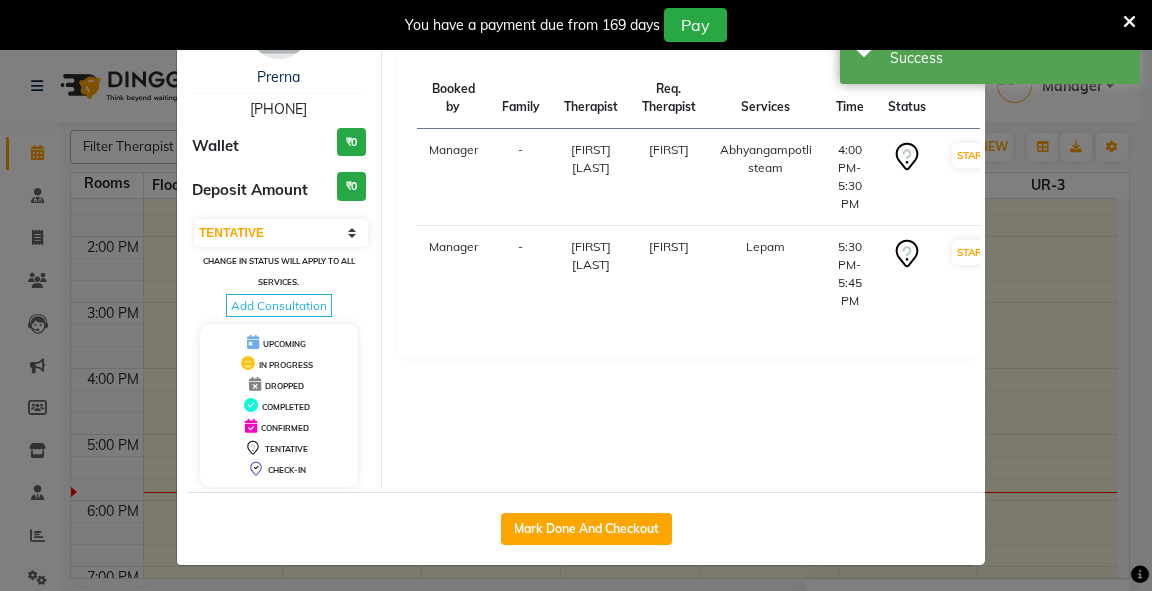 select on "service" 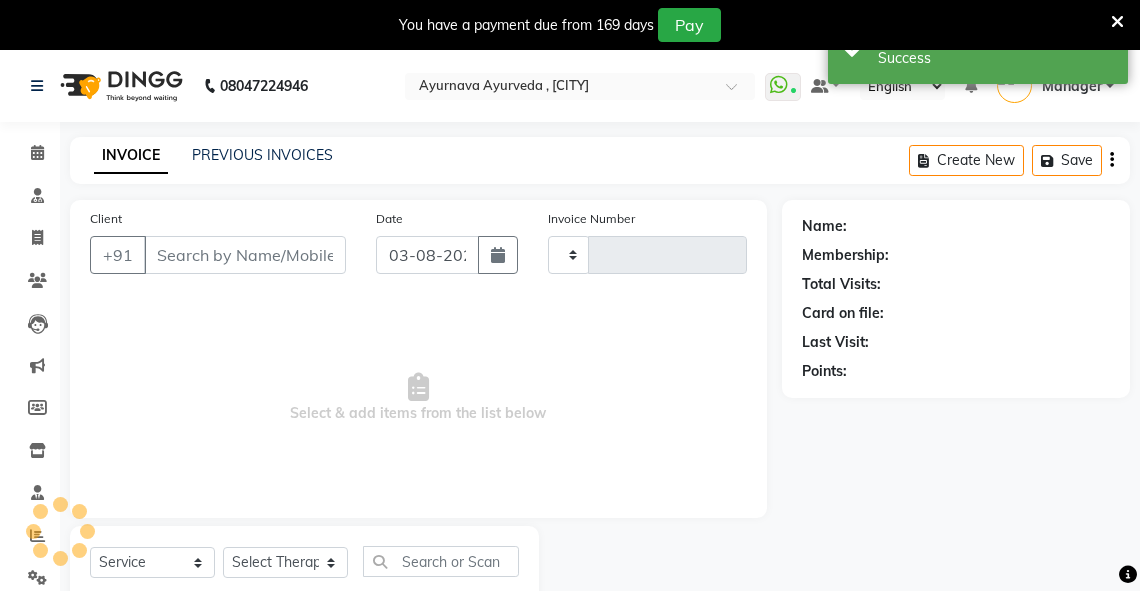 scroll, scrollTop: 60, scrollLeft: 0, axis: vertical 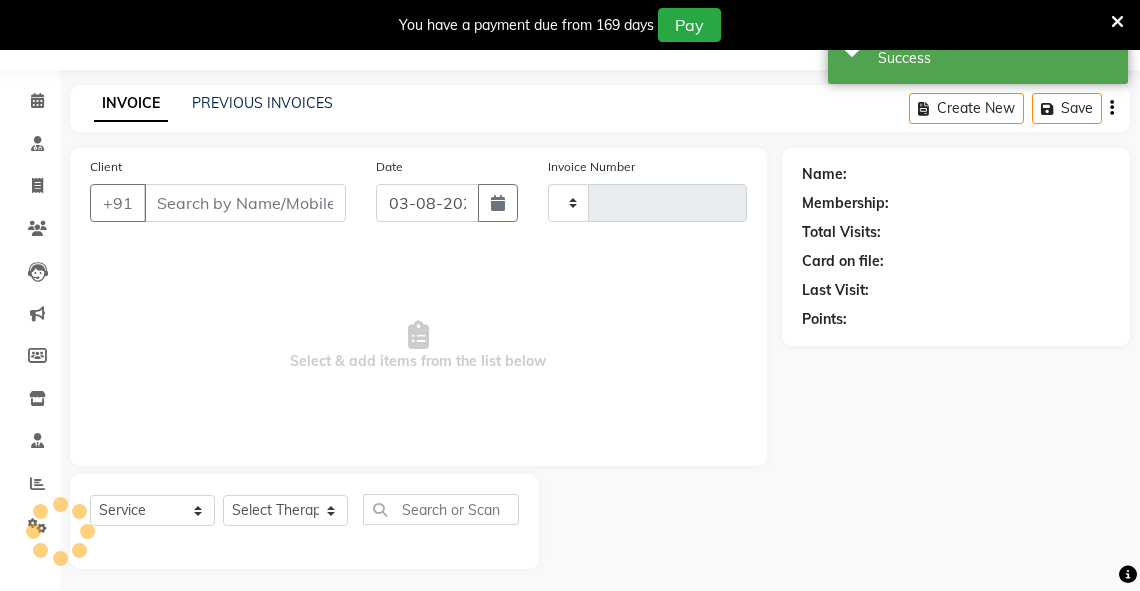 type on "2297" 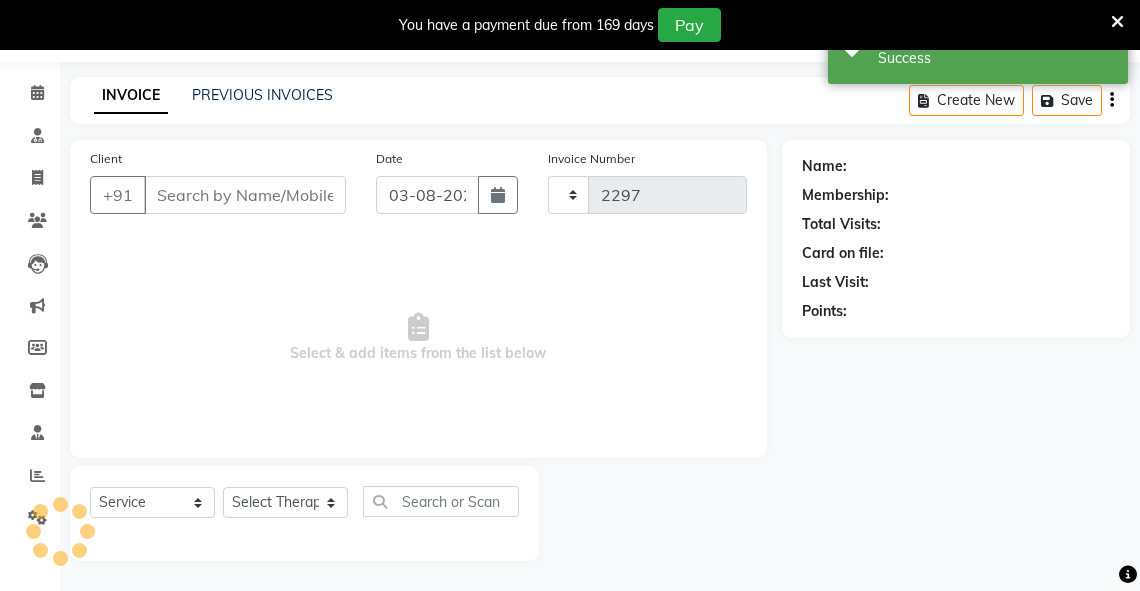select on "5571" 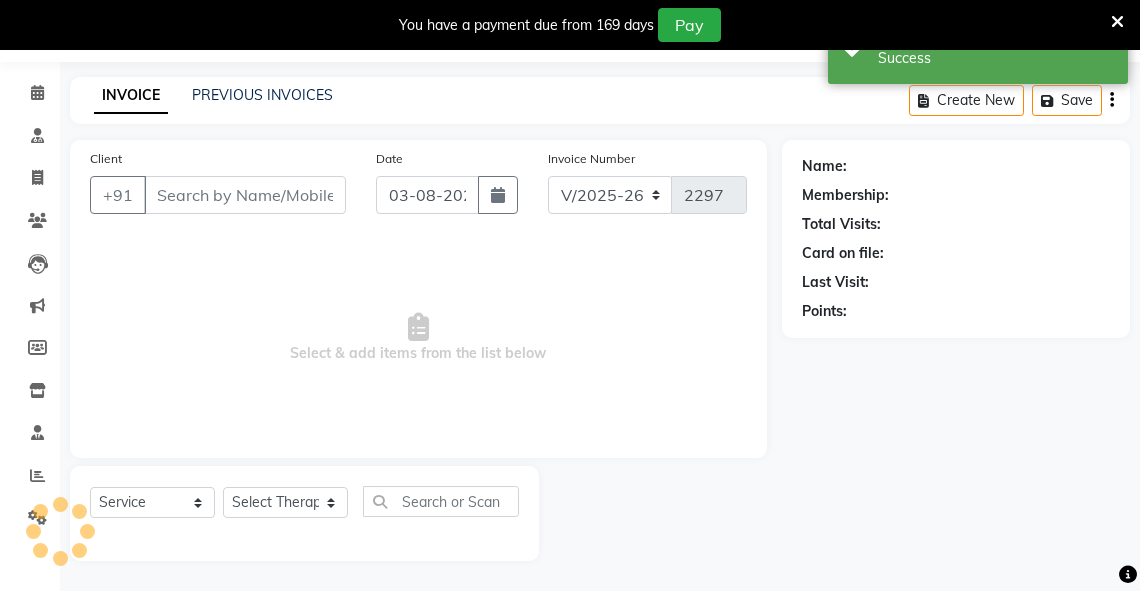 type on "[PHONE]" 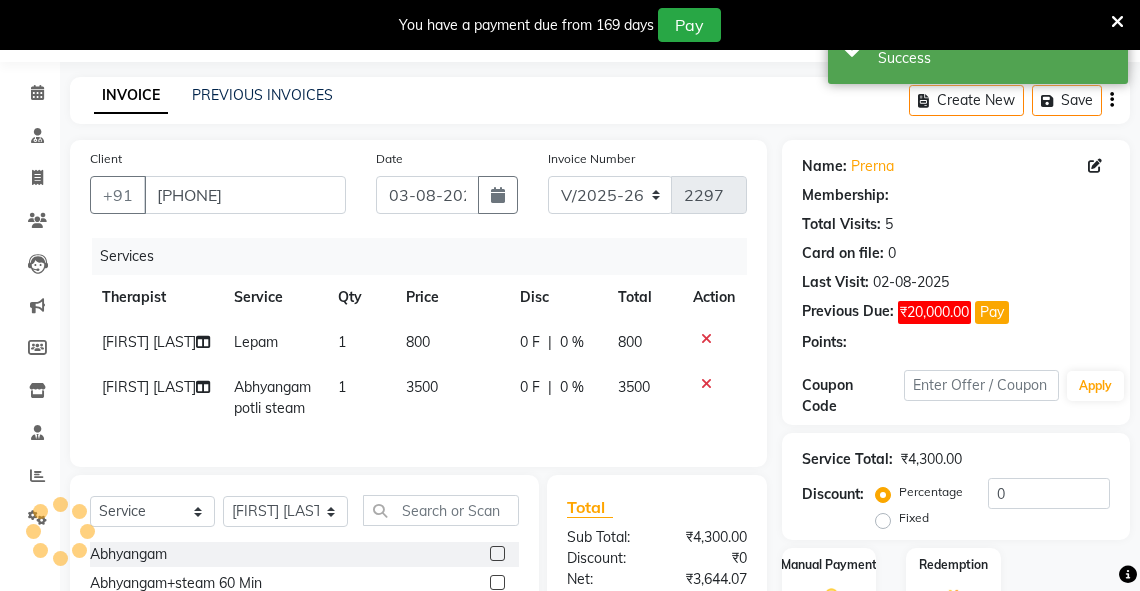 select on "1: Object" 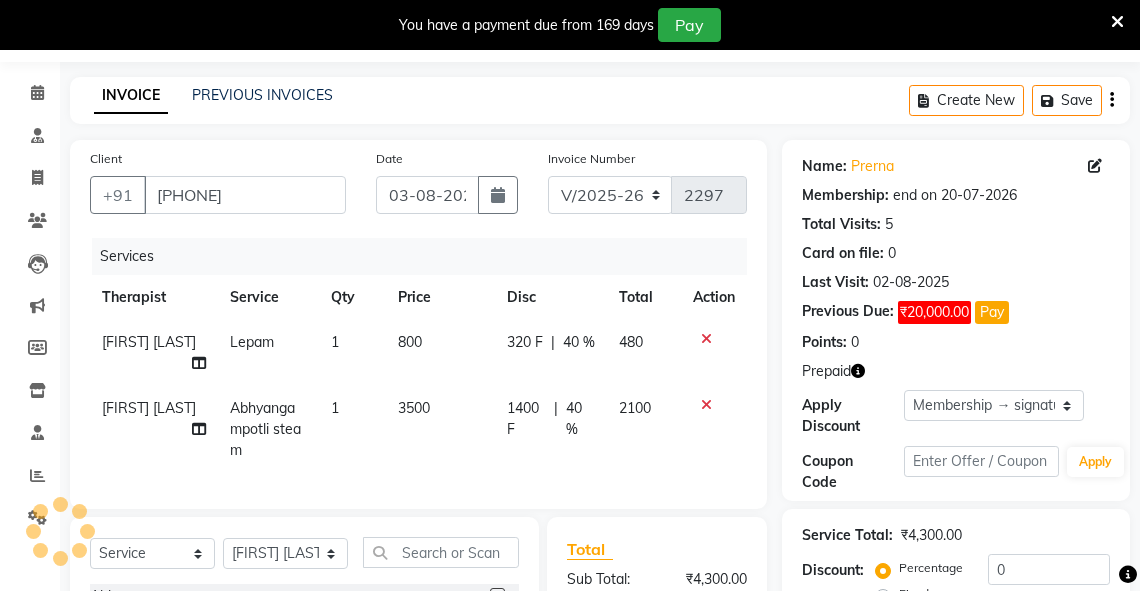 type on "40" 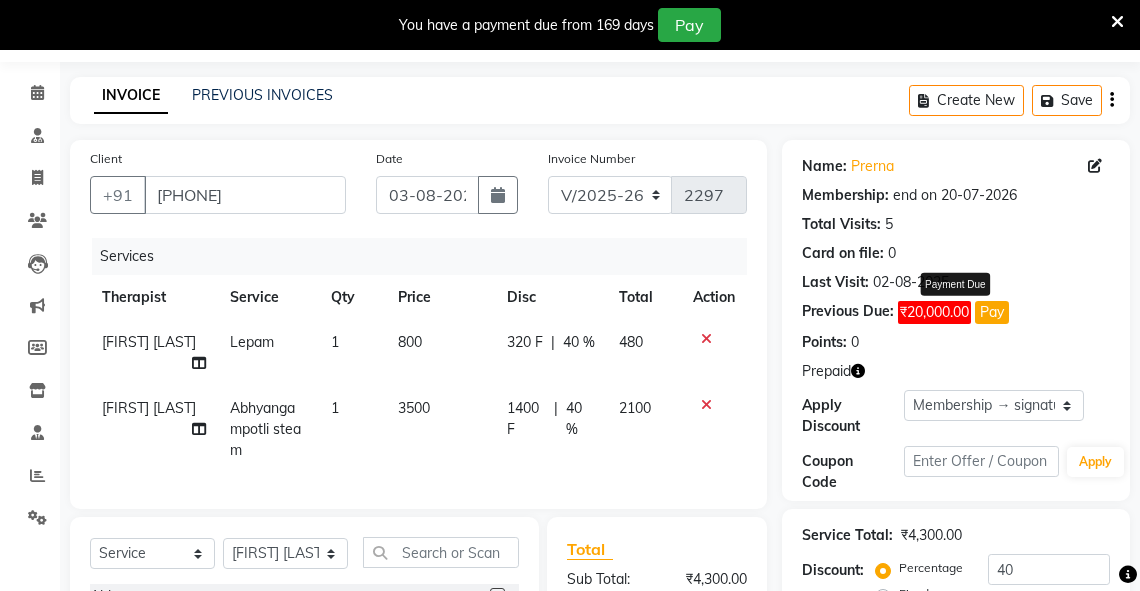 click on "Pay" 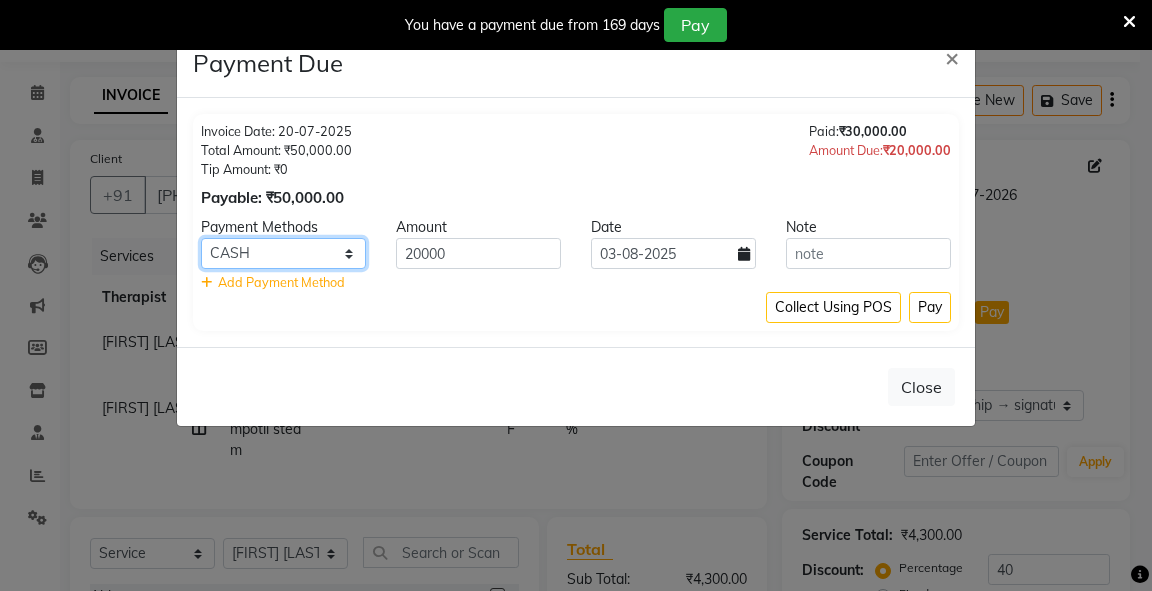 click on "CASH CARD GPay PhonePe UPI" 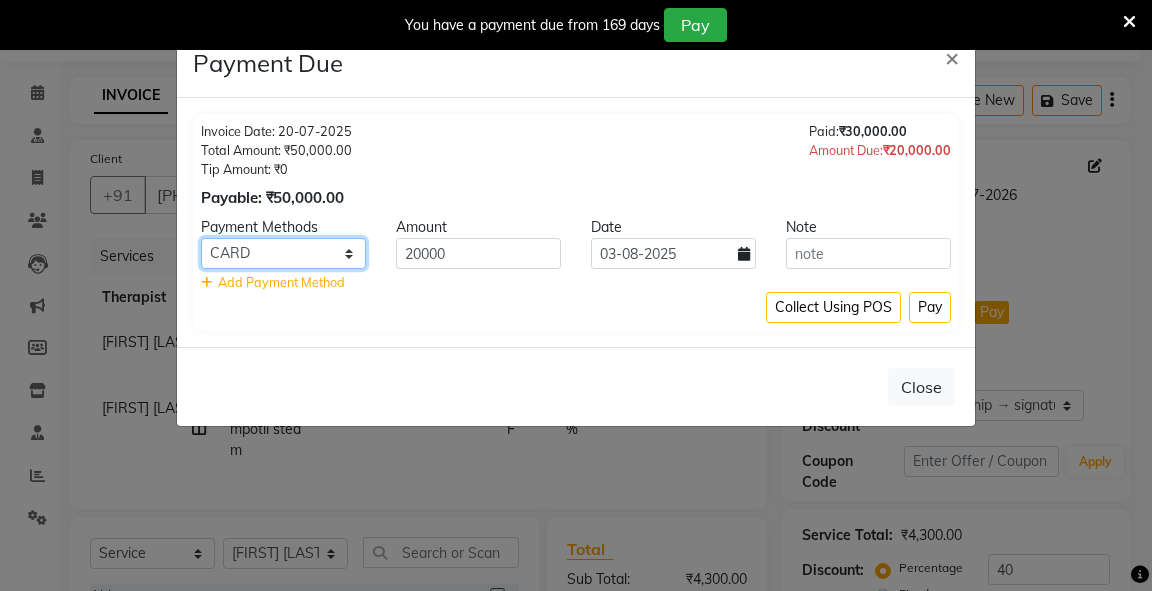 click on "CASH CARD GPay PhonePe UPI" 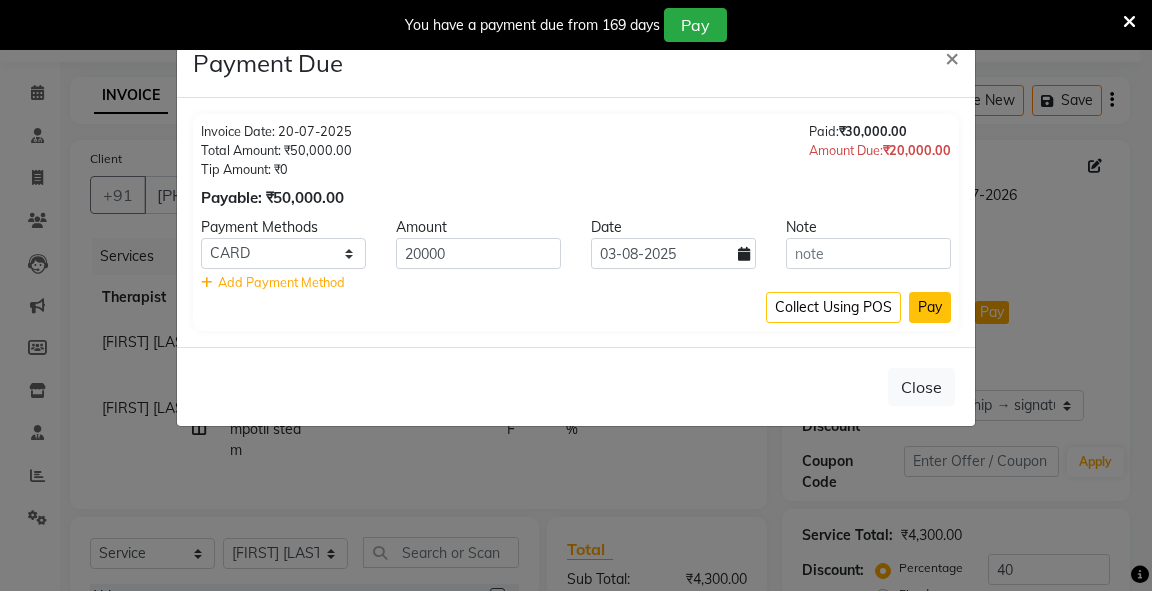 click on "Pay" 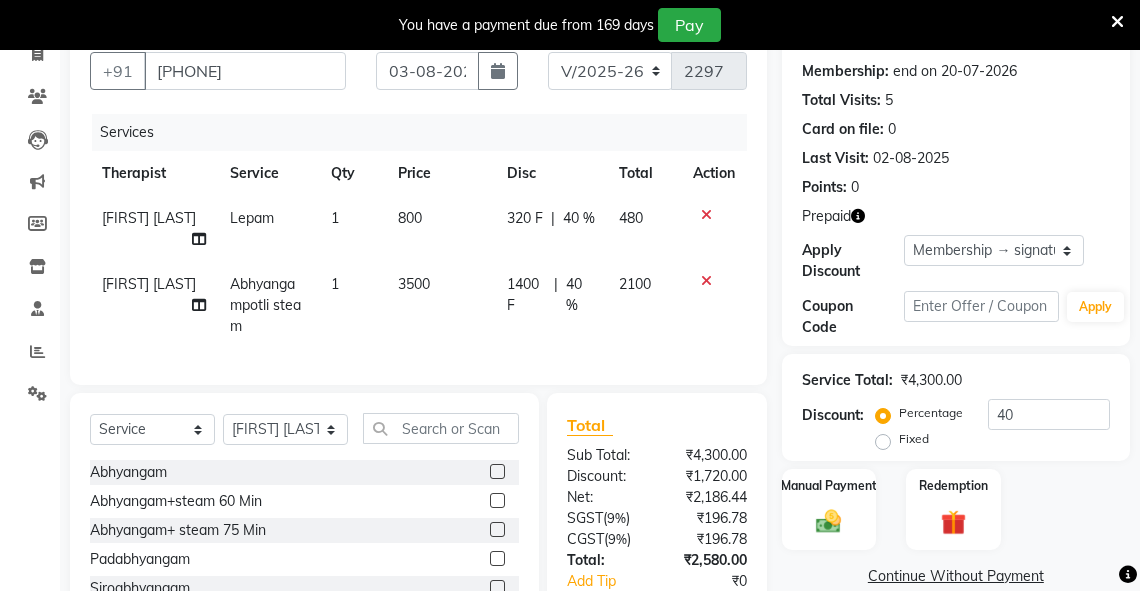 scroll, scrollTop: 253, scrollLeft: 0, axis: vertical 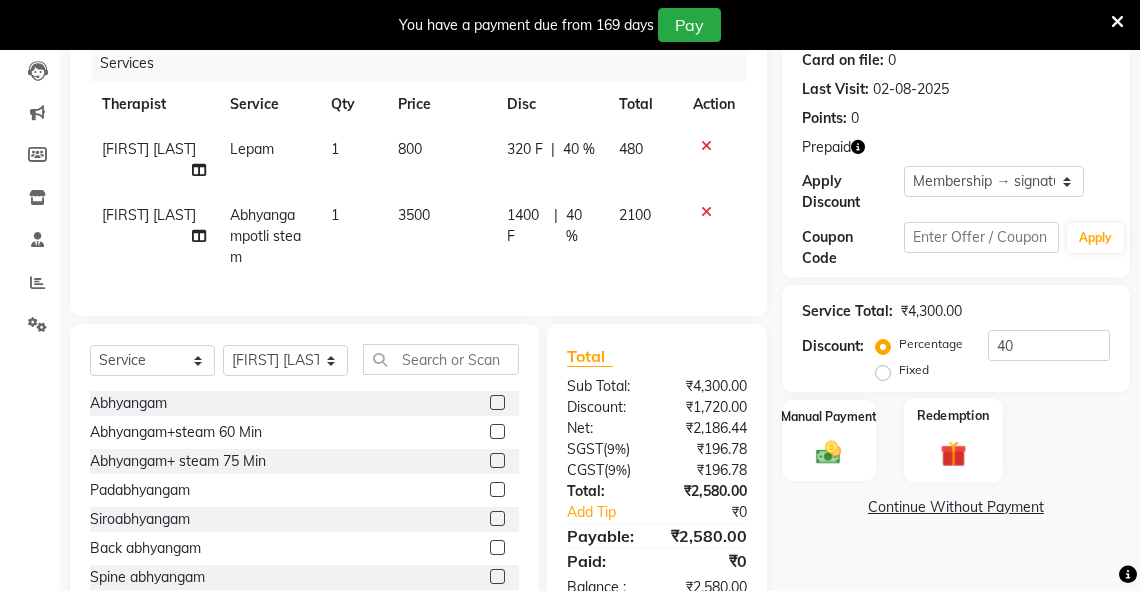 click 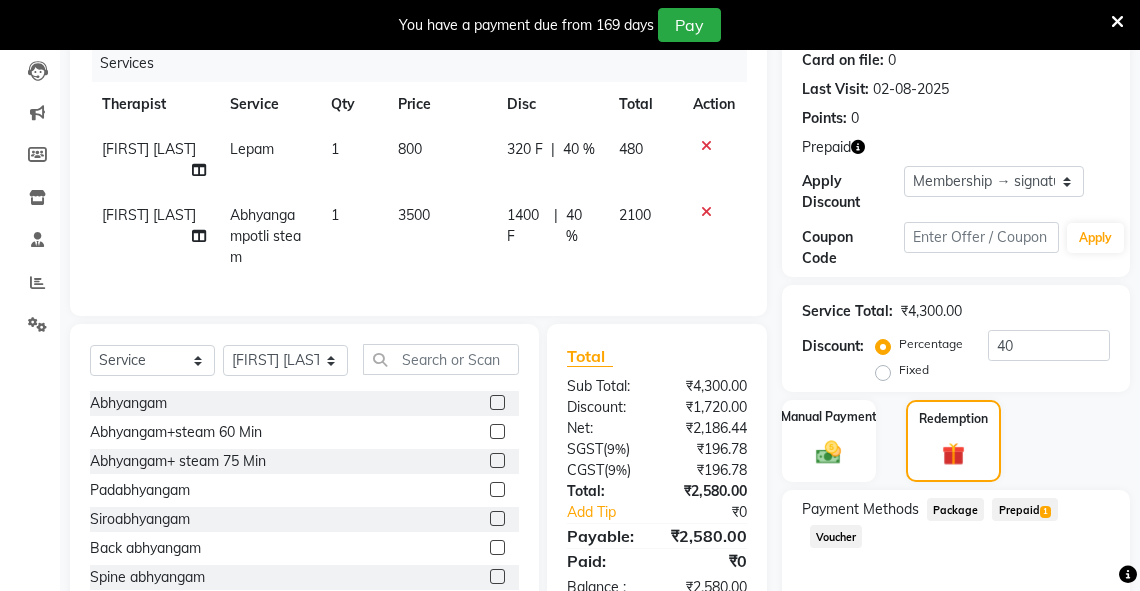 scroll, scrollTop: 342, scrollLeft: 0, axis: vertical 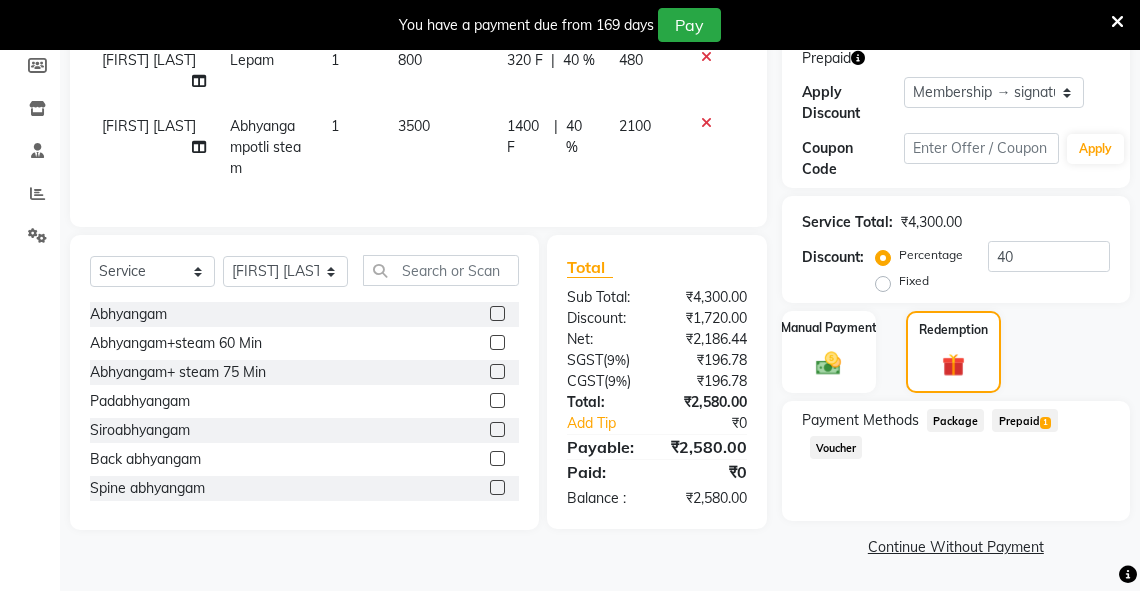 drag, startPoint x: 1026, startPoint y: 418, endPoint x: 1151, endPoint y: 417, distance: 125.004 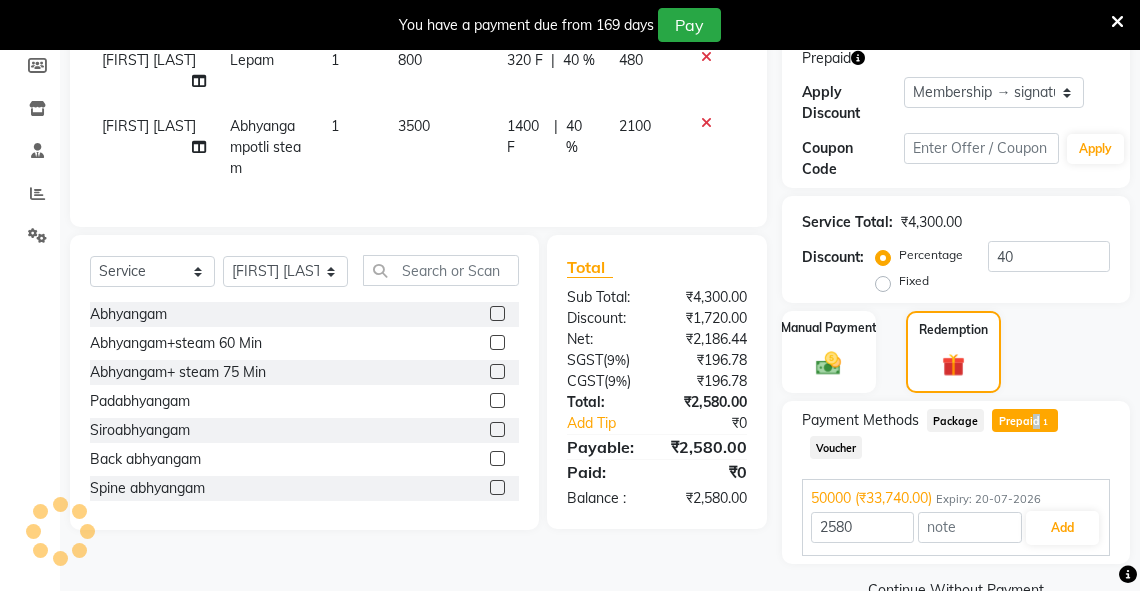 scroll, scrollTop: 386, scrollLeft: 0, axis: vertical 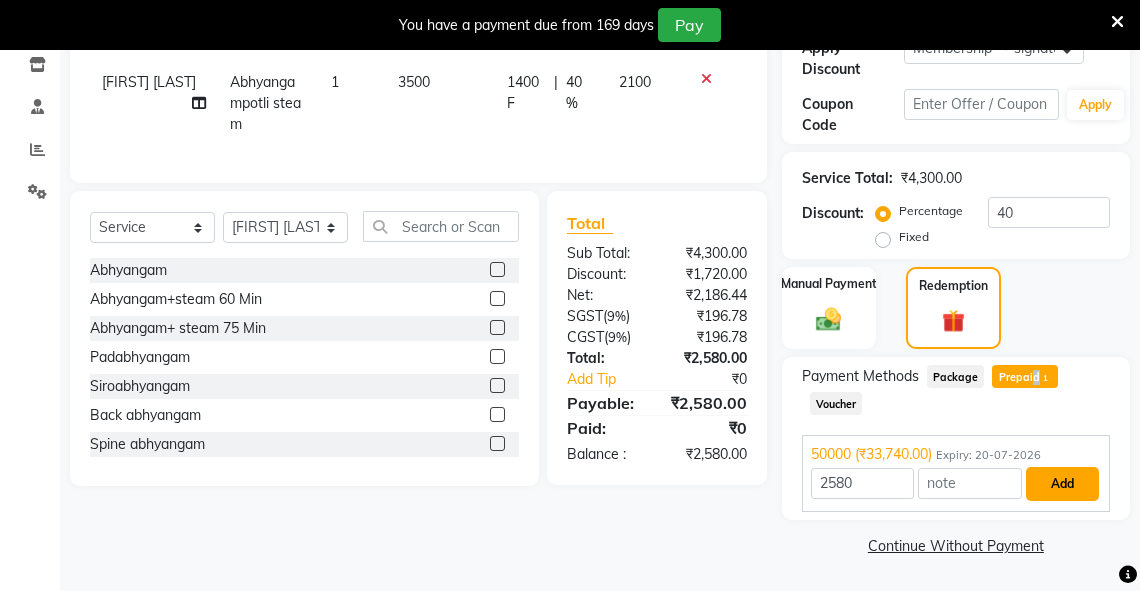 click on "Add" at bounding box center (1062, 484) 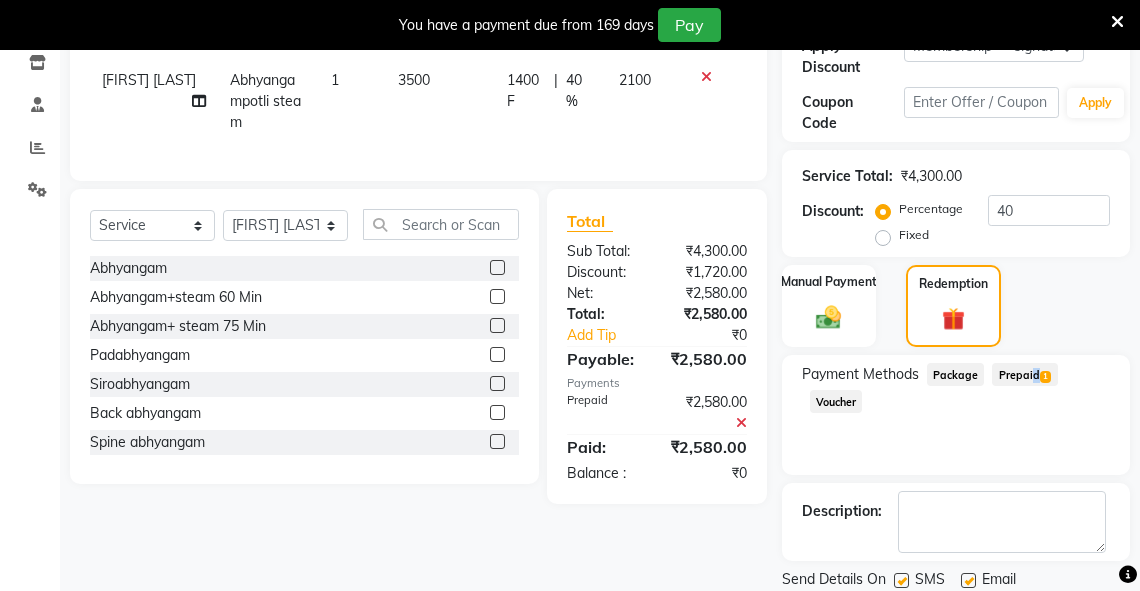scroll, scrollTop: 454, scrollLeft: 0, axis: vertical 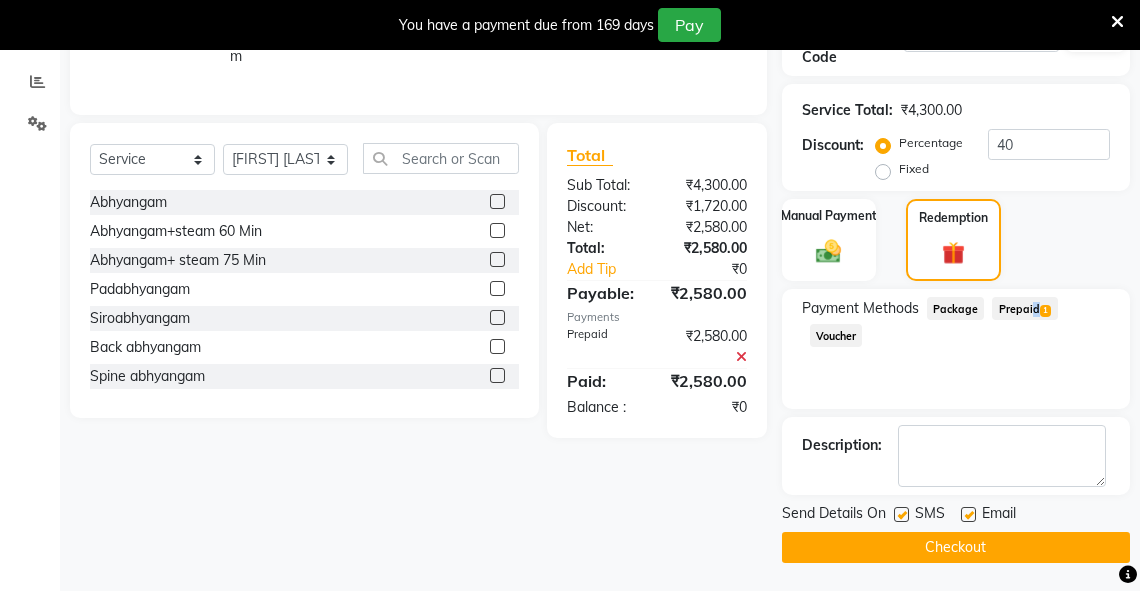 click on "Checkout" 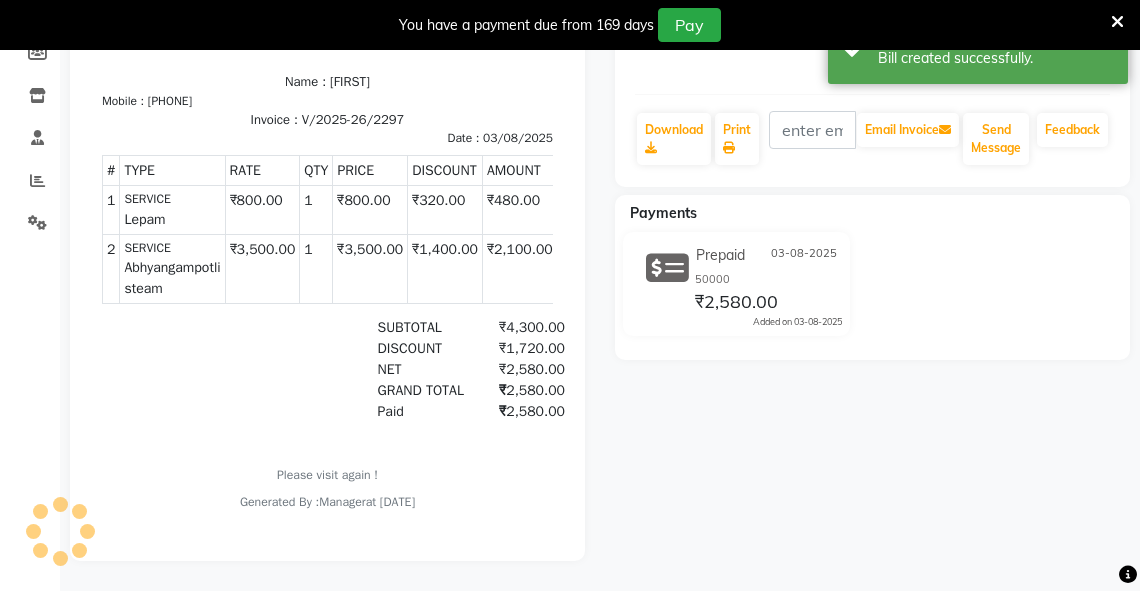 scroll, scrollTop: 0, scrollLeft: 0, axis: both 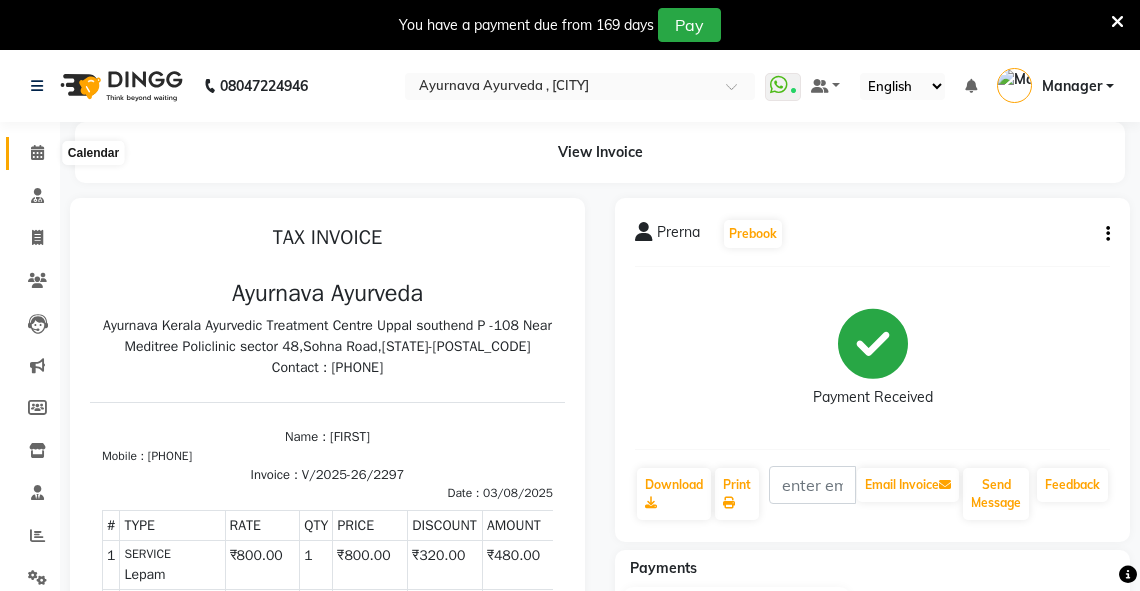 click 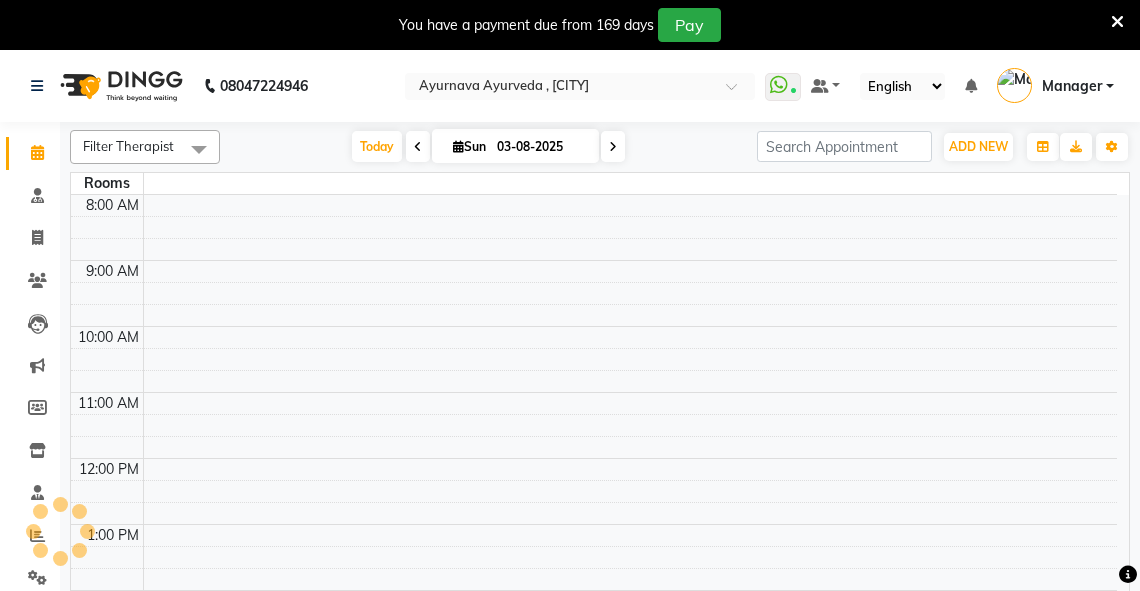scroll, scrollTop: 0, scrollLeft: 0, axis: both 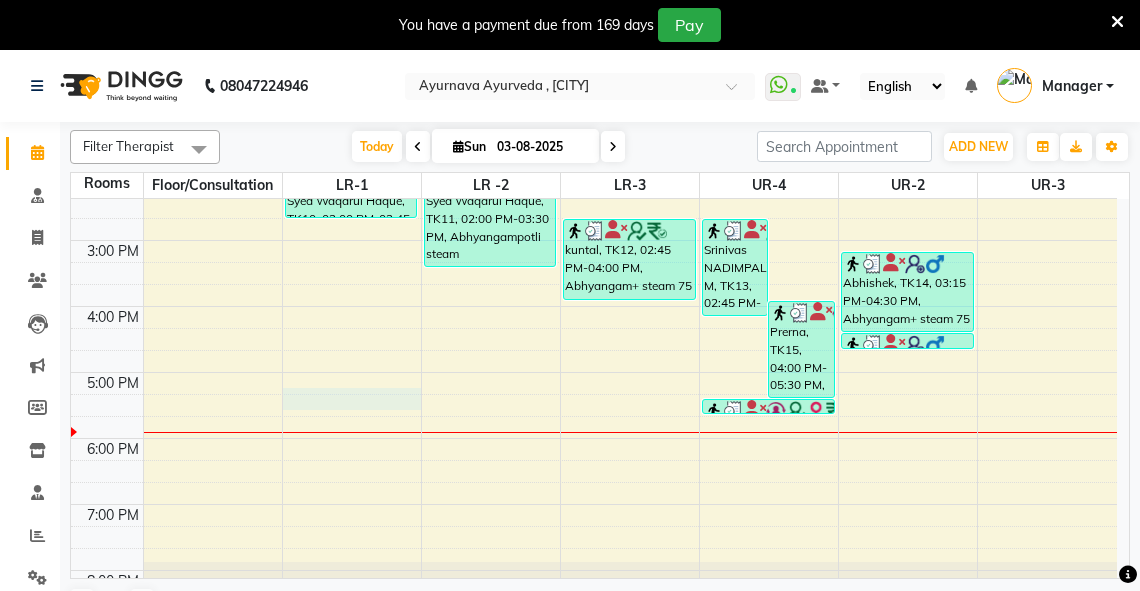 click on "6:00 AM 7:00 AM 8:00 AM 9:00 AM 10:00 AM 11:00 AM 12:00 PM 1:00 PM 2:00 PM 3:00 PM 4:00 PM 5:00 PM 6:00 PM 7:00 PM 8:00 PM     sheen T 25%, TK09, 09:15 AM-10:00 AM,  abhyangam(L)+Potli(L)     sheen T 25%, TK09, 10:00 AM-10:45 AM,  abhyangam(L)+Potli(L)     sheen T 25%, TK09, 10:45 AM-11:30 AM,  abhyangam(L)+Potli(L)     krishan kalsi, TK04, 08:15 AM-09:15 AM, Abhyangam+steam 60 Min     rajesh mps N157, TK07, 10:15 AM-11:15 AM, Abhyangam+steam 60 Min     Syed Waqarul Haque, TK10, 02:00 PM-02:45 PM, facial     RANVEER SINGTH, TK05, 08:15 AM-09:00 AM, Abhyangam     Syed Waqarul Haque, TK11, 02:00 PM-03:30 PM, Abhyangampotli steam     Vikram 50 k, TK06, 08:15 AM-09:30 AM, abhyangam udwarthanam STEAM     sunil goel  N 60, TK03, 10:00 AM-11:00 AM, Abhyangam+steam 60 Min     kuntal, TK12, 02:45 PM-04:00 PM, Abhyangam+ steam 75 Min     deepak singh, TK08, 07:45 AM-08:30 AM, Abhyangam     deepak singh, TK08, 08:20 AM-09:05 AM, Abhyangam     Srinivas NADIMPALLI M, TK13, 02:45 PM-04:15 PM, Abhyangam sirodhara" at bounding box center [594, 141] 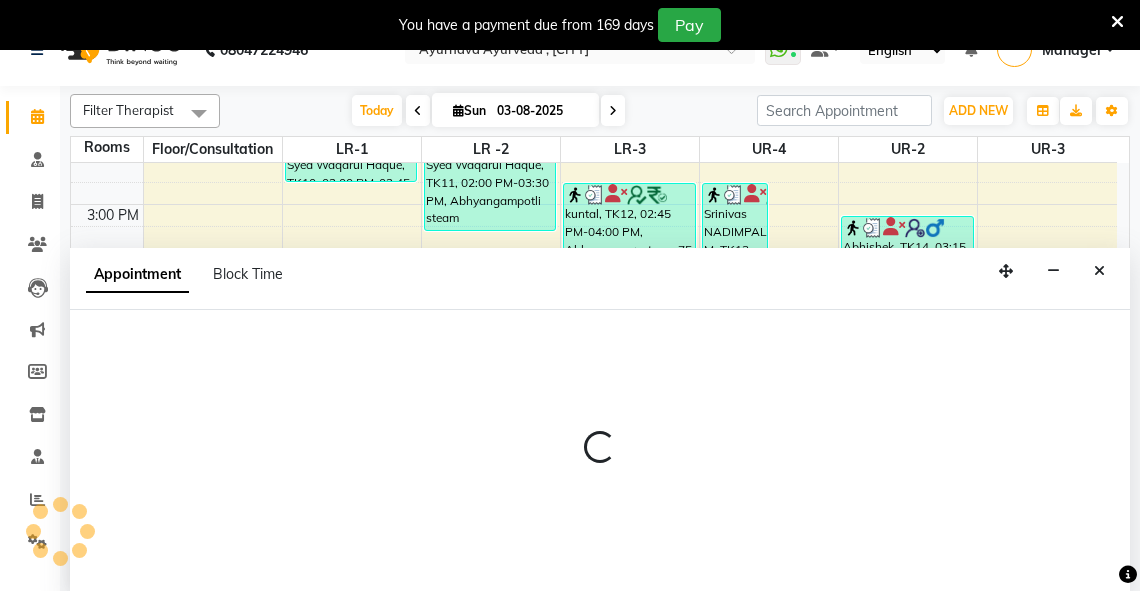 scroll, scrollTop: 50, scrollLeft: 0, axis: vertical 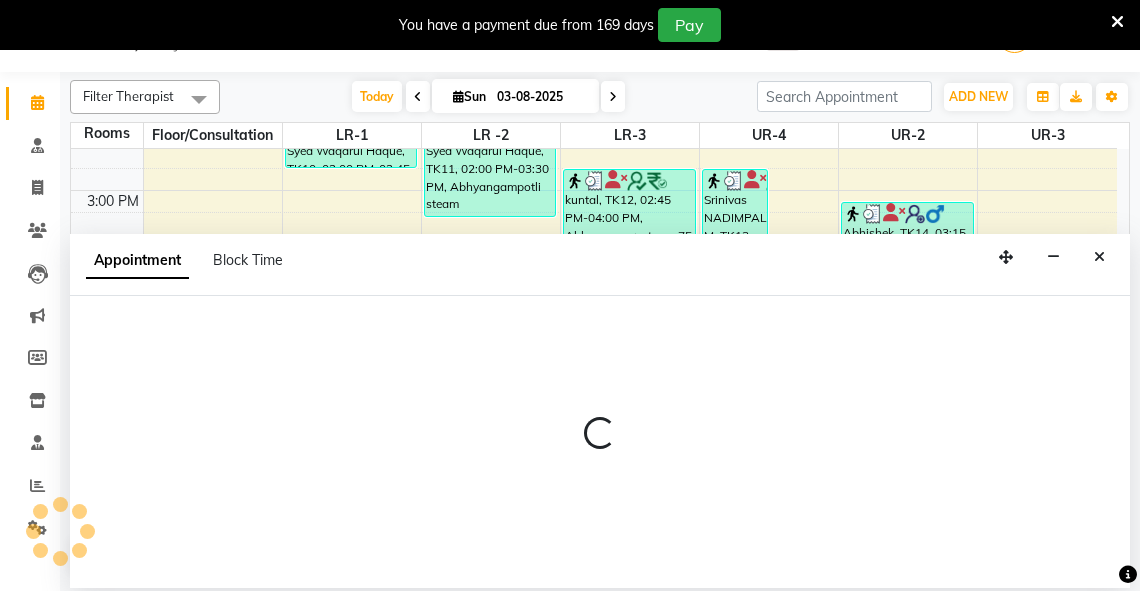 select on "1035" 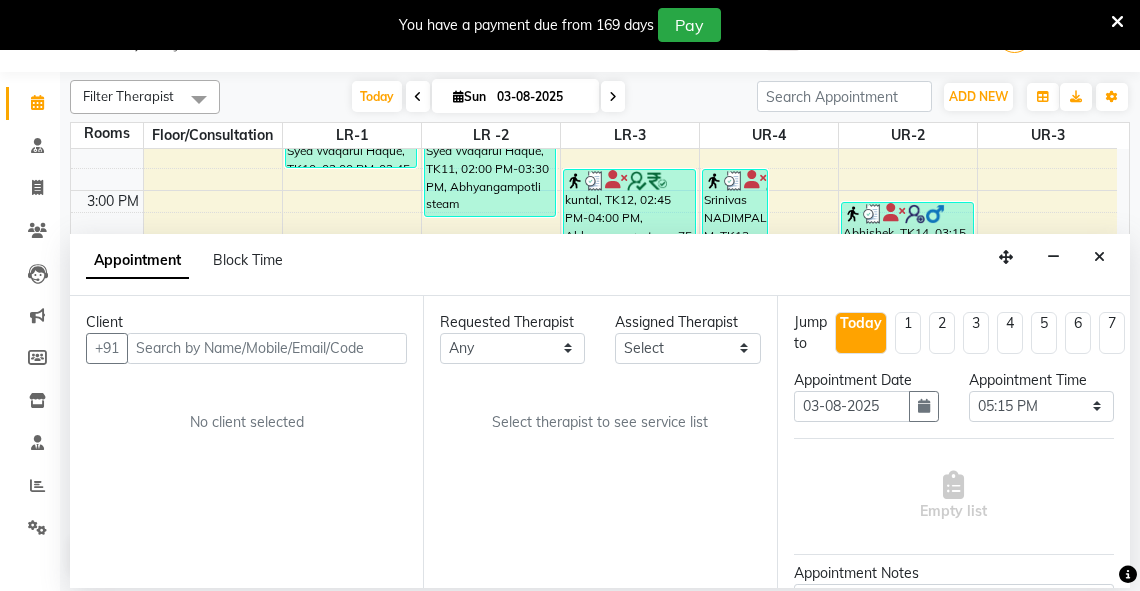 click at bounding box center [267, 348] 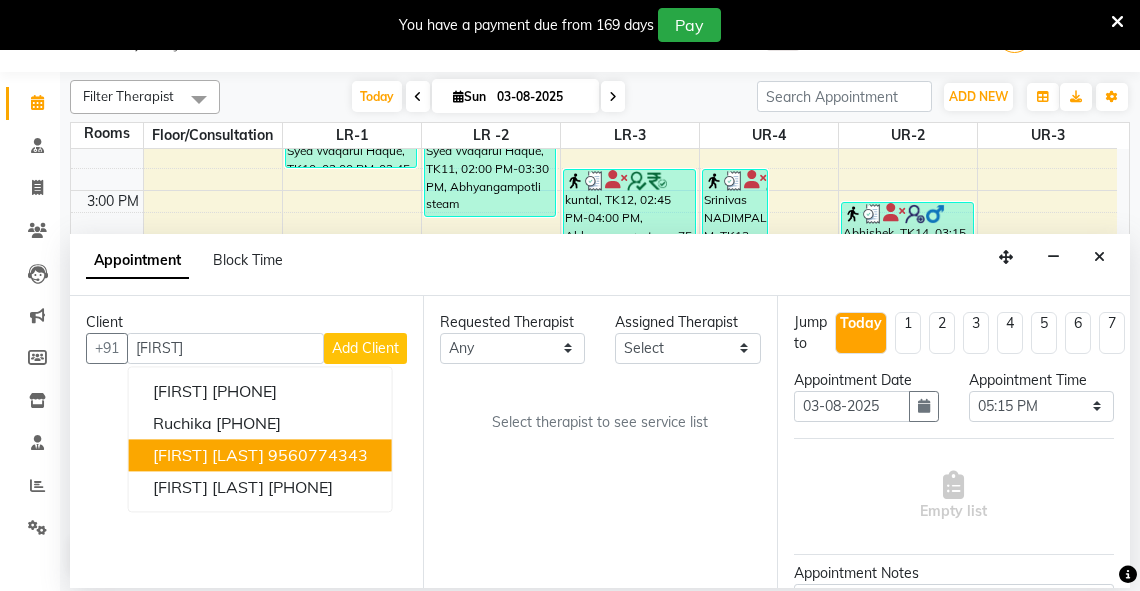click on "[FIRST] [LAST]" at bounding box center (208, 455) 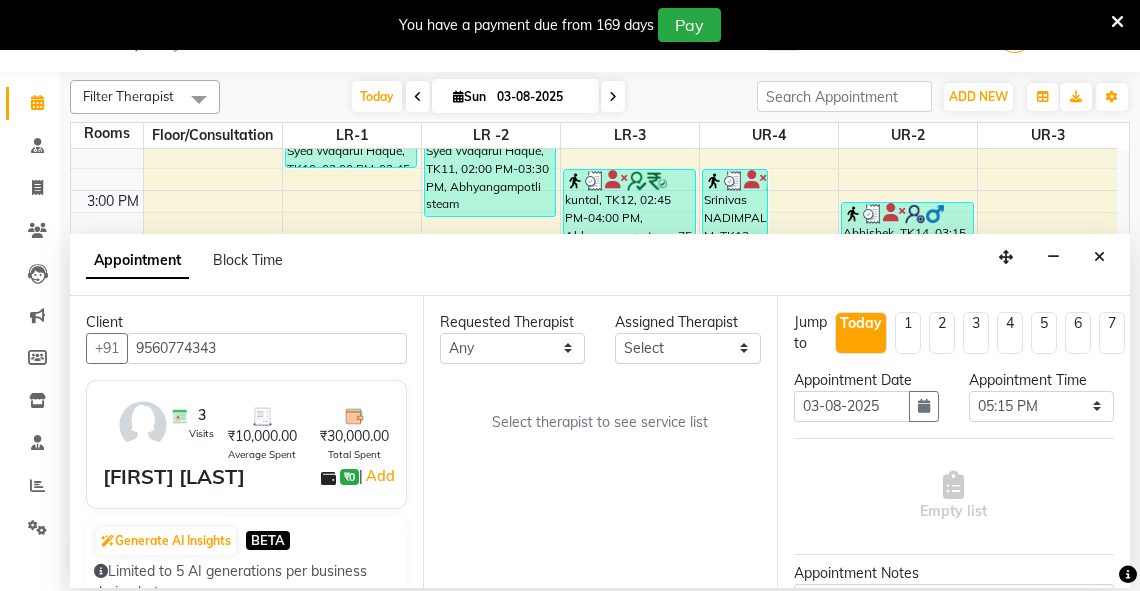 type on "9560774343" 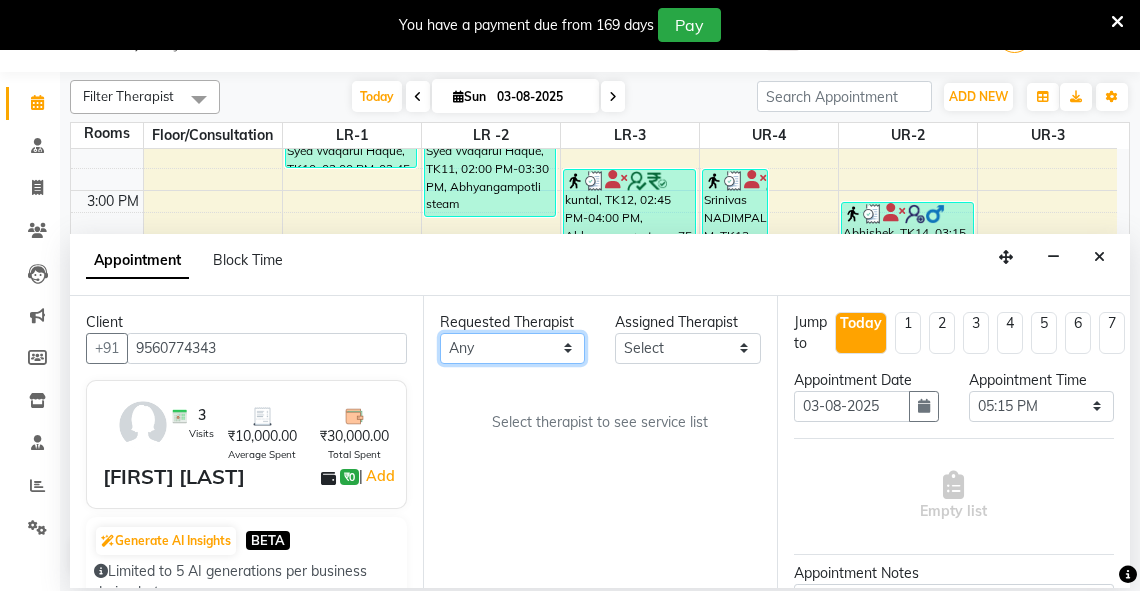 click on "Any Adarsh Akshaya V Aleena Thankachan Anakha A K Anaswara N anusha  Dhaneesha Dr JIJI K P elizabeth gopika Guddu Maurya JISHNU maneesha a Manoj K M OTHER BRANCH Sardinia Shyamjith Vineeth Vijayan vishnu priya yadhu" at bounding box center [512, 348] 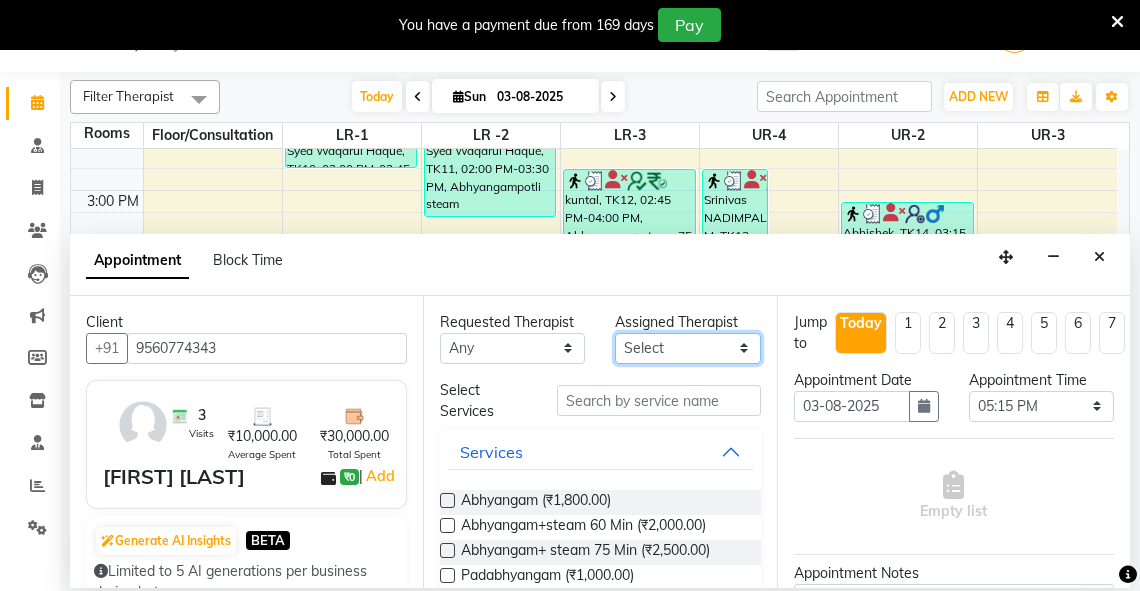 click on "Select Adarsh Akshaya V Aleena Thankachan Anakha A K Anaswara N anusha  Dhaneesha Dr JIJI K P elizabeth gopika Guddu Maurya JISHNU maneesha a Manoj K M OTHER BRANCH Sardinia Shyamjith Vineeth Vijayan vishnu priya yadhu" at bounding box center [687, 348] 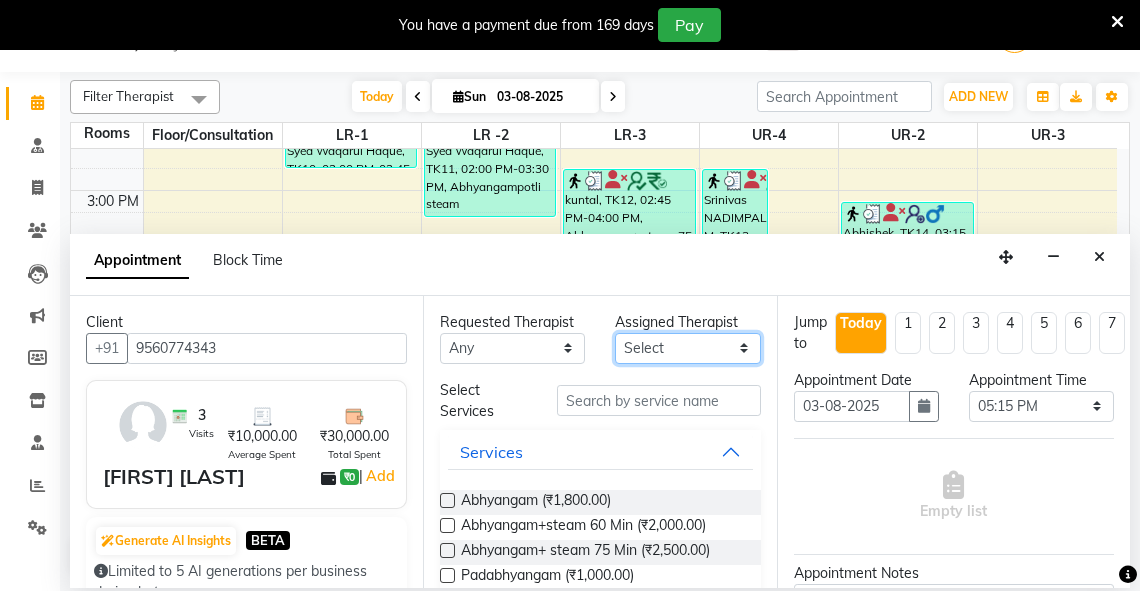 select on "41713" 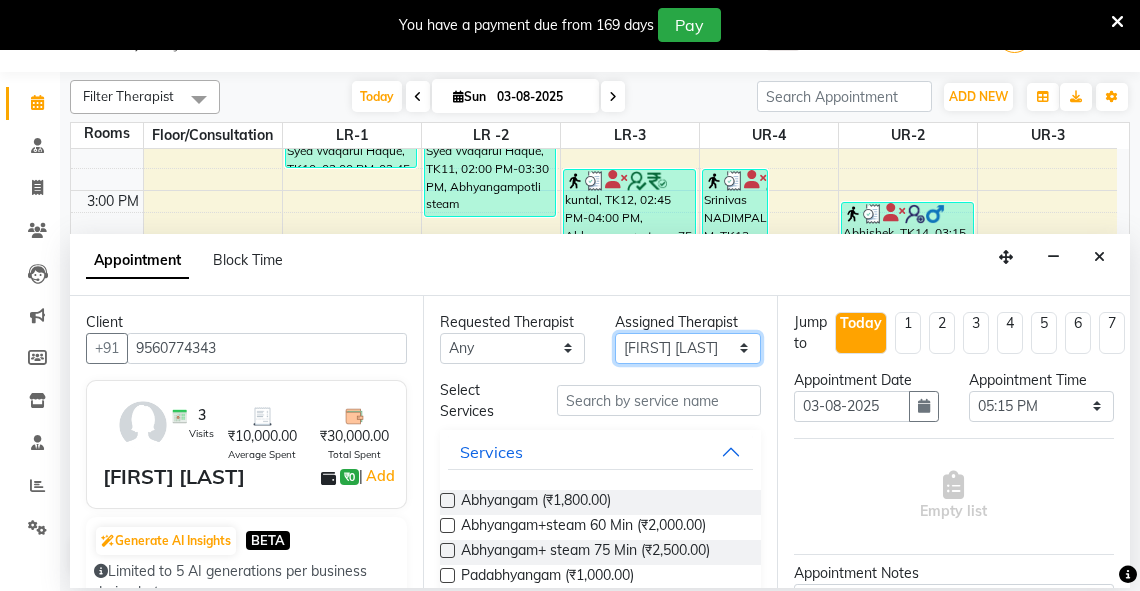 click on "Select Adarsh Akshaya V Aleena Thankachan Anakha A K Anaswara N anusha  Dhaneesha Dr JIJI K P elizabeth gopika Guddu Maurya JISHNU maneesha a Manoj K M OTHER BRANCH Sardinia Shyamjith Vineeth Vijayan vishnu priya yadhu" at bounding box center (687, 348) 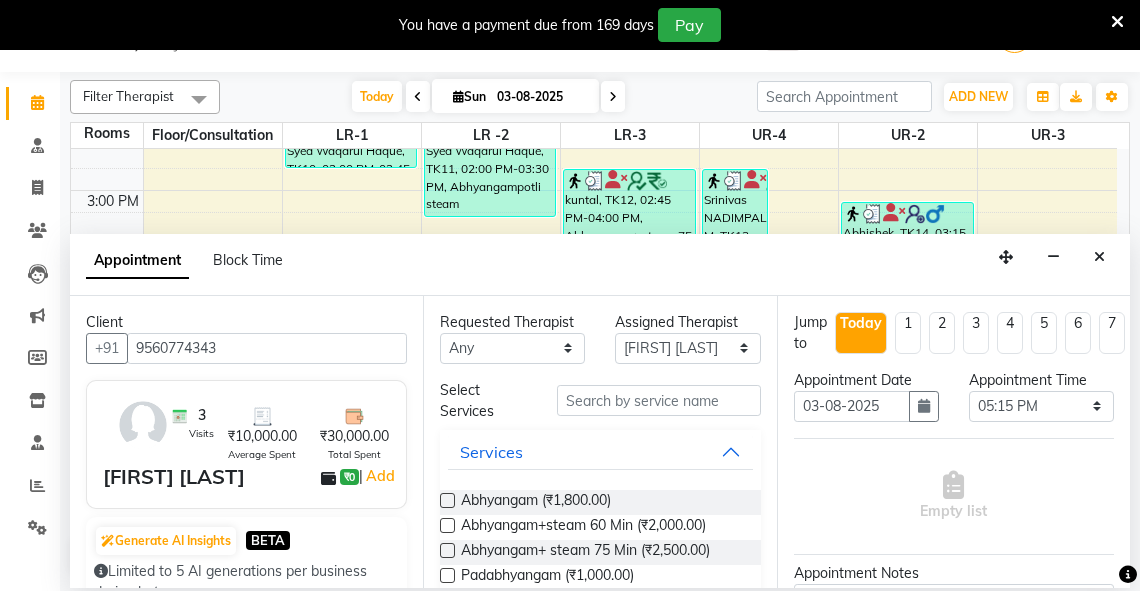 click at bounding box center [447, 550] 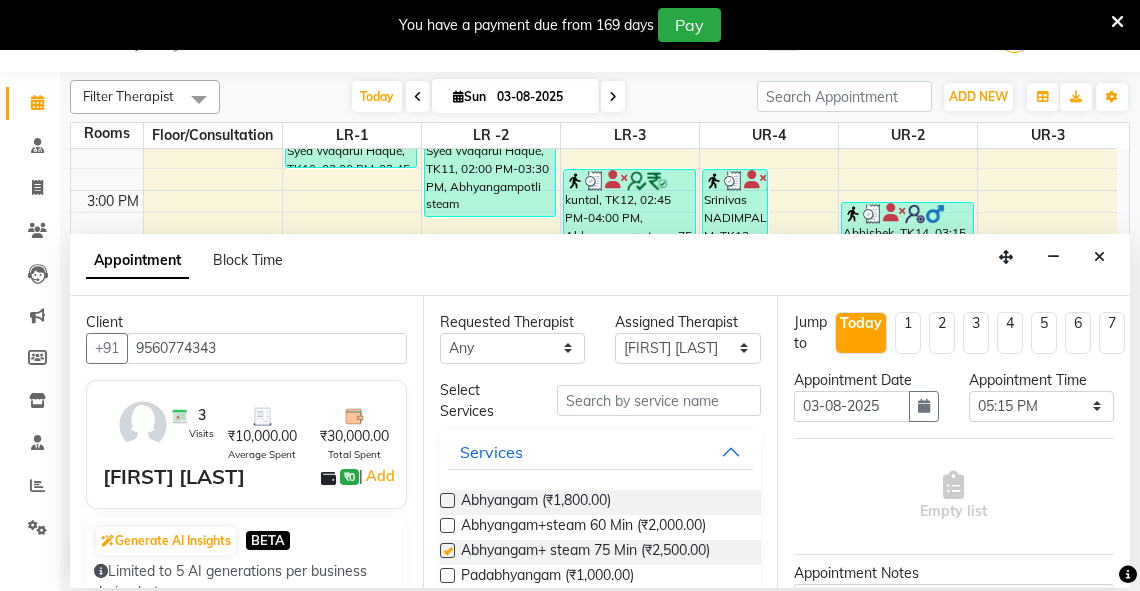 select on "2647" 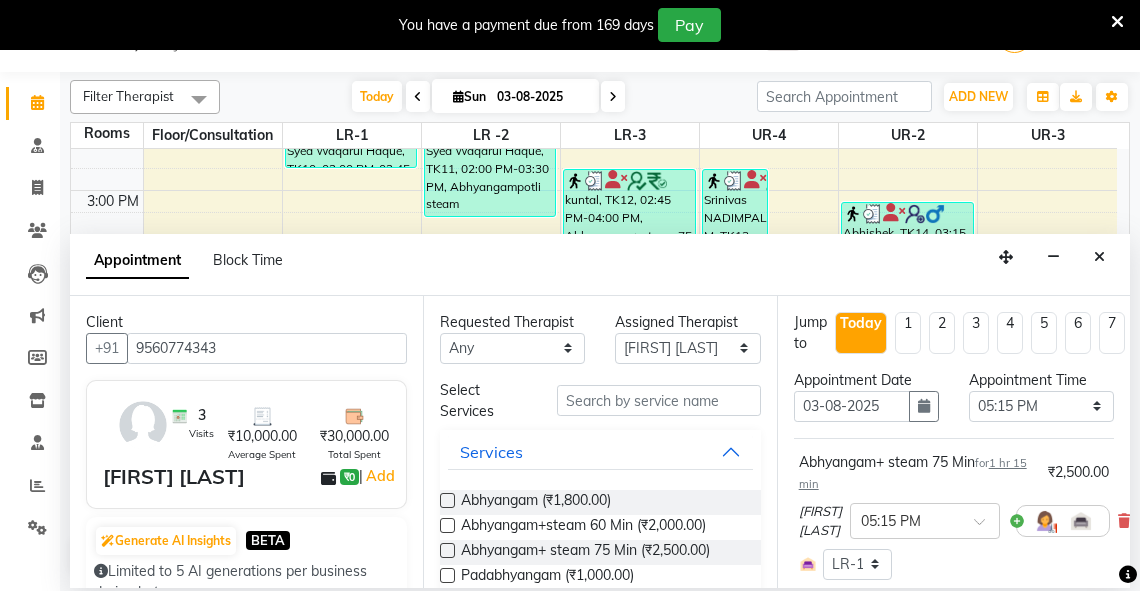 checkbox on "false" 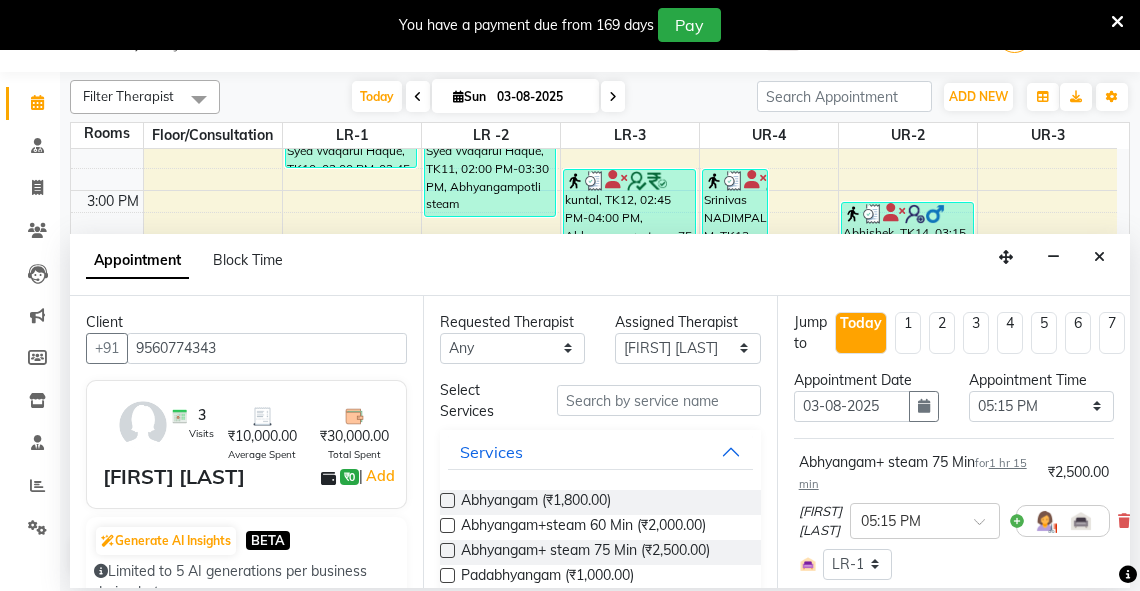 scroll, scrollTop: 337, scrollLeft: 0, axis: vertical 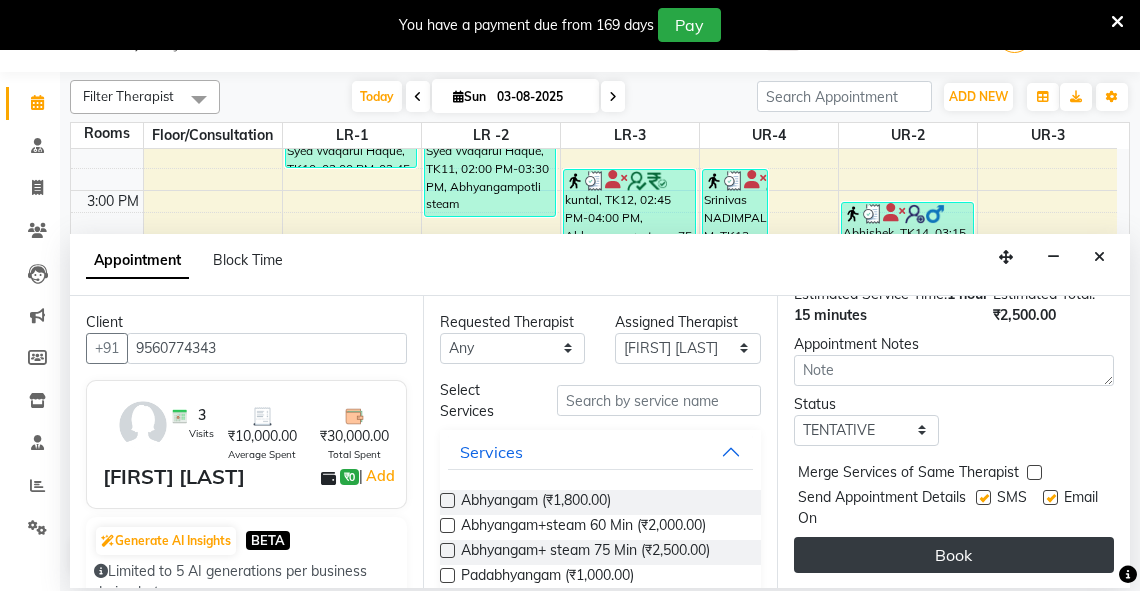click on "Book" at bounding box center (954, 555) 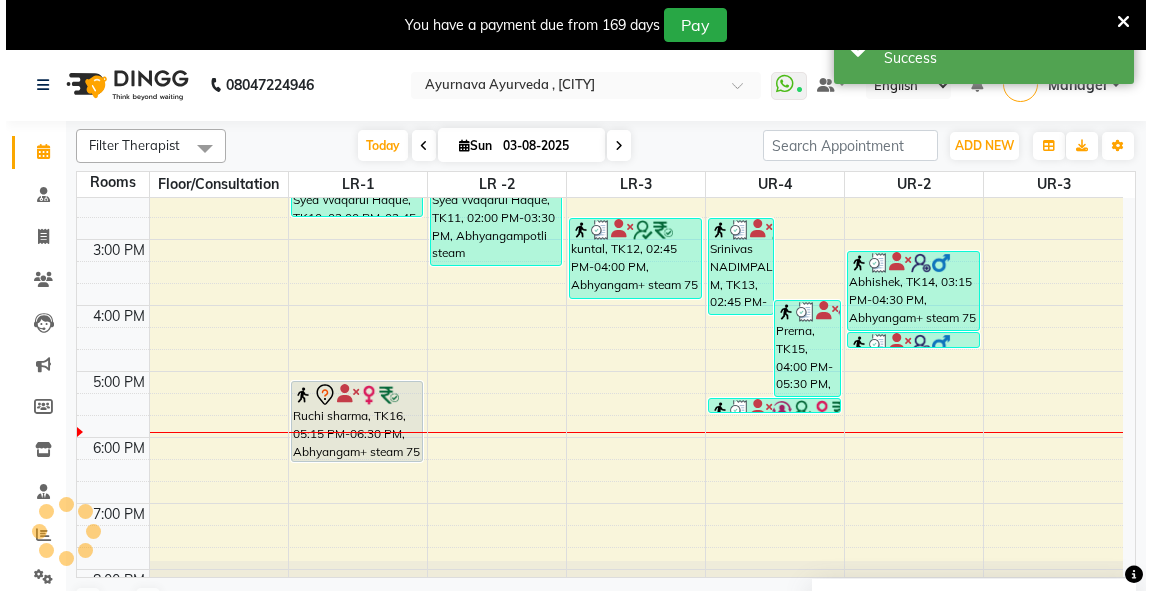 scroll, scrollTop: 0, scrollLeft: 0, axis: both 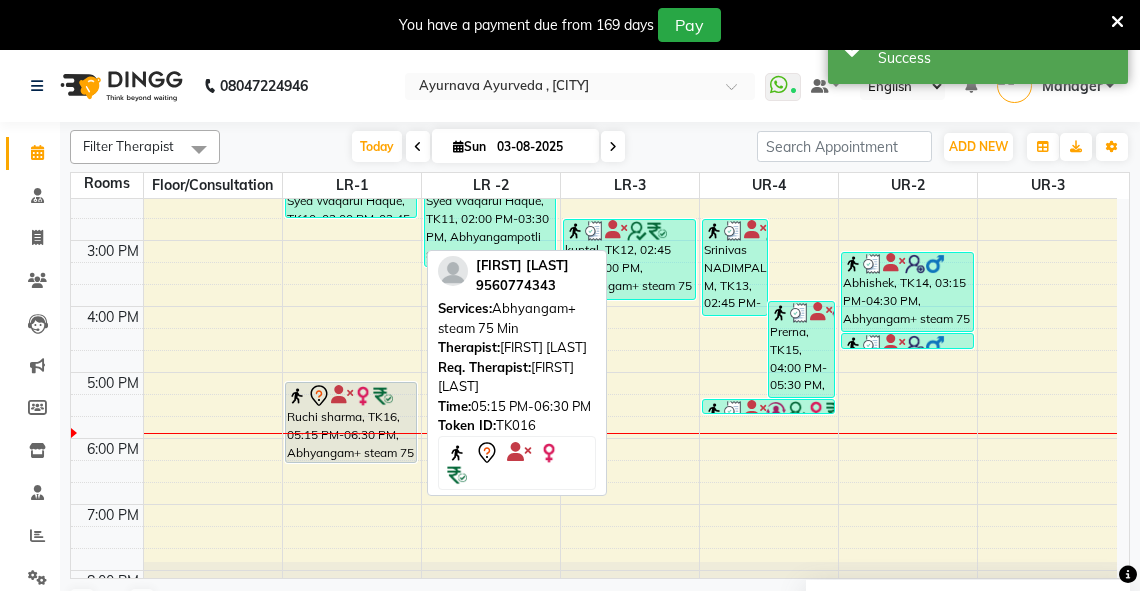 click on "Ruchi sharma, TK16, 05:15 PM-06:30 PM, Abhyangam+ steam 75 Min" at bounding box center [351, 422] 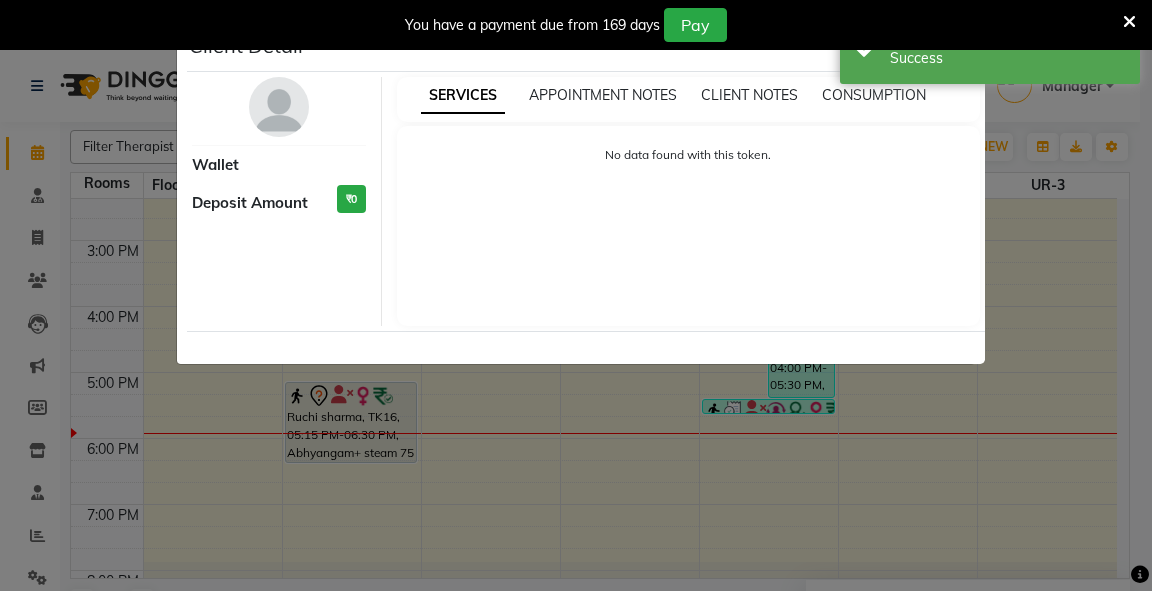 select on "7" 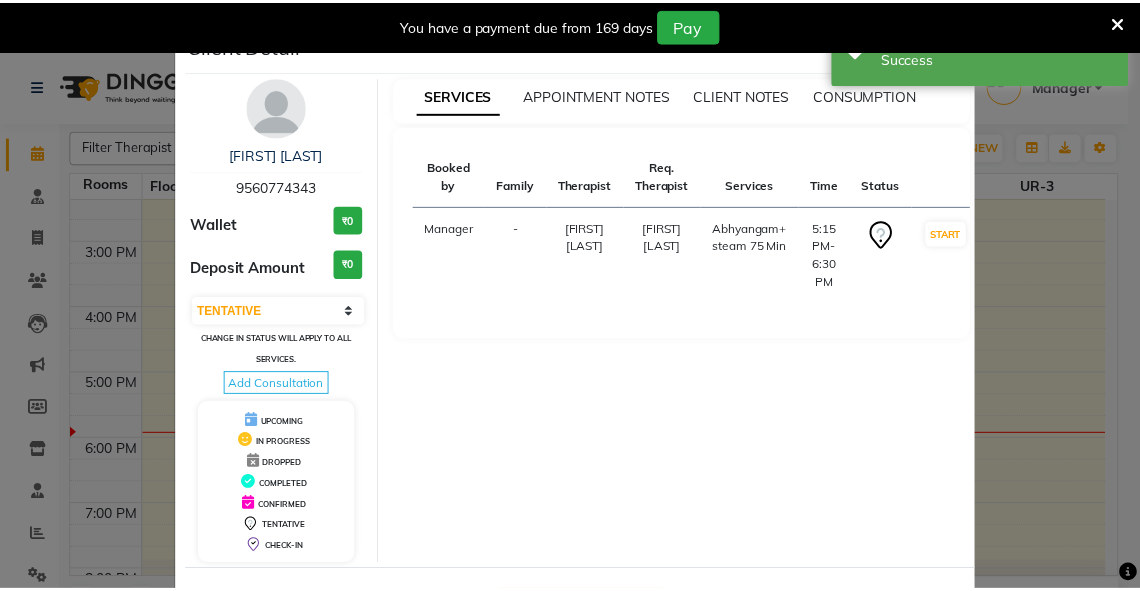 scroll, scrollTop: 78, scrollLeft: 0, axis: vertical 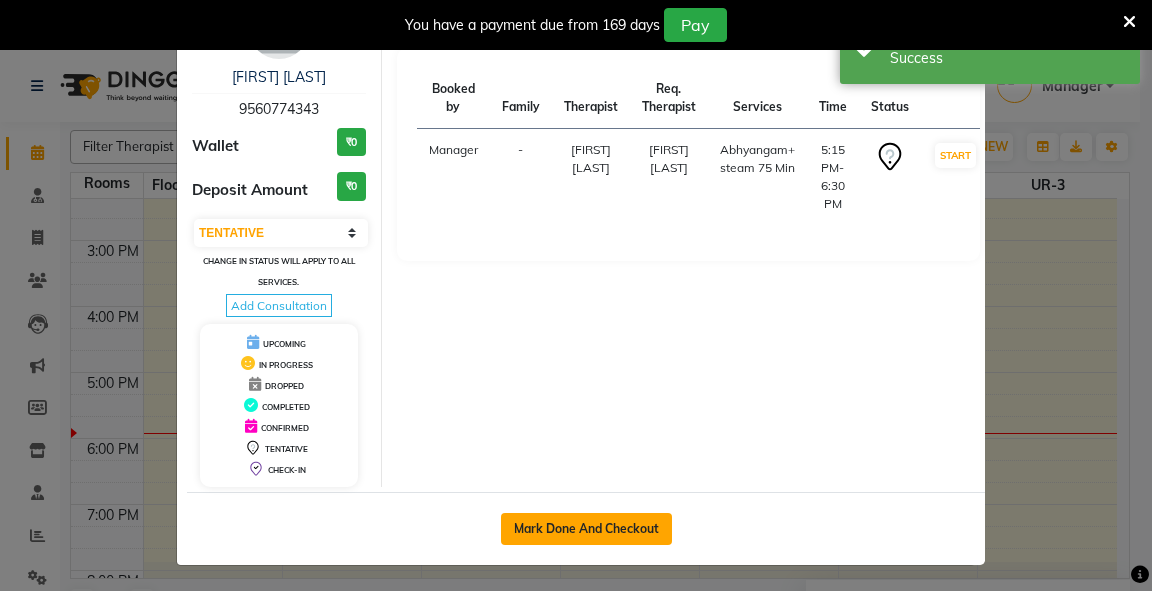 click on "Mark Done And Checkout" 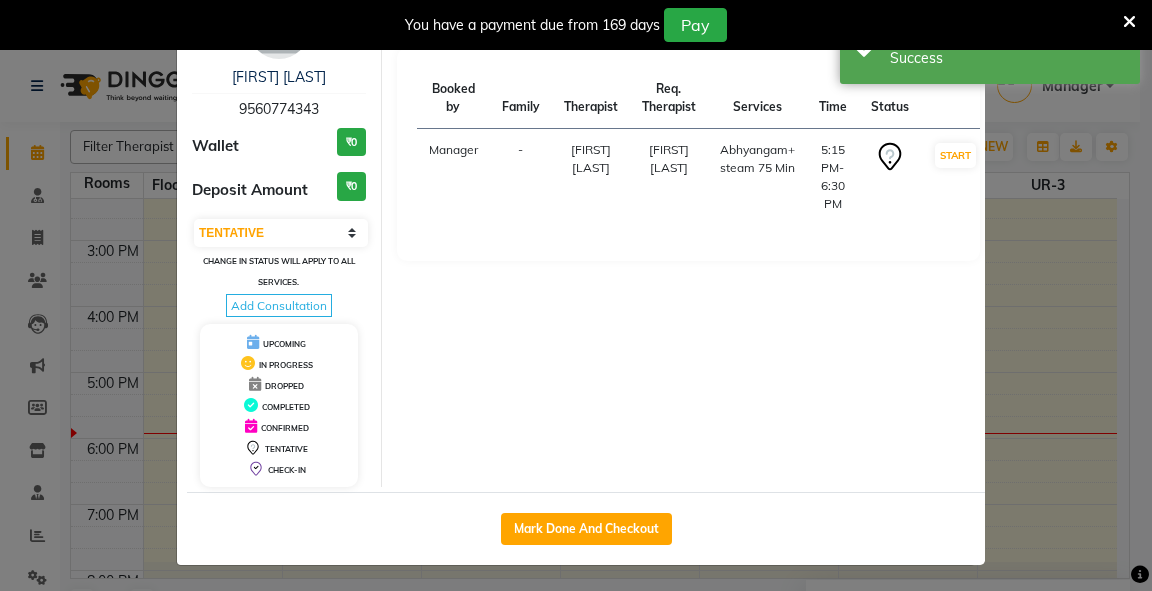 select on "5571" 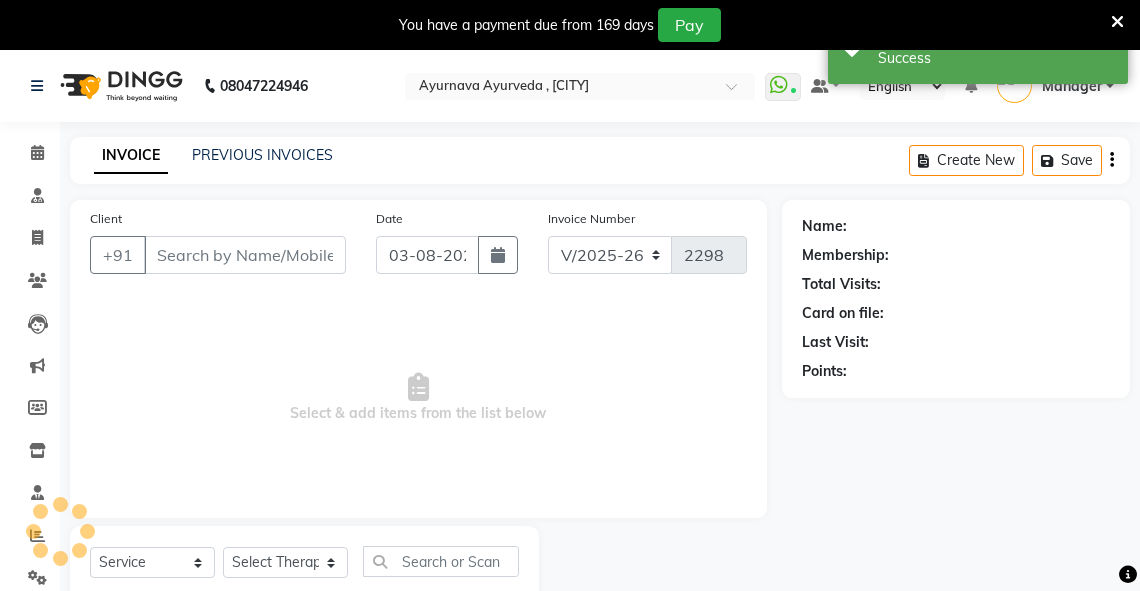 type on "9560774343" 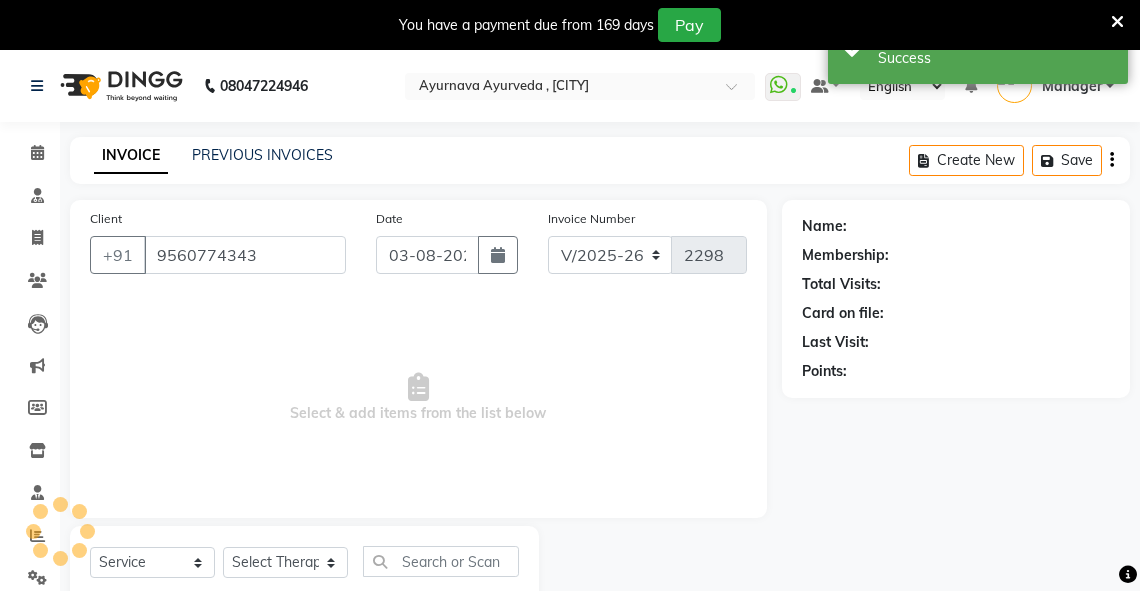 select on "41713" 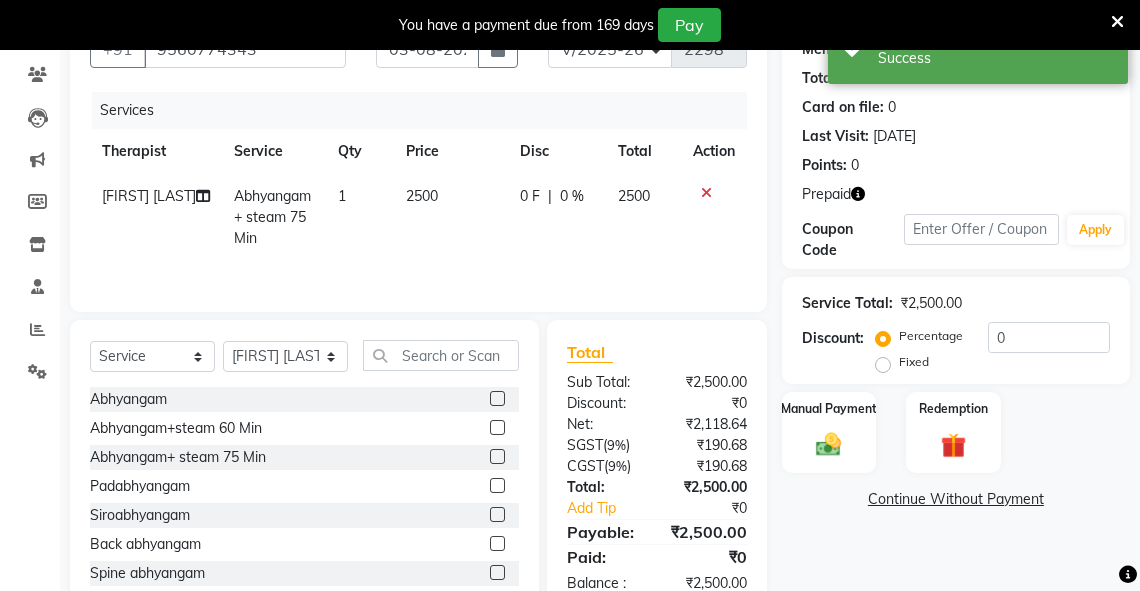 scroll, scrollTop: 202, scrollLeft: 0, axis: vertical 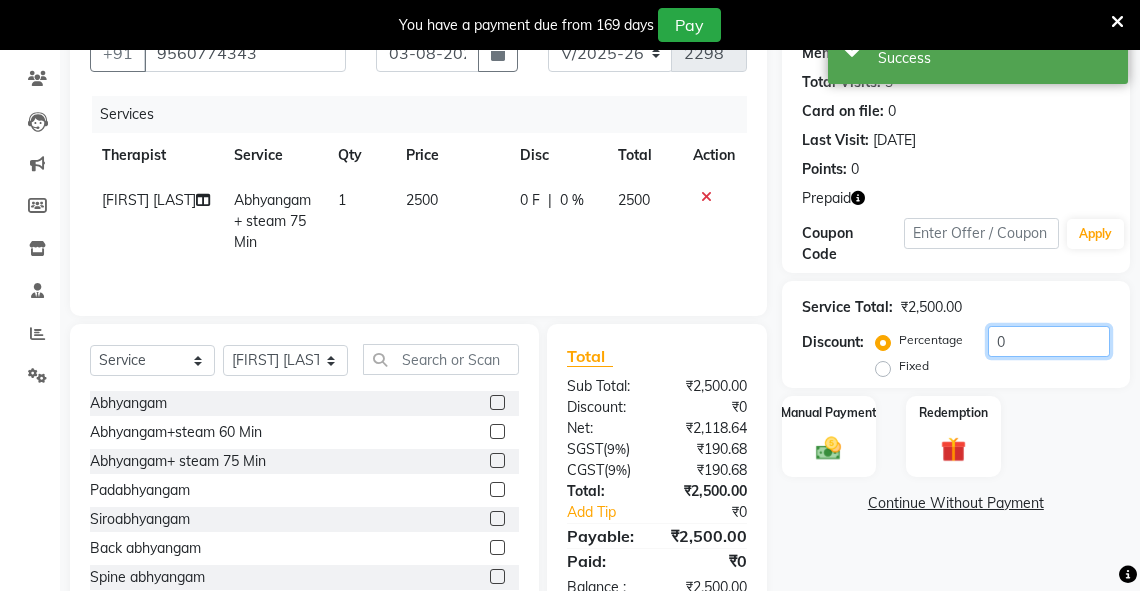 drag, startPoint x: 1013, startPoint y: 343, endPoint x: 919, endPoint y: 327, distance: 95.35198 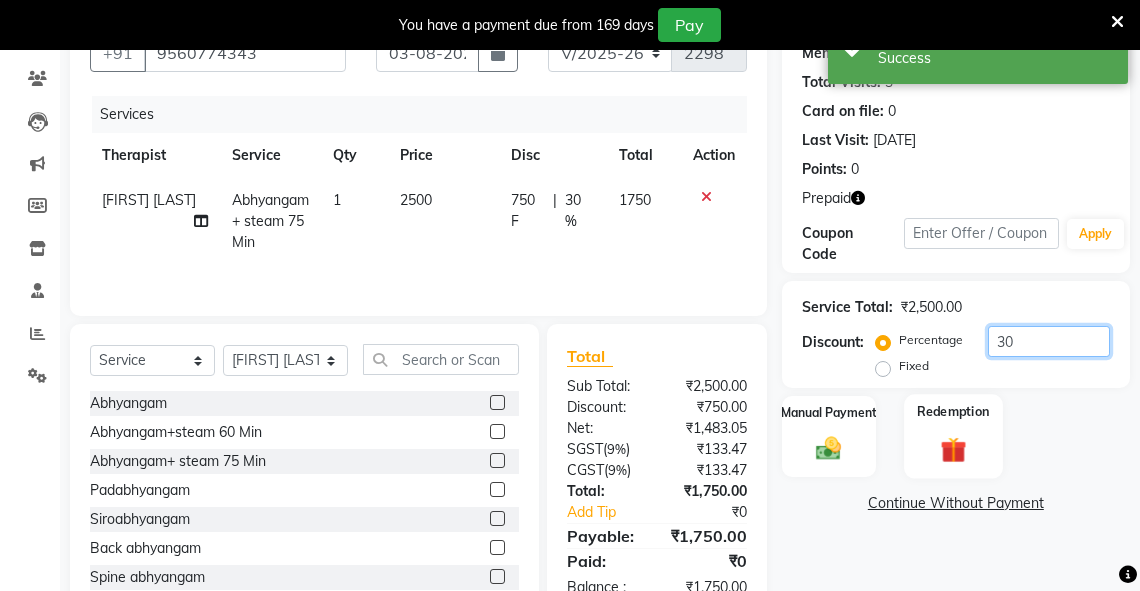 type on "30" 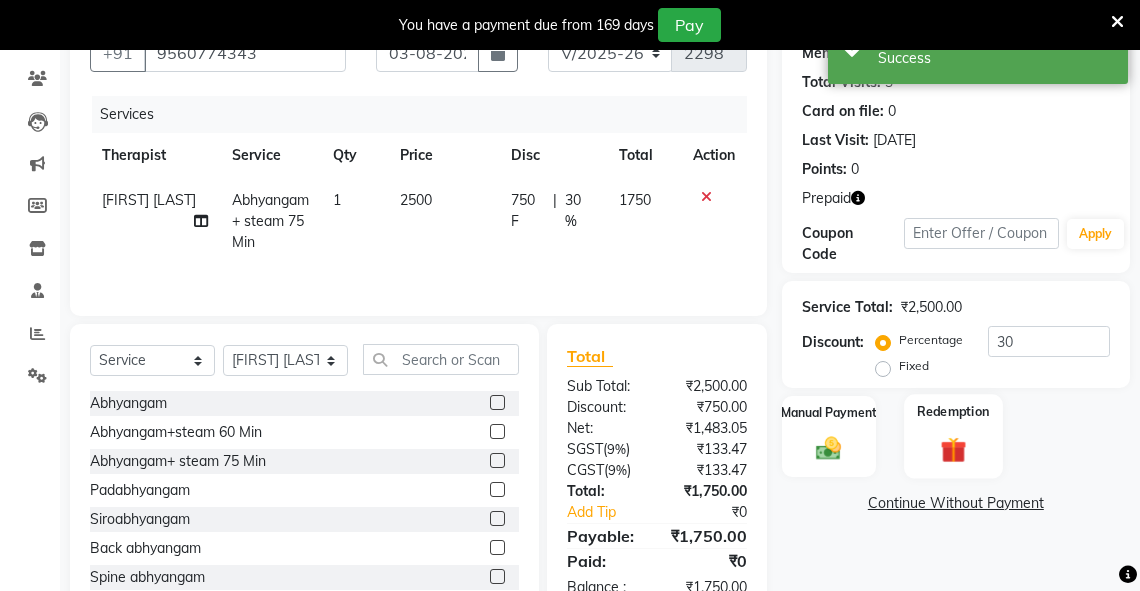 click on "Redemption" 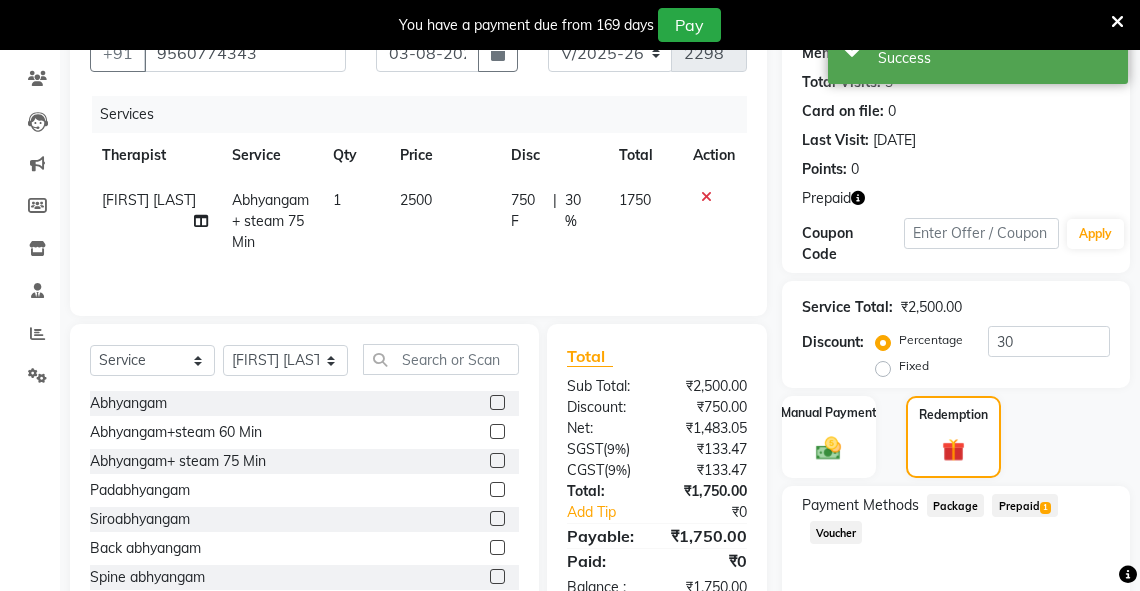 scroll, scrollTop: 287, scrollLeft: 0, axis: vertical 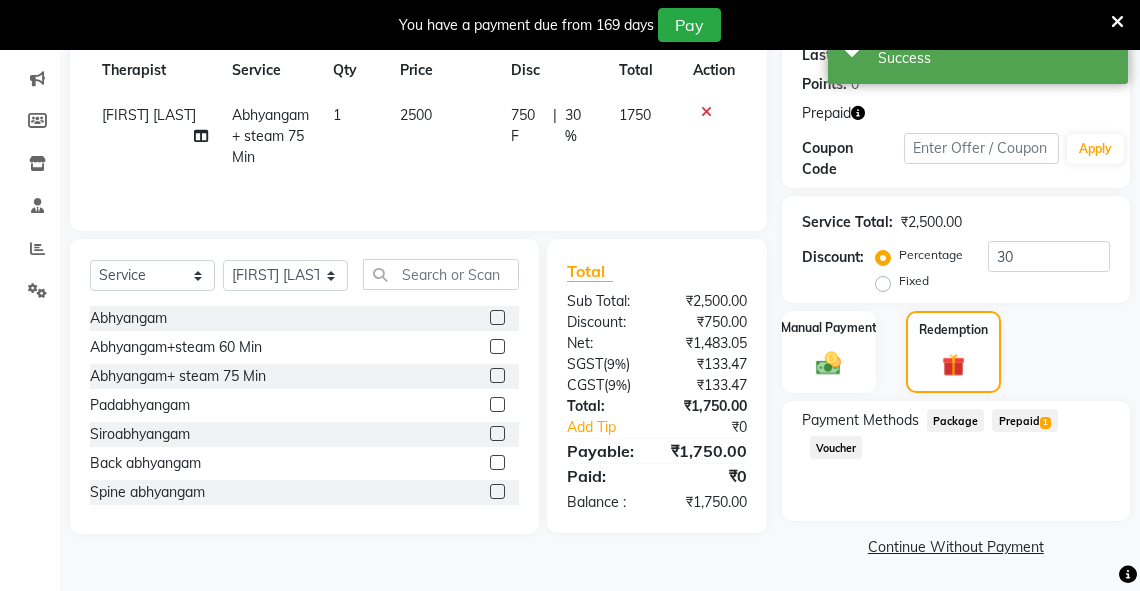 drag, startPoint x: 1004, startPoint y: 421, endPoint x: 1088, endPoint y: 419, distance: 84.0238 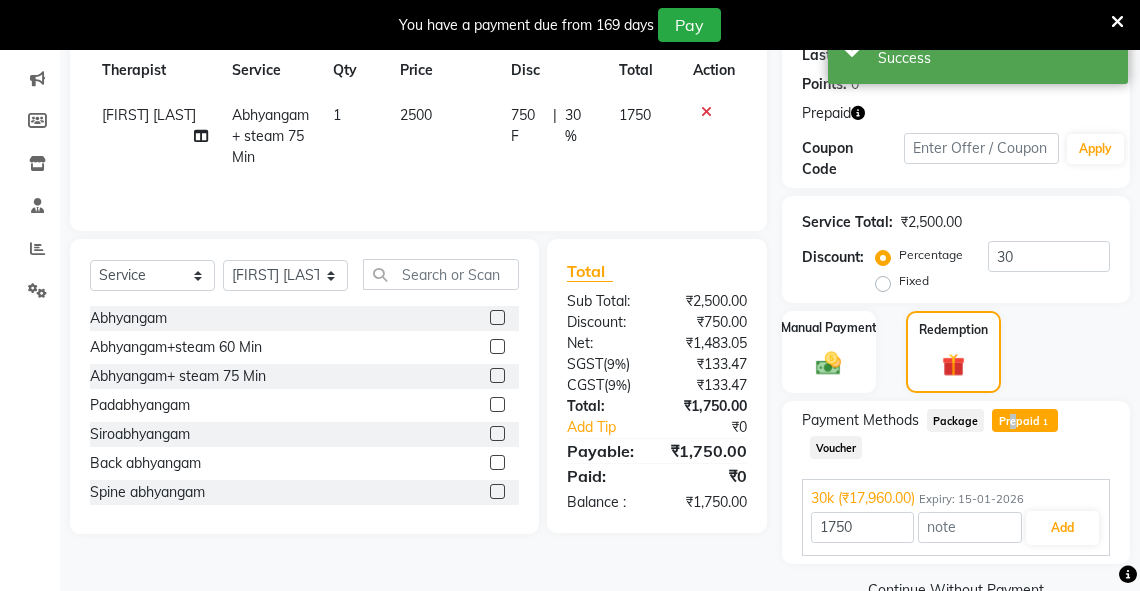 scroll, scrollTop: 331, scrollLeft: 0, axis: vertical 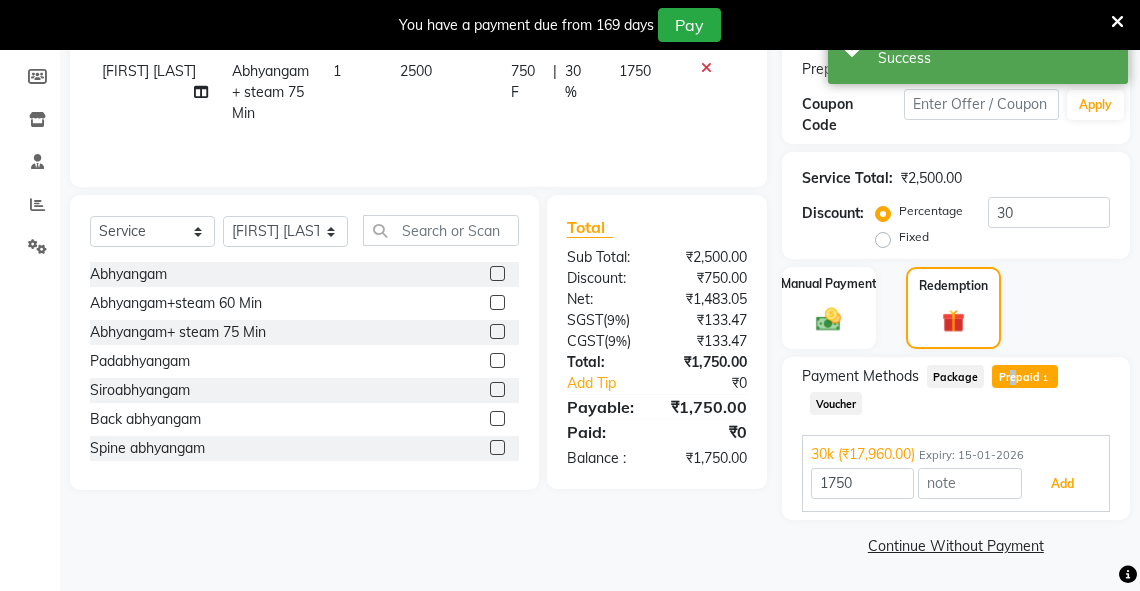 drag, startPoint x: 1037, startPoint y: 481, endPoint x: 1075, endPoint y: 477, distance: 38.209946 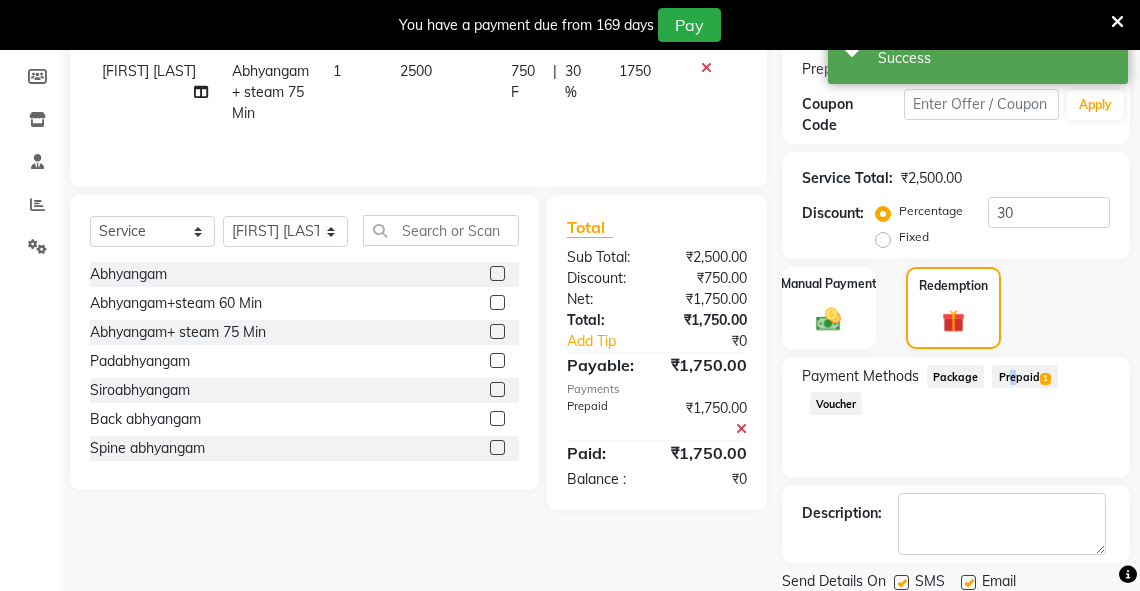 scroll, scrollTop: 399, scrollLeft: 0, axis: vertical 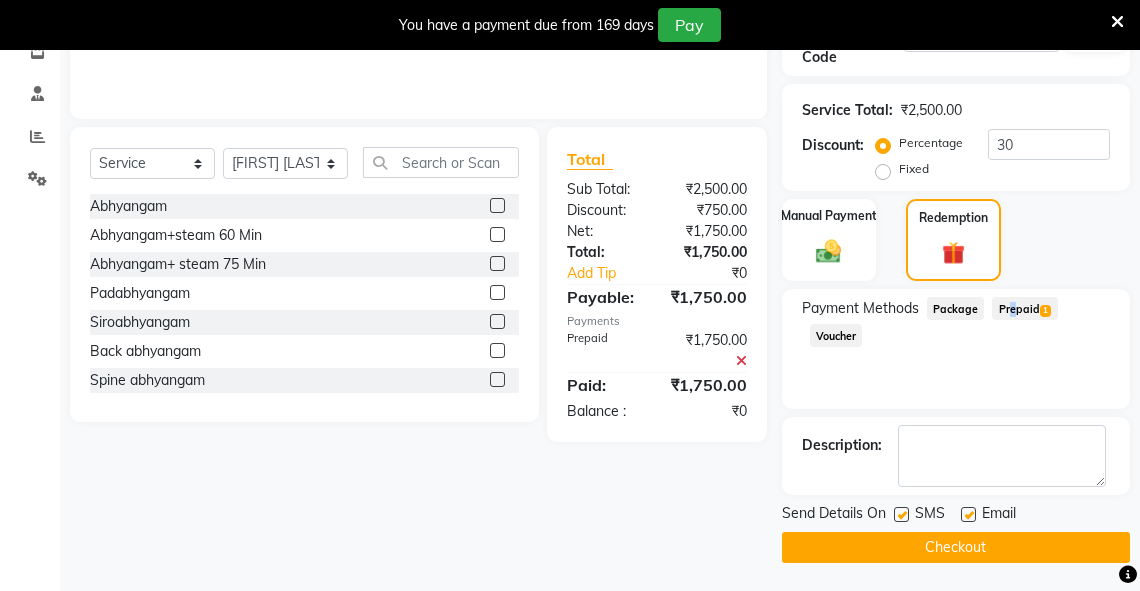 click on "Checkout" 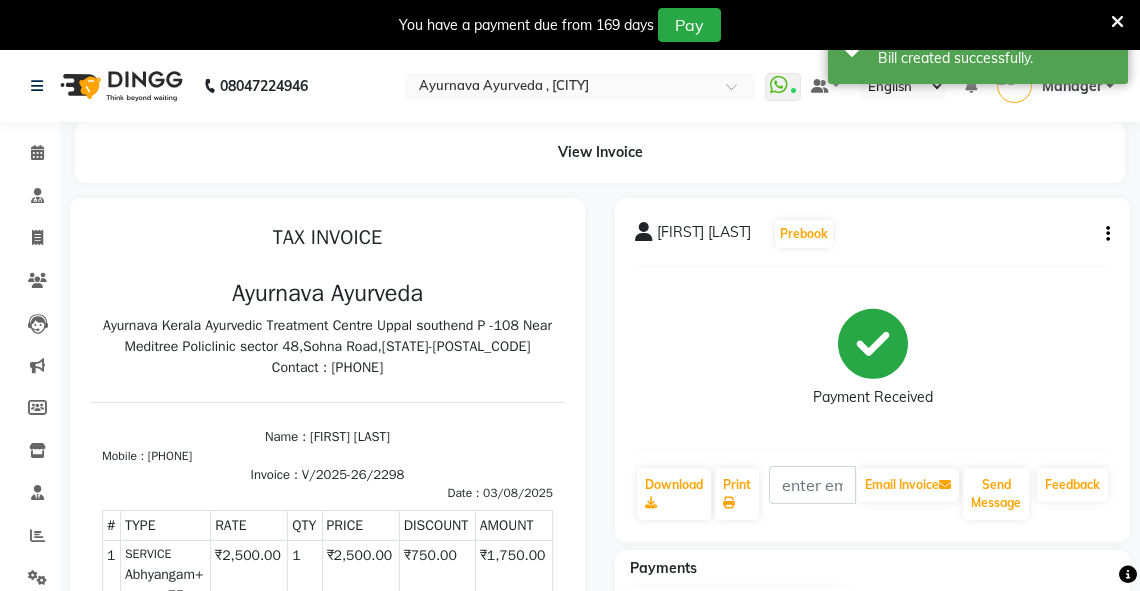 scroll, scrollTop: 0, scrollLeft: 0, axis: both 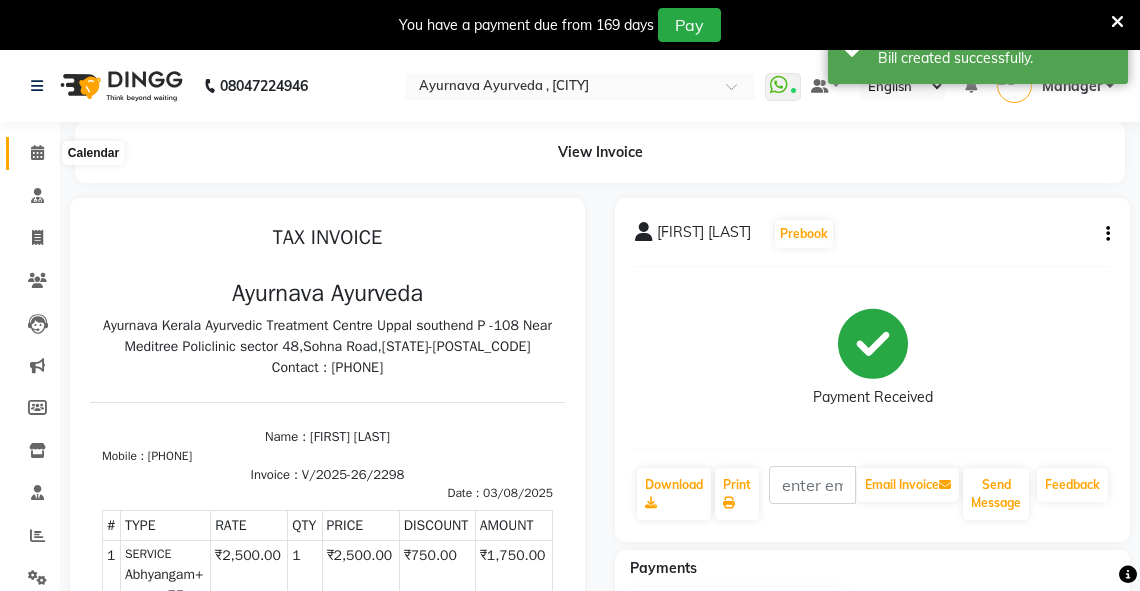 click 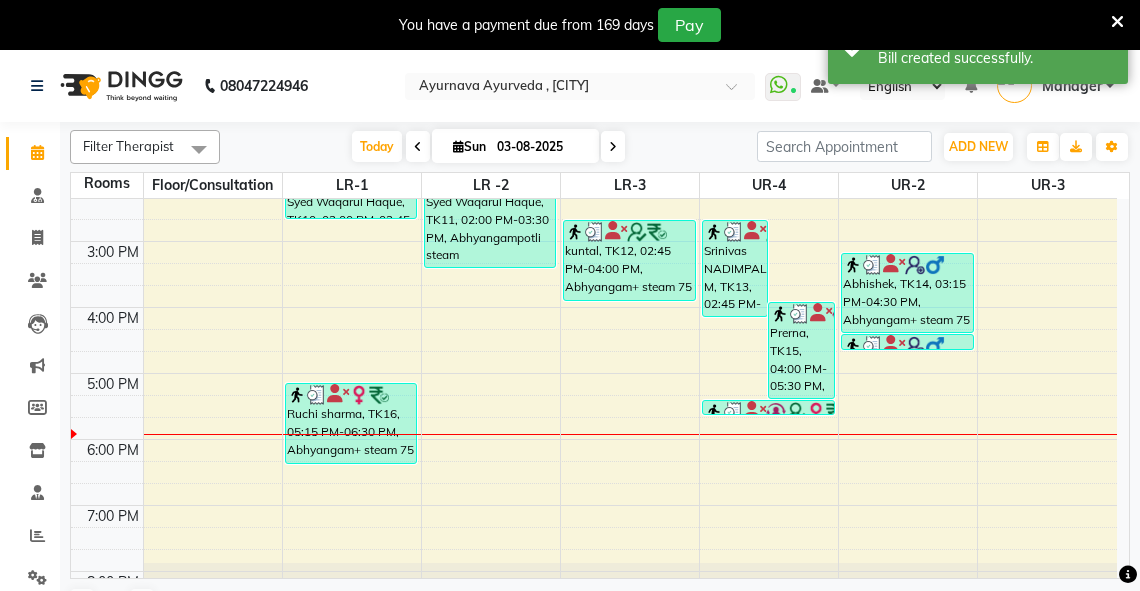 scroll, scrollTop: 600, scrollLeft: 0, axis: vertical 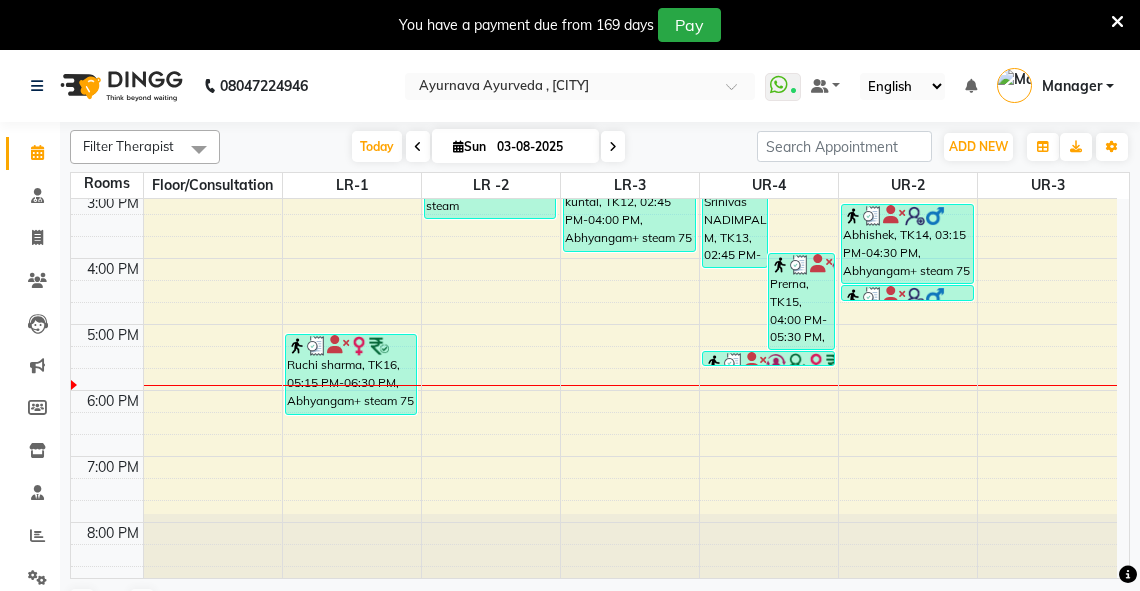 click on "6:00 AM 7:00 AM 8:00 AM 9:00 AM 10:00 AM 11:00 AM 12:00 PM 1:00 PM 2:00 PM 3:00 PM 4:00 PM 5:00 PM 6:00 PM 7:00 PM 8:00 PM     sheen T 25%, TK09, 09:15 AM-10:00 AM,  abhyangam(L)+Potli(L)     sheen T 25%, TK09, 10:00 AM-10:45 AM,  abhyangam(L)+Potli(L)     sheen T 25%, TK09, 10:45 AM-11:30 AM,  abhyangam(L)+Potli(L)     krishan kalsi, TK04, 08:15 AM-09:15 AM, Abhyangam+steam 60 Min     rajesh mps N157, TK07, 10:15 AM-11:15 AM, Abhyangam+steam 60 Min     Syed Waqarul Haque, TK10, 02:00 PM-02:45 PM, facial     Ruchi sharma, TK16, 05:15 PM-06:30 PM, Abhyangam+ steam 75 Min     RANVEER SINGTH, TK05, 08:15 AM-09:00 AM, Abhyangam     Syed Waqarul Haque, TK11, 02:00 PM-03:30 PM, Abhyangampotli steam     Vikram 50 k, TK06, 08:15 AM-09:30 AM, abhyangam udwarthanam STEAM     sunil goel  N 60, TK03, 10:00 AM-11:00 AM, Abhyangam+steam 60 Min     kuntal, TK12, 02:45 PM-04:00 PM, Abhyangam+ steam 75 Min     deepak singh, TK08, 07:45 AM-08:30 AM, Abhyangam     deepak singh, TK08, 08:20 AM-09:05 AM, Abhyangam" at bounding box center (594, 93) 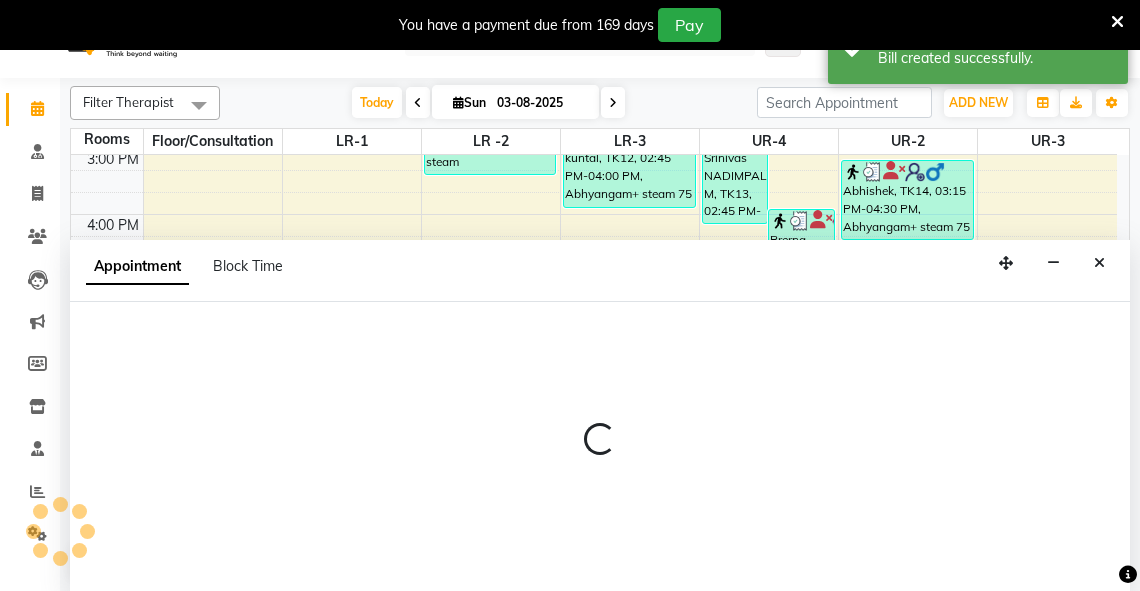 select on "1020" 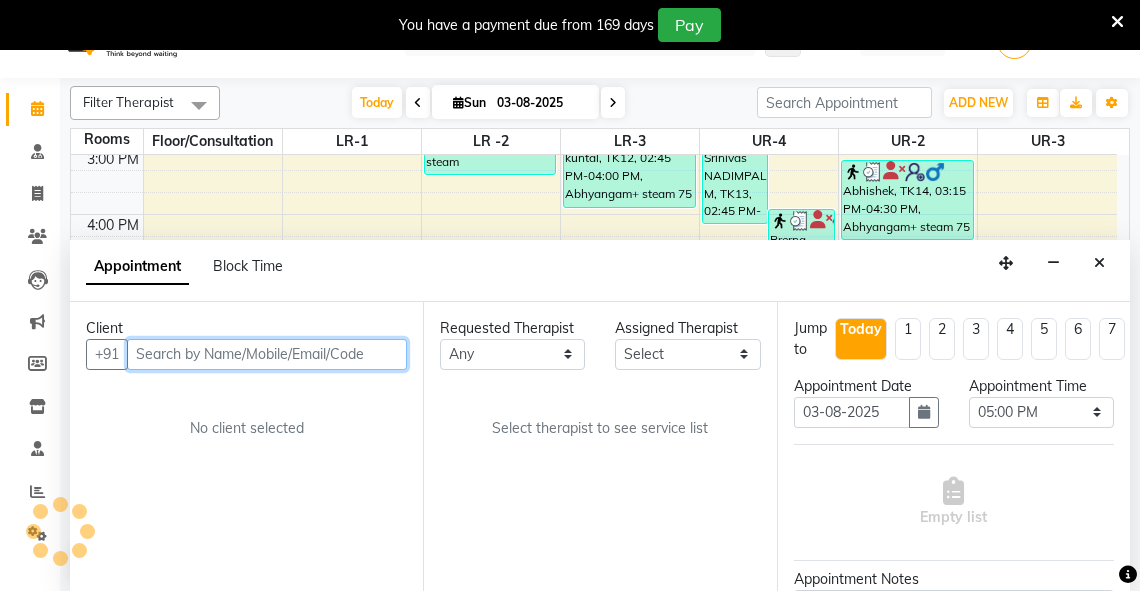 scroll, scrollTop: 50, scrollLeft: 0, axis: vertical 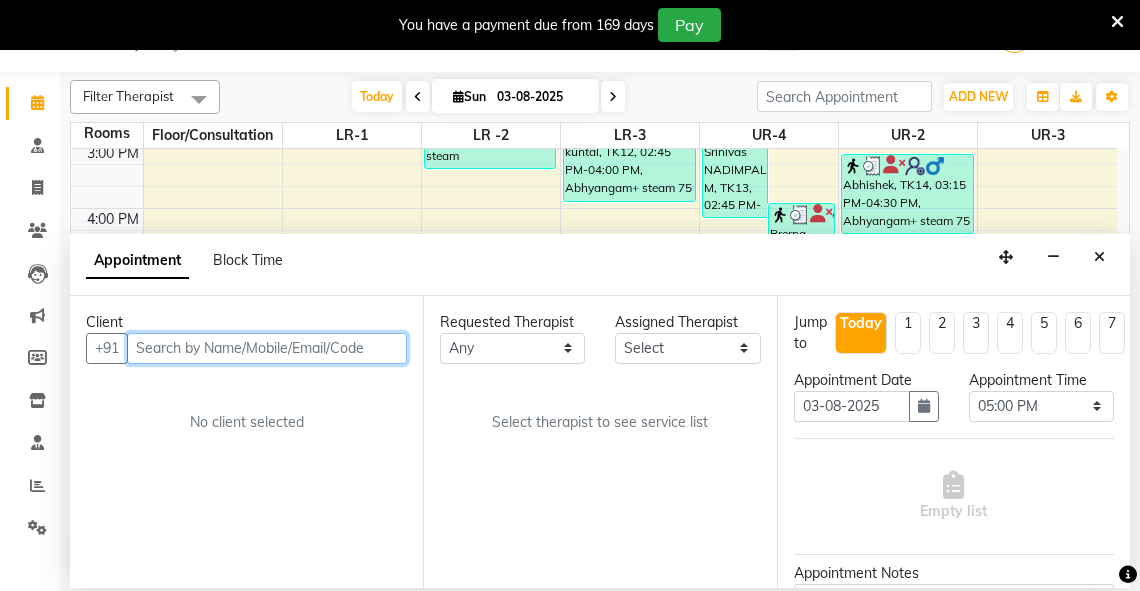 click at bounding box center [267, 348] 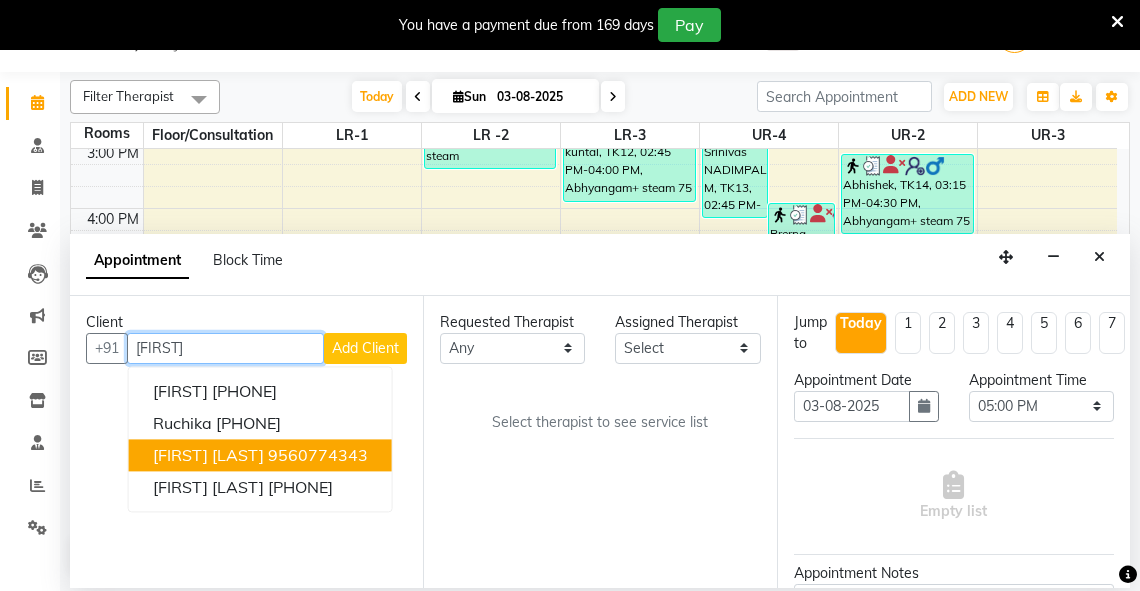 click on "9560774343" at bounding box center [318, 455] 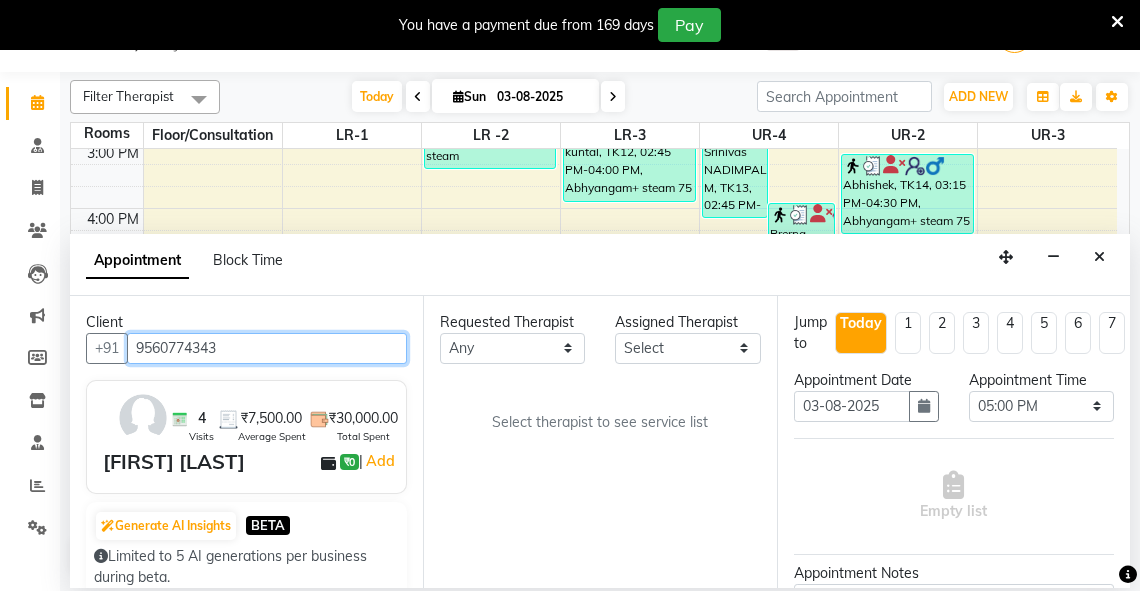 type on "9560774343" 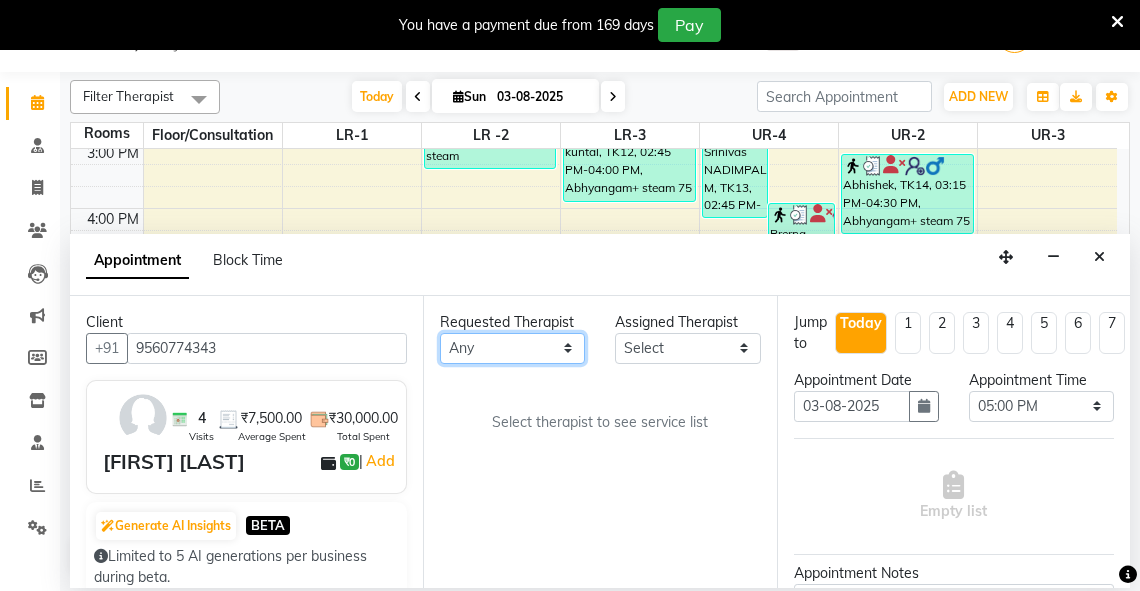 click on "Any Adarsh Akshaya V Aleena Thankachan Anakha A K Anaswara N anusha  Dhaneesha Dr JIJI K P elizabeth gopika Guddu Maurya JISHNU maneesha a Manoj K M OTHER BRANCH Sardinia Shyamjith Vineeth Vijayan vishnu priya yadhu" at bounding box center (512, 348) 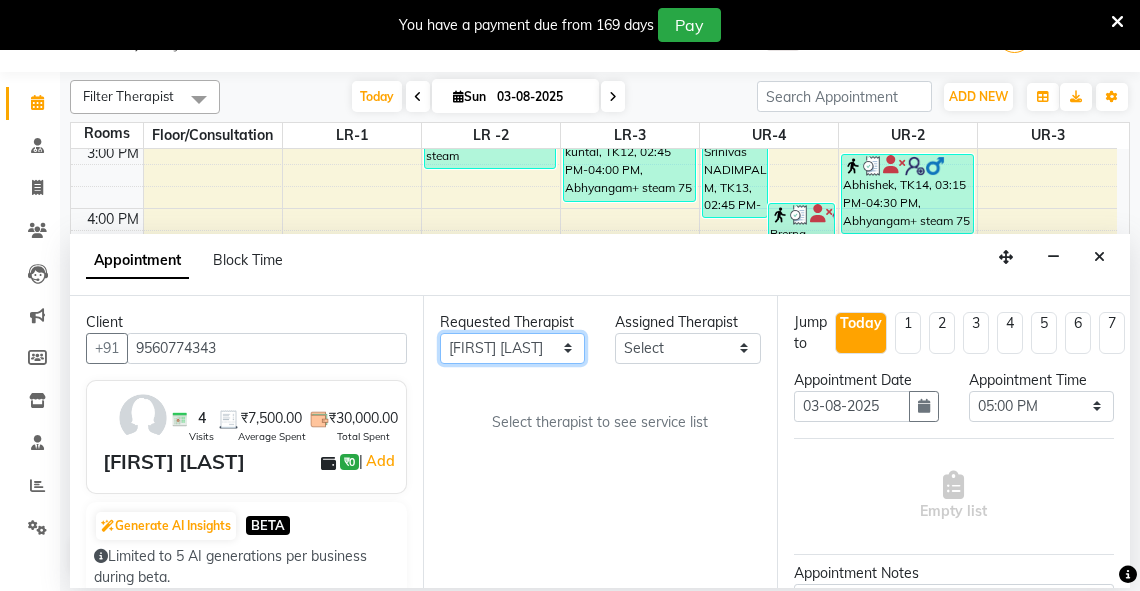 click on "Any Adarsh Akshaya V Aleena Thankachan Anakha A K Anaswara N anusha  Dhaneesha Dr JIJI K P elizabeth gopika Guddu Maurya JISHNU maneesha a Manoj K M OTHER BRANCH Sardinia Shyamjith Vineeth Vijayan vishnu priya yadhu" at bounding box center (512, 348) 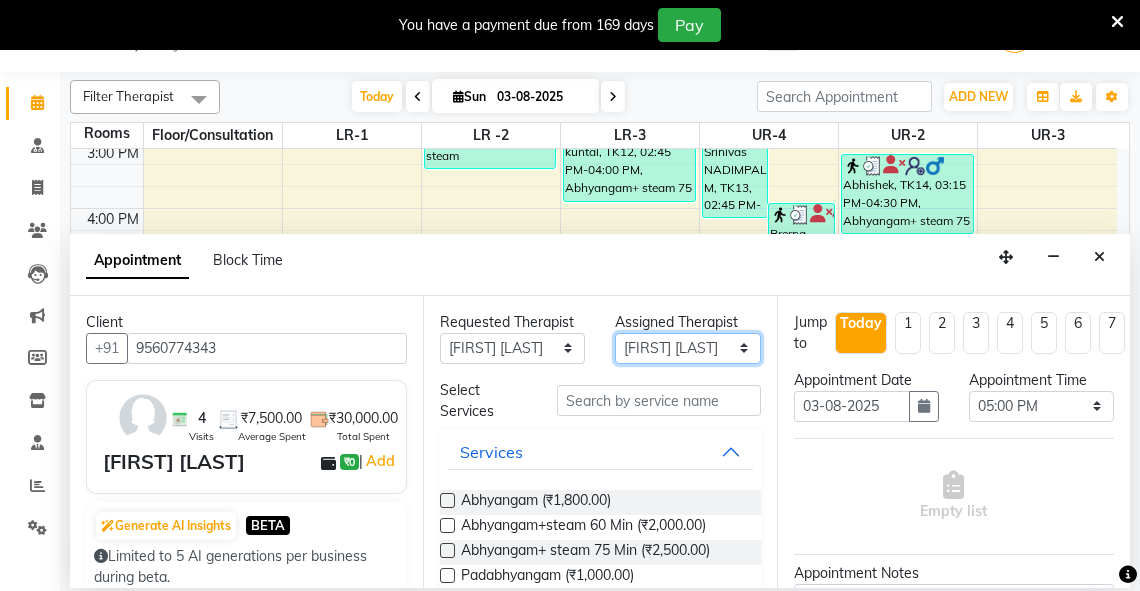click on "Select Adarsh Akshaya V Aleena Thankachan Anakha A K Anaswara N anusha  Dhaneesha Dr JIJI K P elizabeth gopika Guddu Maurya JISHNU maneesha a Manoj K M OTHER BRANCH Sardinia Shyamjith Vineeth Vijayan vishnu priya yadhu" at bounding box center [687, 348] 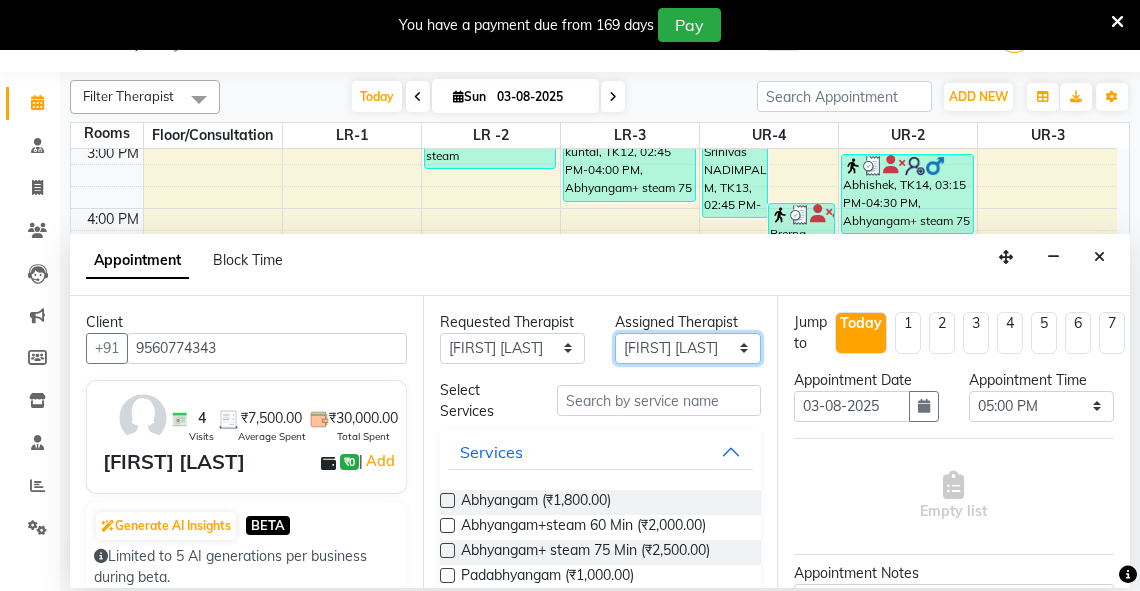 select on "58069" 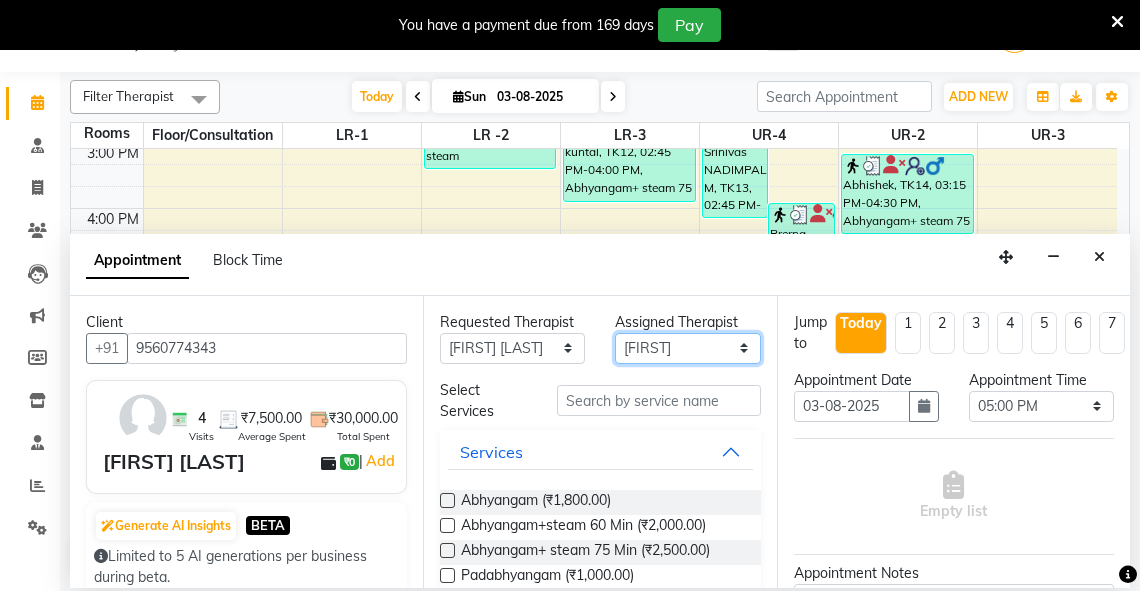 click on "Select Adarsh Akshaya V Aleena Thankachan Anakha A K Anaswara N anusha  Dhaneesha Dr JIJI K P elizabeth gopika Guddu Maurya JISHNU maneesha a Manoj K M OTHER BRANCH Sardinia Shyamjith Vineeth Vijayan vishnu priya yadhu" at bounding box center (687, 348) 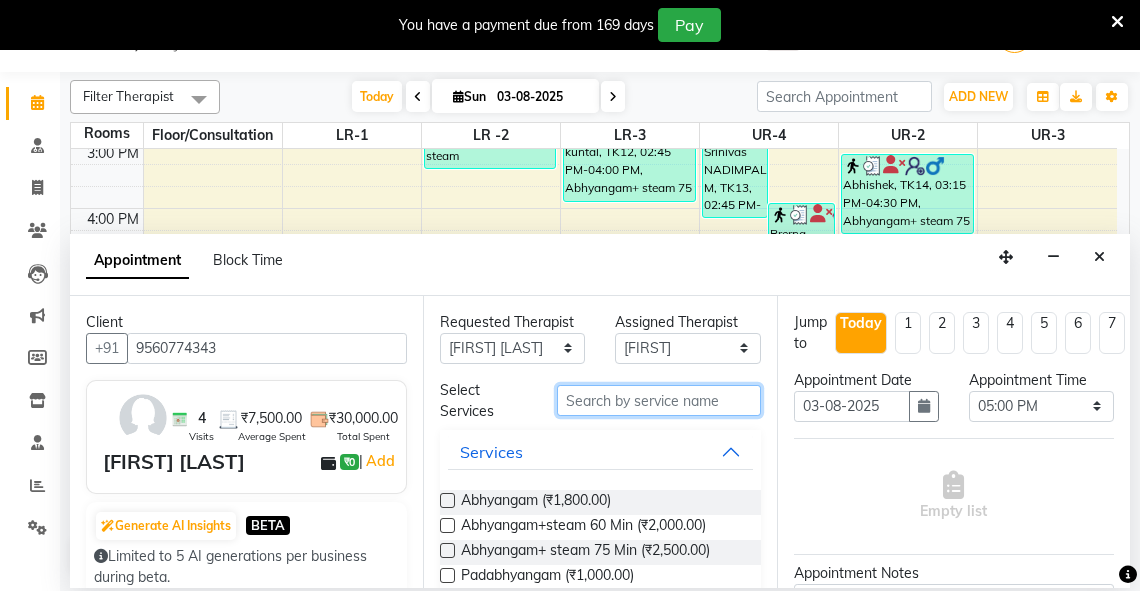 click at bounding box center (659, 400) 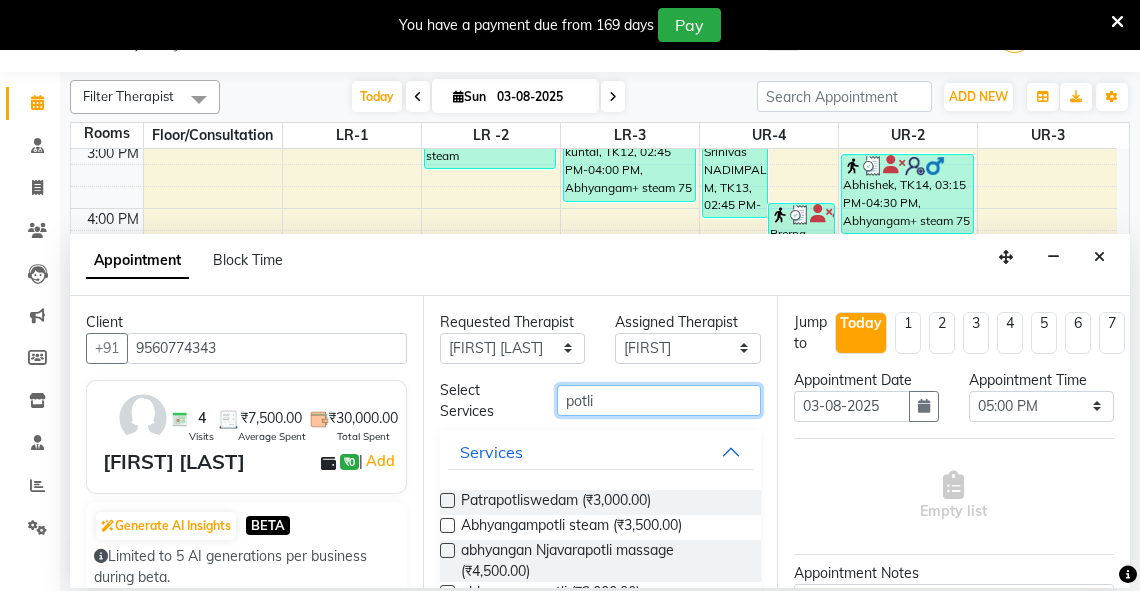 type on "potli" 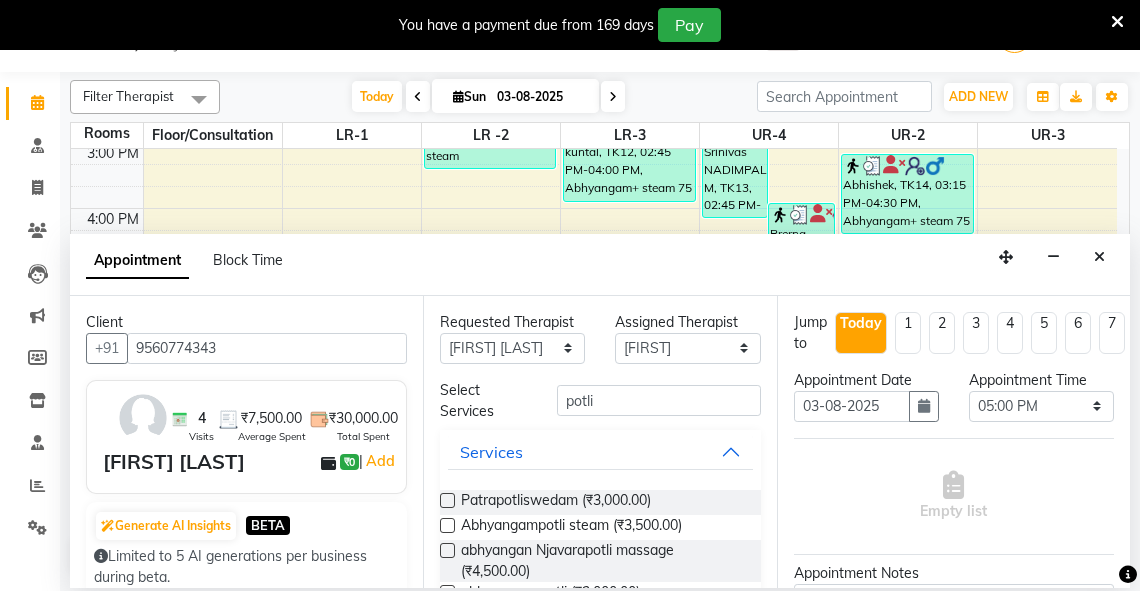 click on "Abhyangampotli steam (₹3,500.00)" at bounding box center [600, 527] 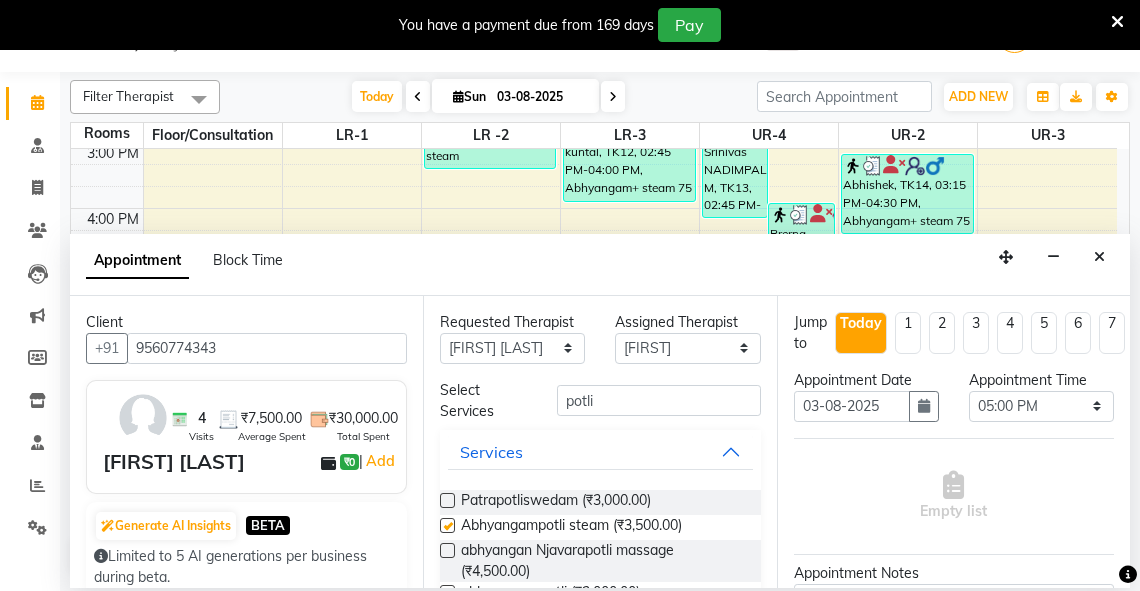 select on "2648" 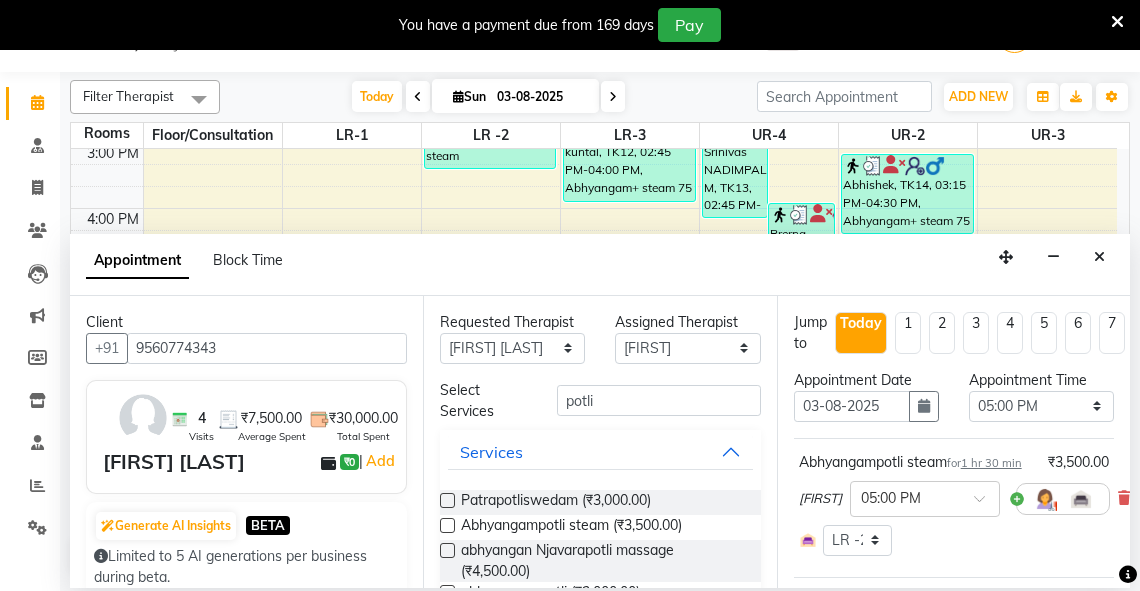 checkbox on "false" 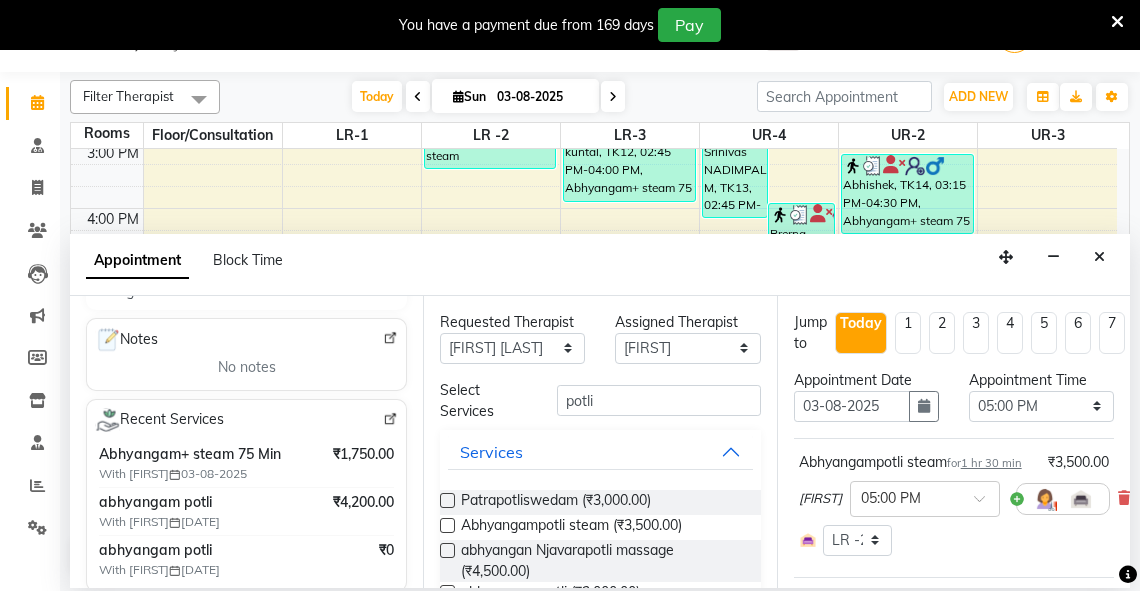 scroll, scrollTop: 313, scrollLeft: 0, axis: vertical 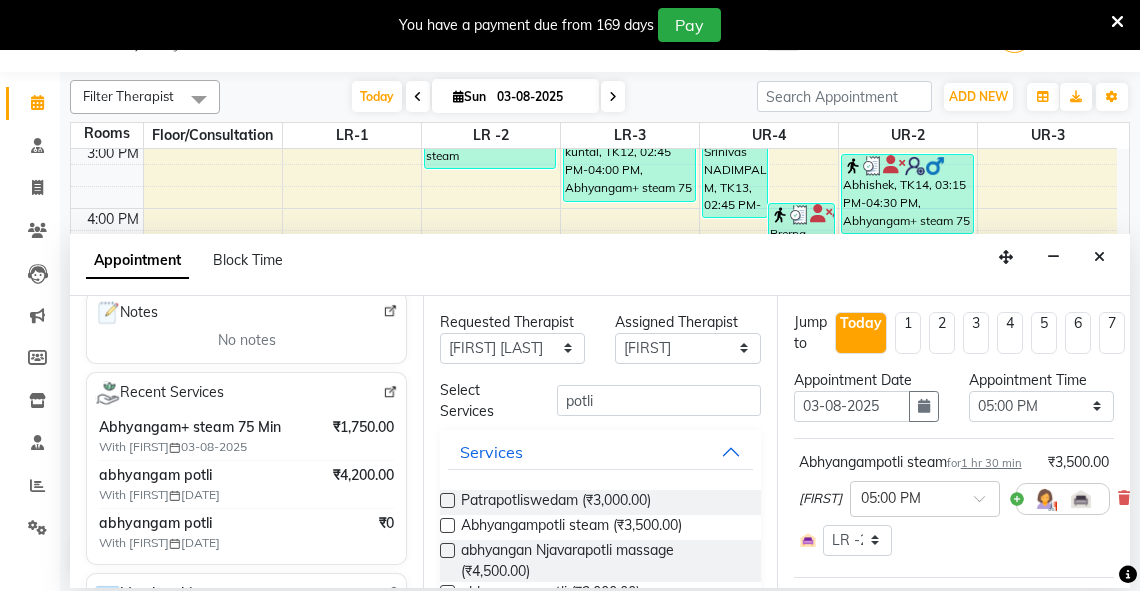 click at bounding box center [447, 500] 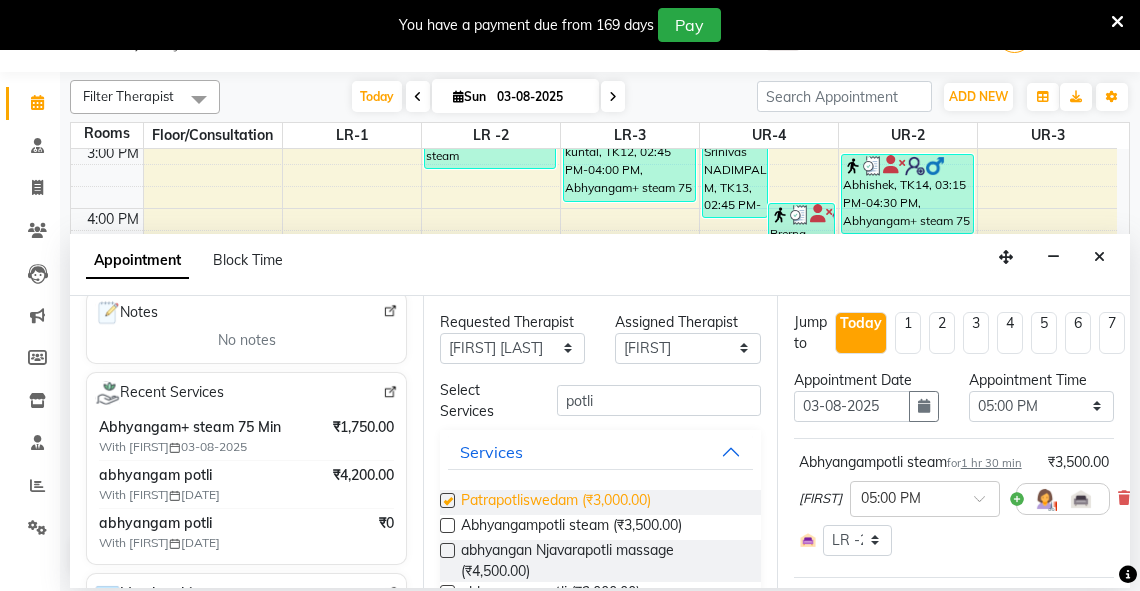 select on "2648" 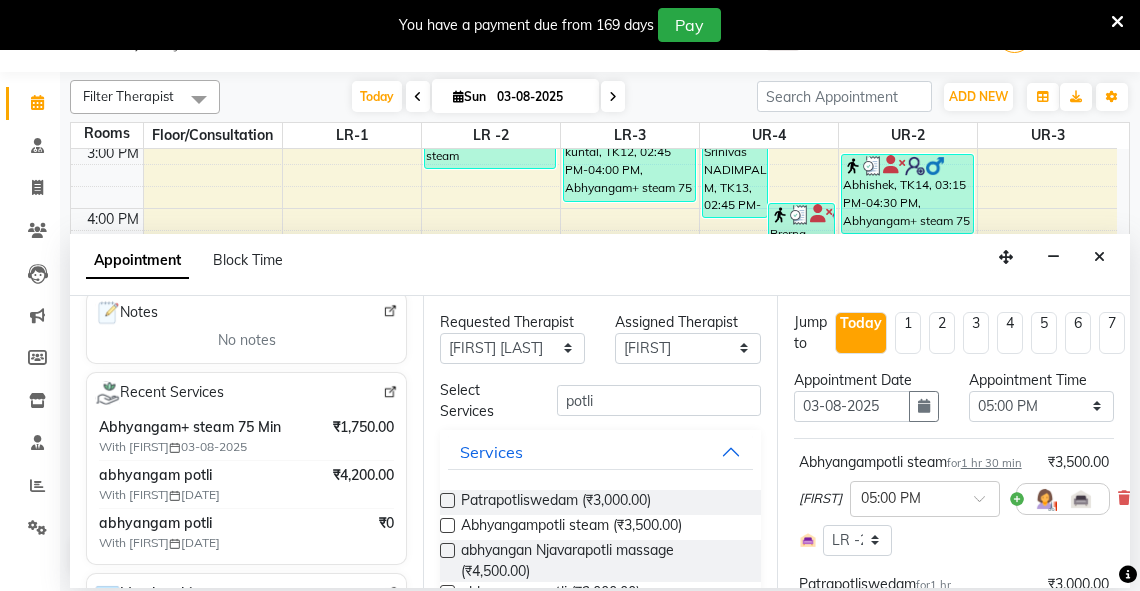 checkbox on "false" 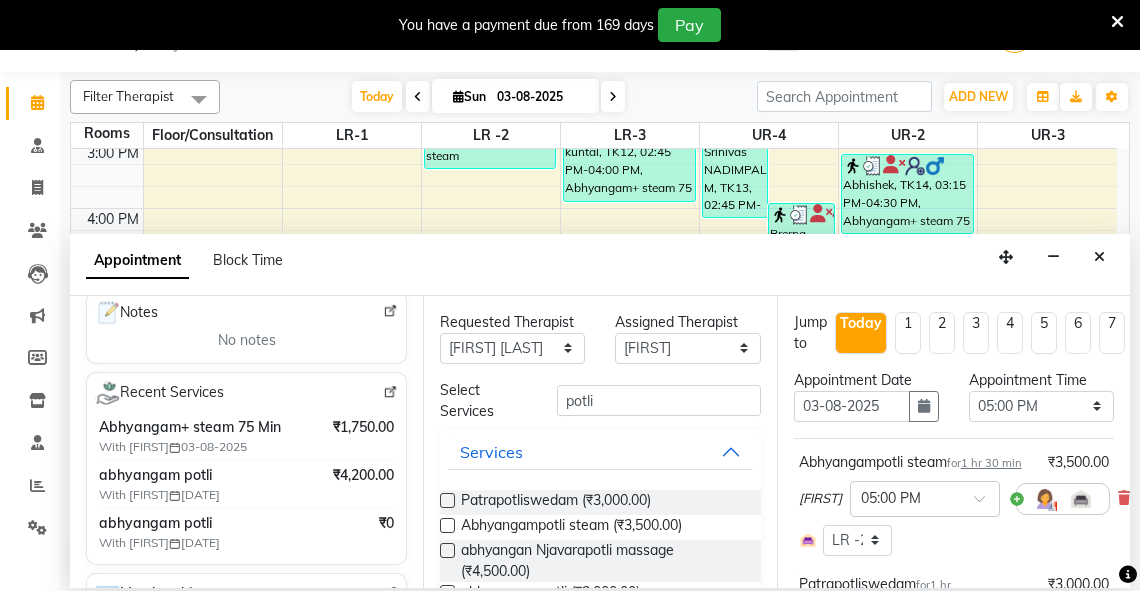 scroll, scrollTop: 0, scrollLeft: 91, axis: horizontal 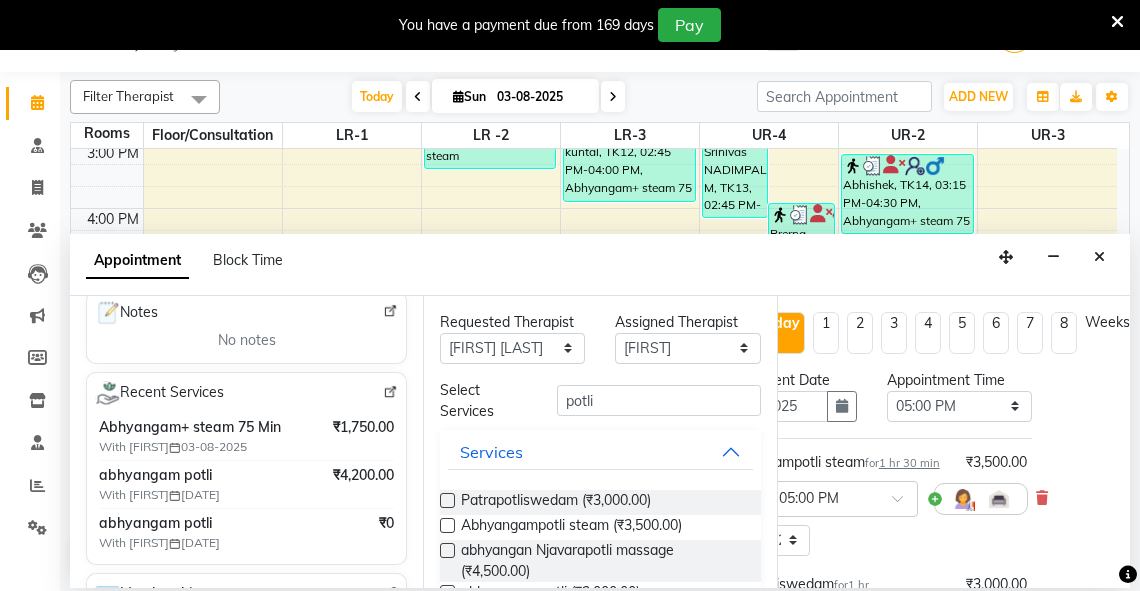 click on "Jump to Today 1 2 3 4 5 6 7 8 Weeks Appointment Date 03-08-2025 Appointment Time Select 07:00 AM 07:15 AM 07:30 AM 07:45 AM 08:00 AM 08:15 AM 08:30 AM 08:45 AM 09:00 AM 09:15 AM 09:30 AM 09:45 AM 10:00 AM 10:15 AM 10:30 AM 10:45 AM 11:00 AM 11:15 AM 11:30 AM 11:45 AM 12:00 PM 12:15 PM 12:30 PM 12:45 PM 01:00 PM 01:15 PM 01:30 PM 01:45 PM 02:00 PM 02:15 PM 02:30 PM 02:45 PM 03:00 PM 03:15 PM 03:30 PM 03:45 PM 04:00 PM 04:15 PM 04:30 PM 04:45 PM 05:00 PM 05:15 PM 05:30 PM 05:45 PM 06:00 PM 06:15 PM 06:30 PM 06:45 PM 07:00 PM 07:15 PM 07:30 PM 07:45 PM 08:00 PM Abhyangampotli steam   for  1 hr 30 min ₹3,500.00 [FIRST] × 05:00 PM Select Room UR-4 LR-3 LR-1 LR -2 UR-2 UR-3 Floor/Consultation Patrapotliswedam   for  1 hr ₹3,000.00 [FIRST] × 06:30 PM Select Room UR-4 LR-3 LR-1 LR -2 UR-2 UR-3 Floor/Consultation Estimated Service Time:  2 hours 30 minutes Estimated Total:  ₹6,500.00 Appointment Notes Status Select TENTATIVE CONFIRM CHECK-IN UPCOMING Merge Services of Same Therapist Send Appointment Details On" at bounding box center (953, 442) 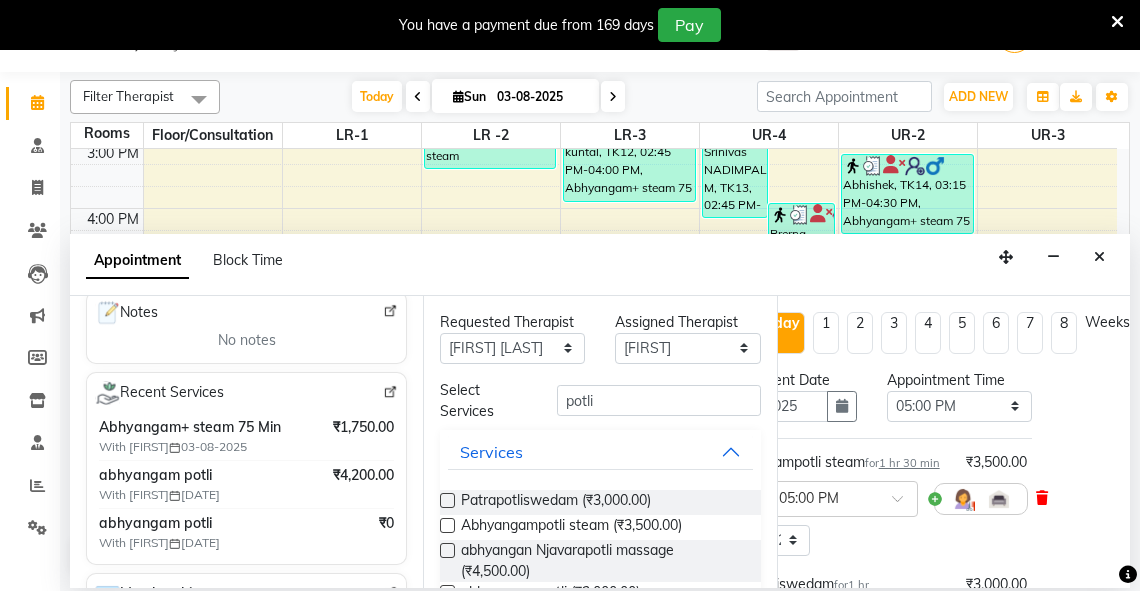 click at bounding box center [1042, 498] 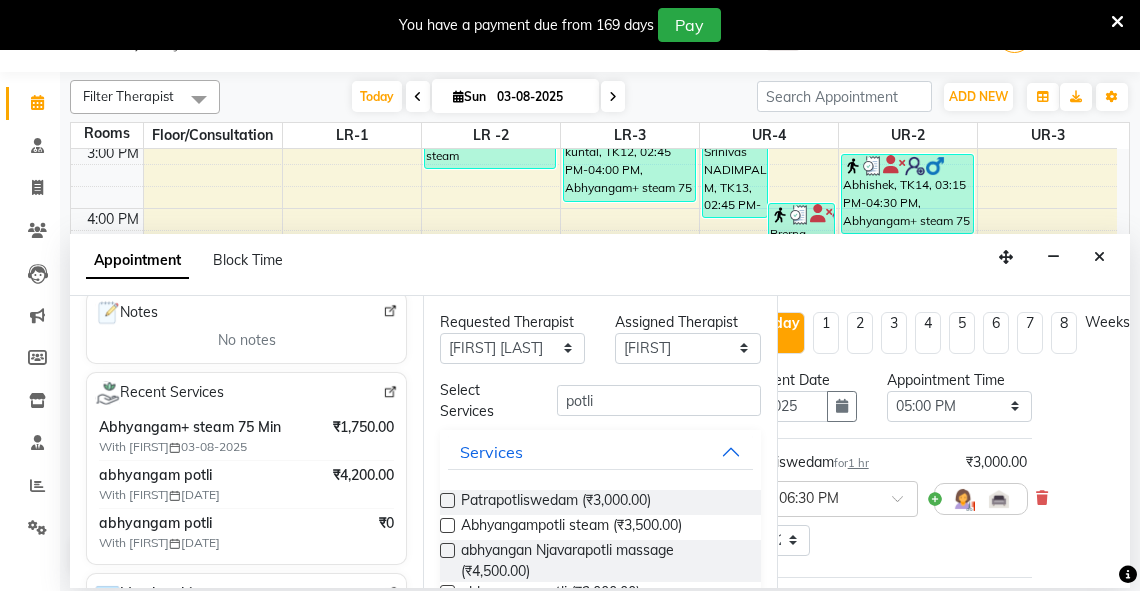 scroll, scrollTop: 313, scrollLeft: 91, axis: both 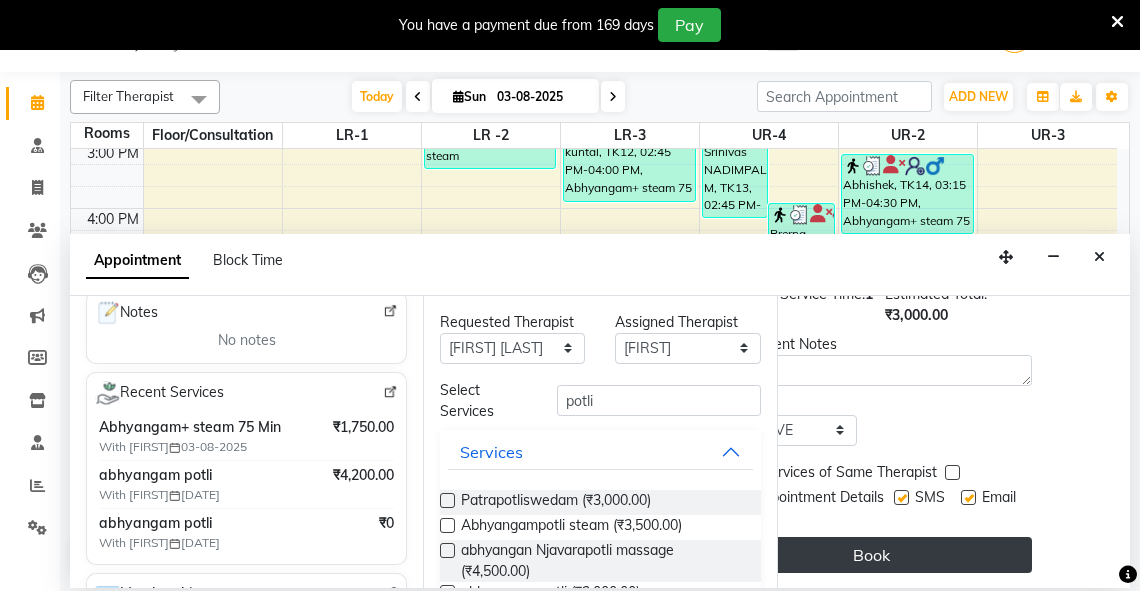 click on "Book" at bounding box center [872, 555] 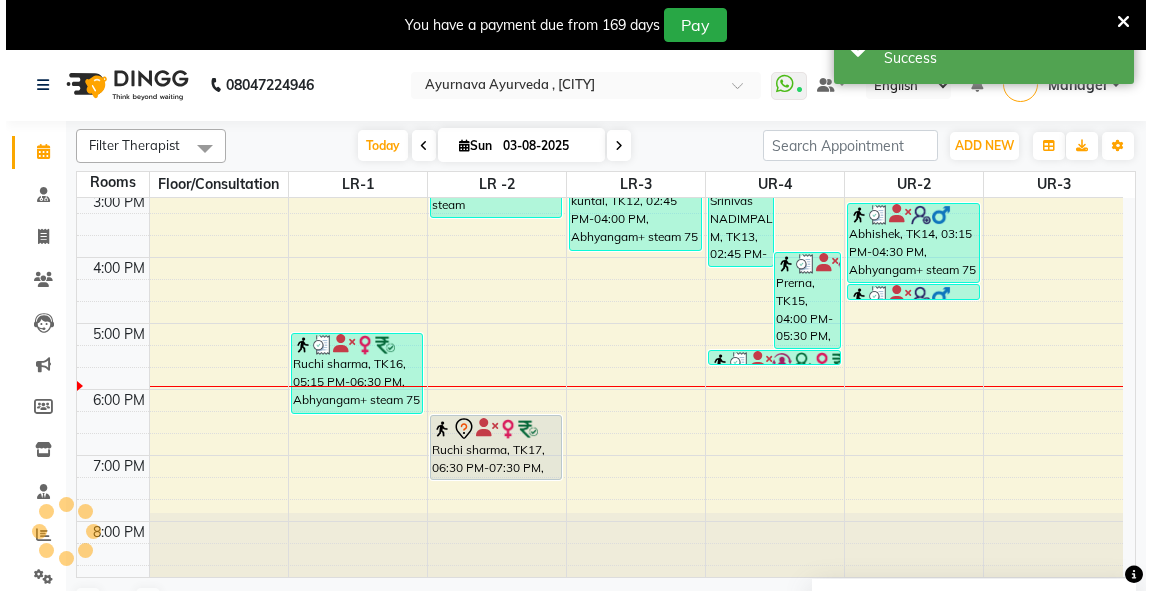 scroll, scrollTop: 0, scrollLeft: 0, axis: both 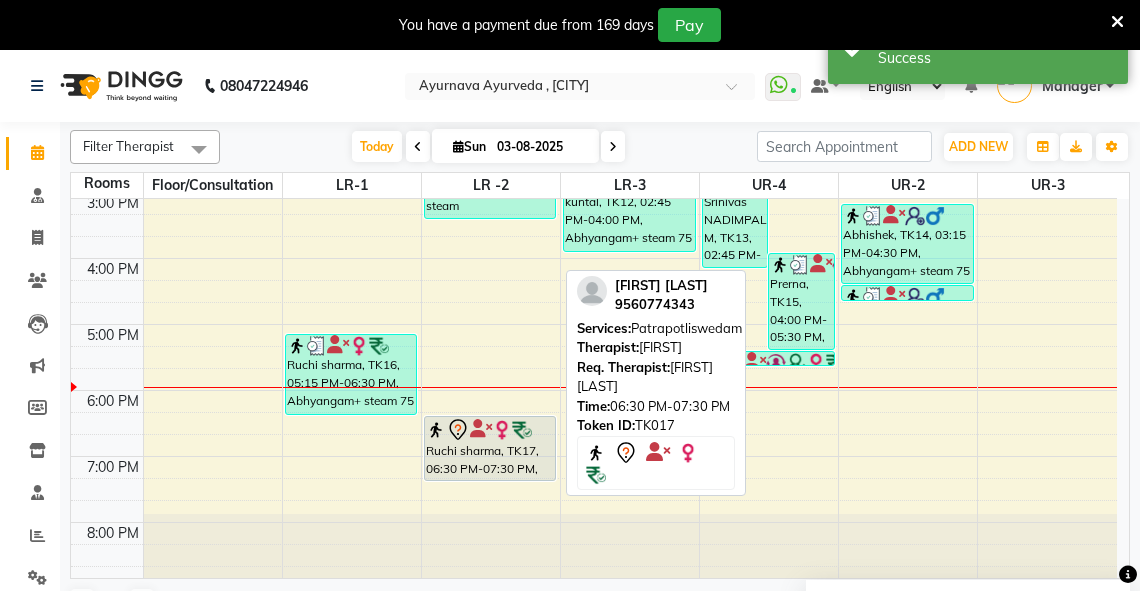 click 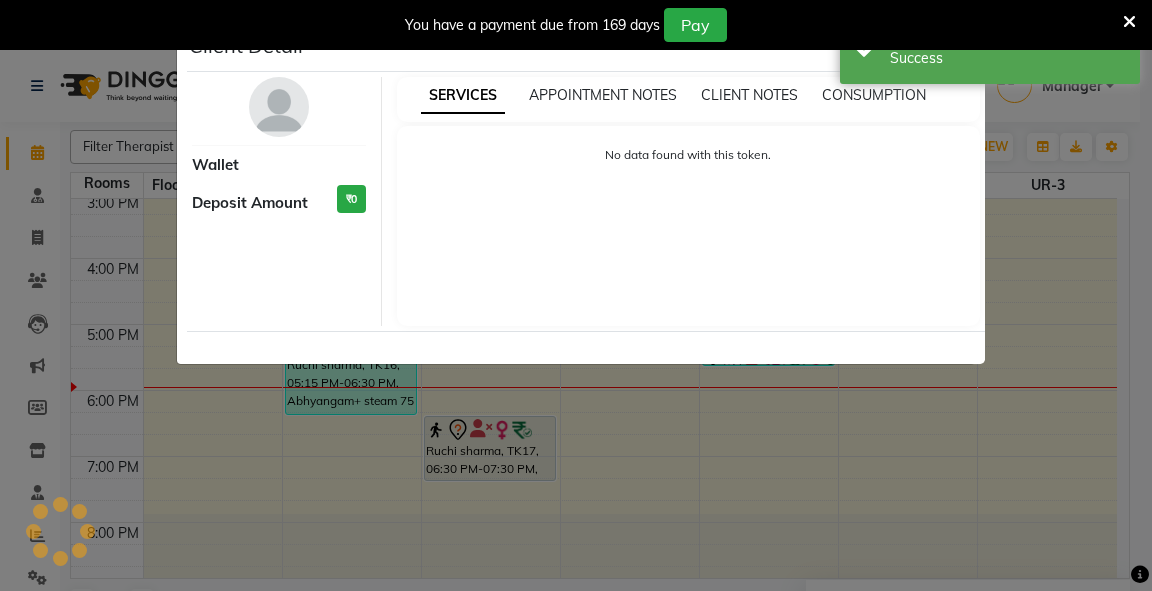 select on "7" 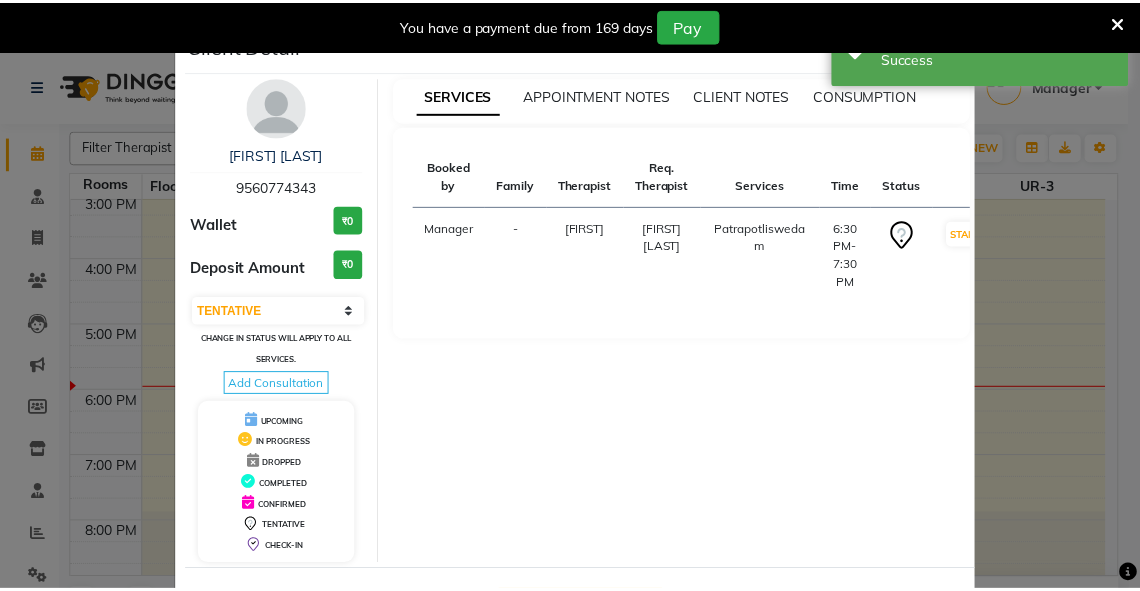 scroll, scrollTop: 78, scrollLeft: 0, axis: vertical 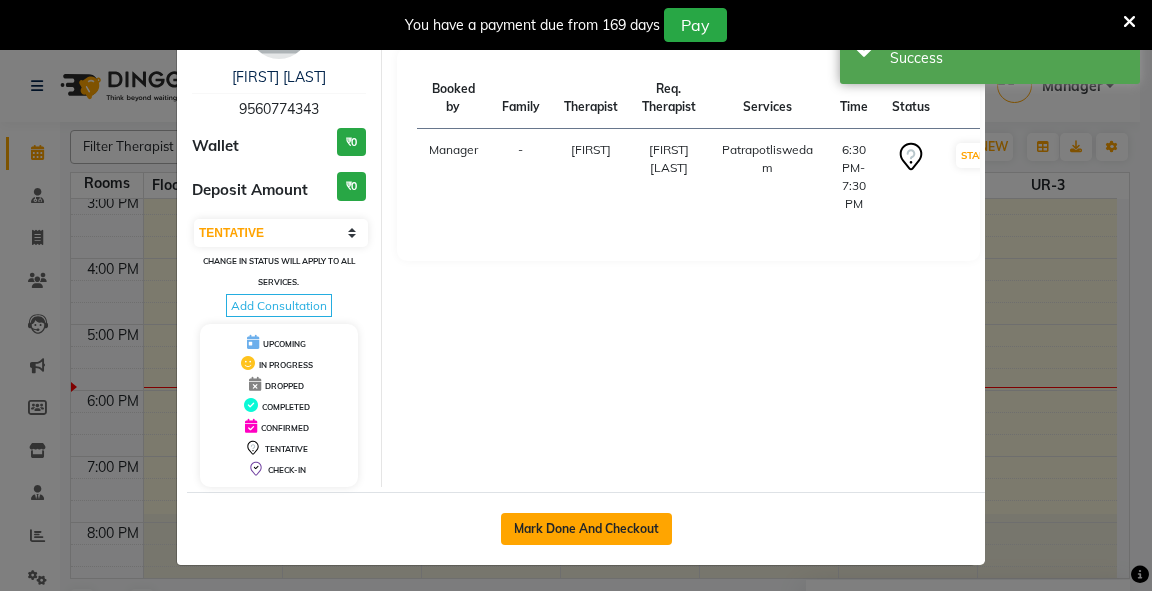 click on "Mark Done And Checkout" 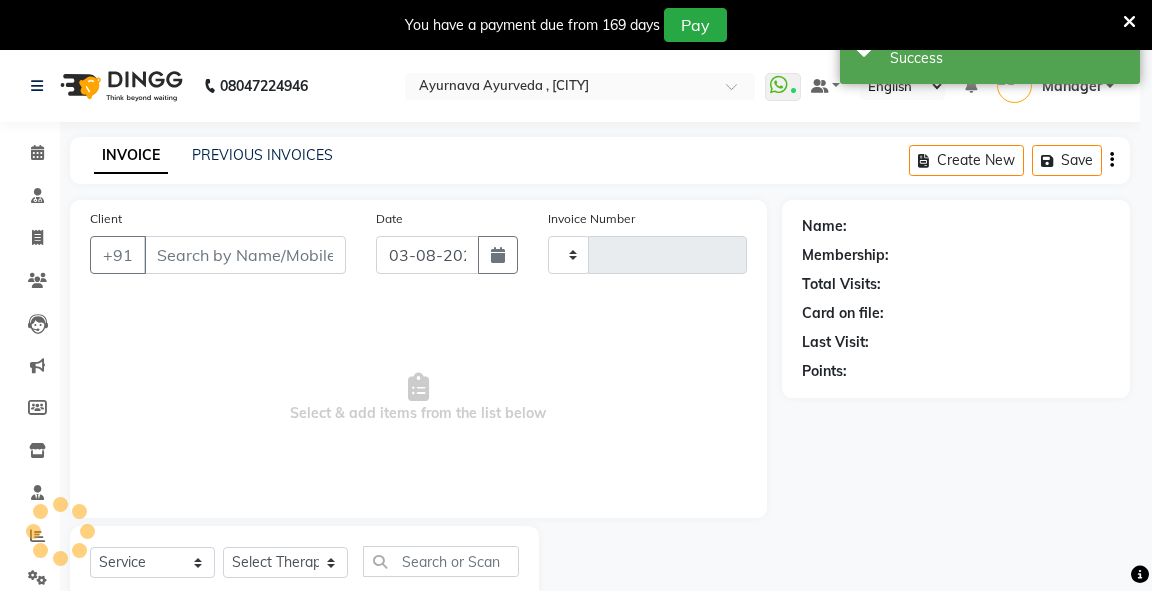 select on "3" 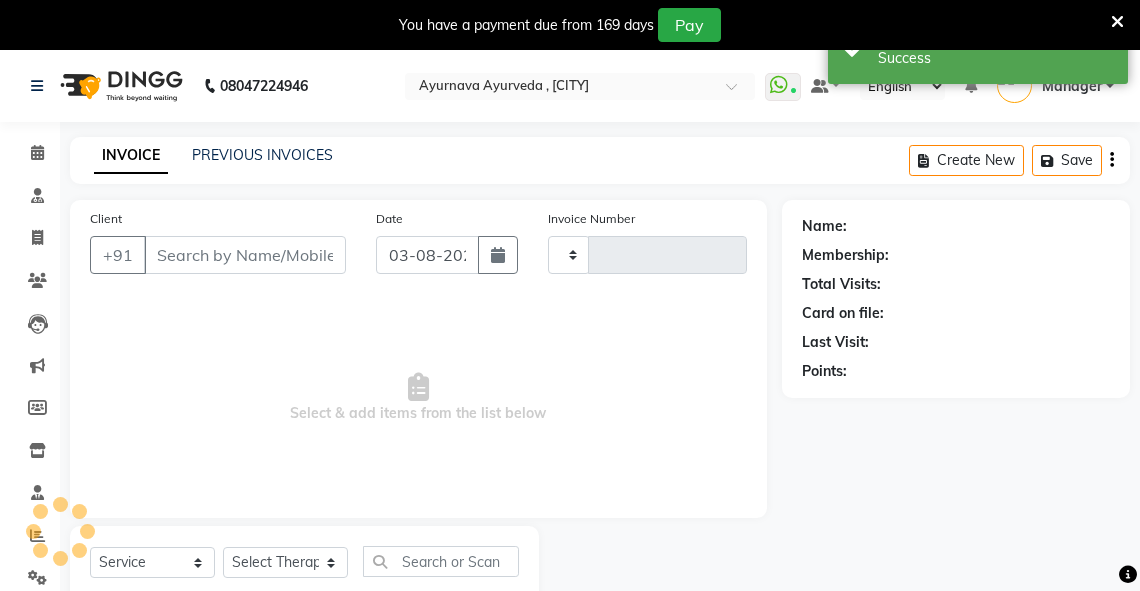 type on "2299" 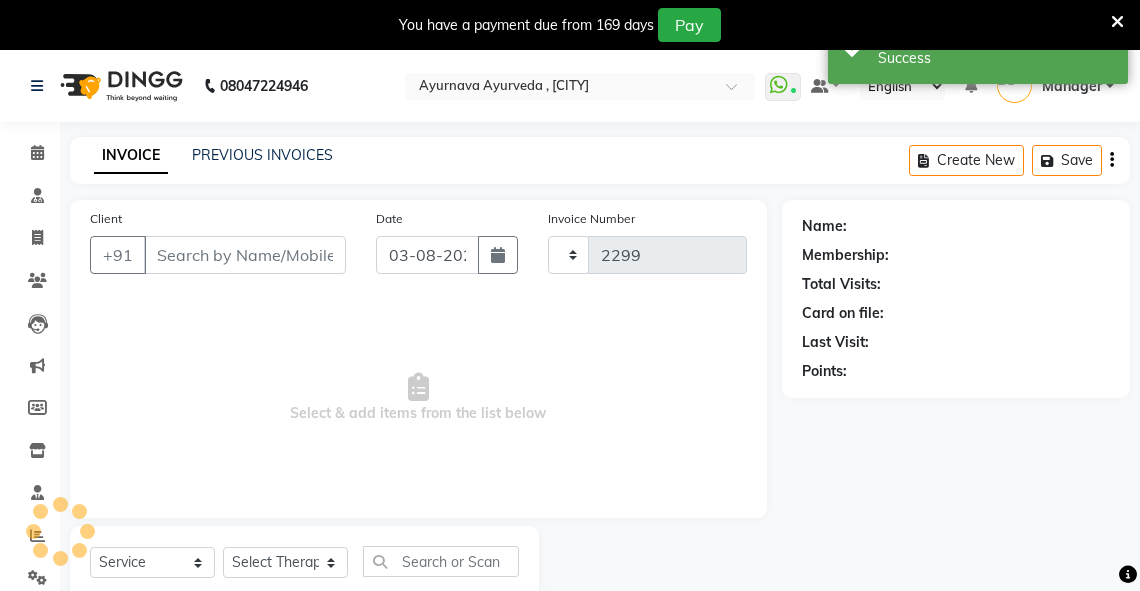 type on "9560774343" 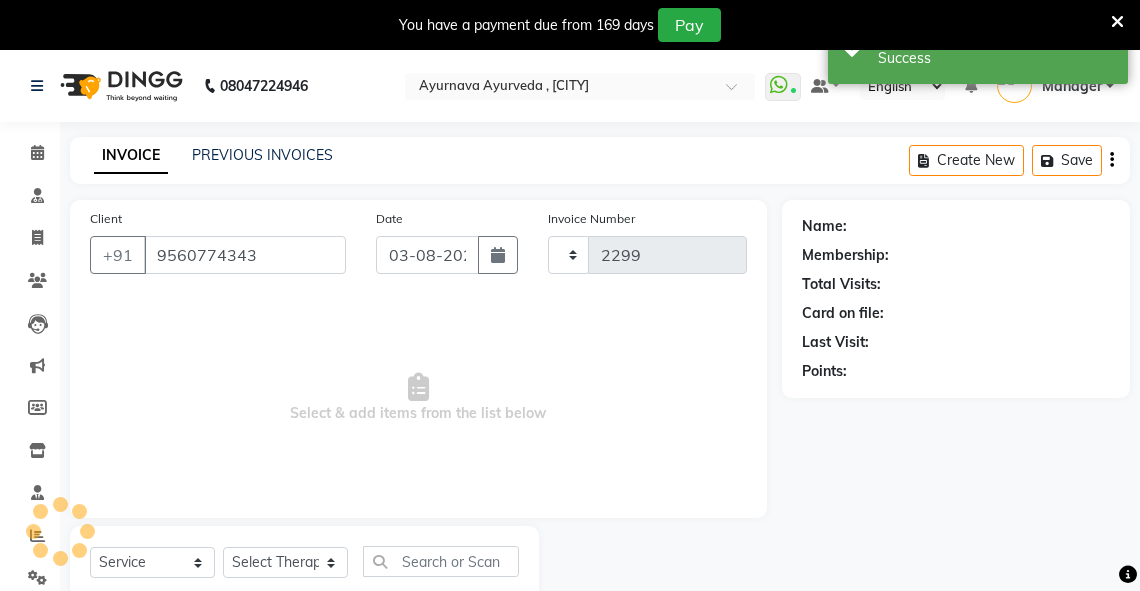 select on "5571" 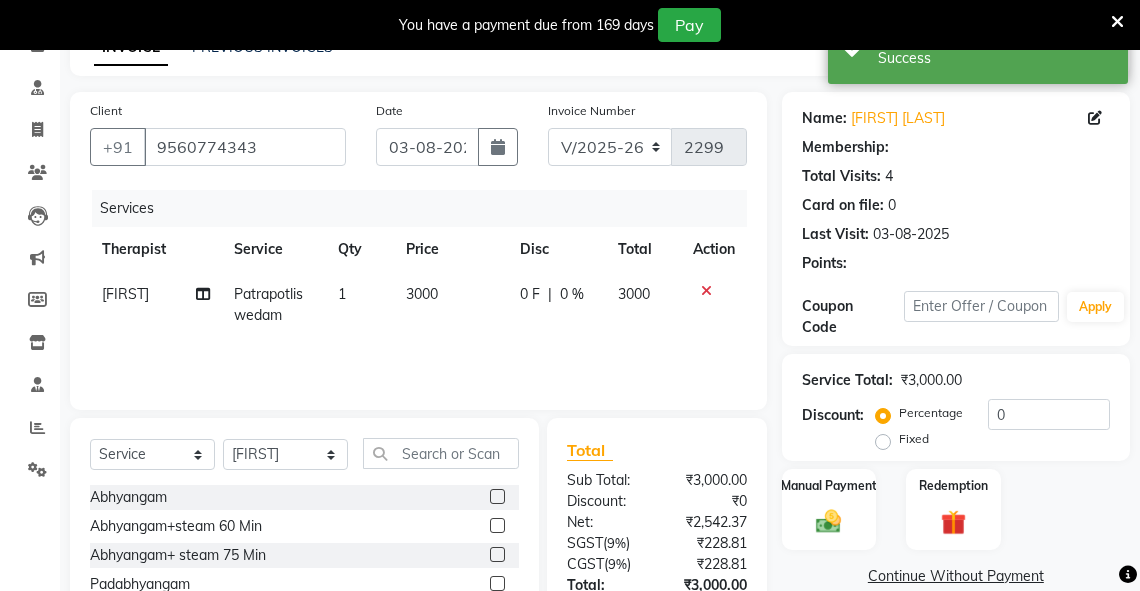 scroll, scrollTop: 225, scrollLeft: 0, axis: vertical 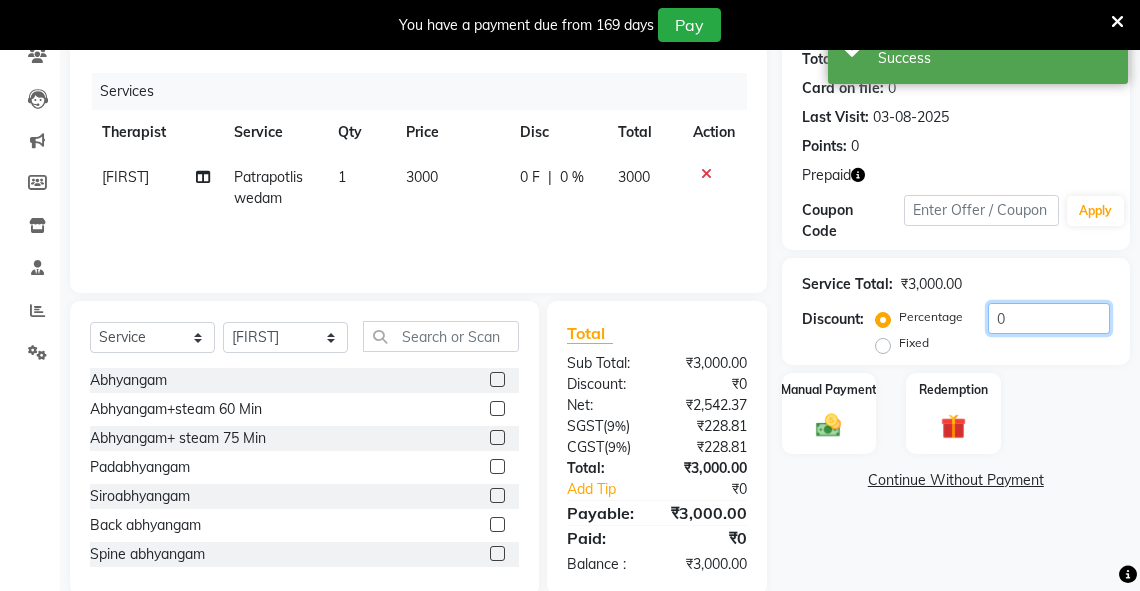 drag, startPoint x: 1016, startPoint y: 320, endPoint x: 914, endPoint y: 317, distance: 102.044106 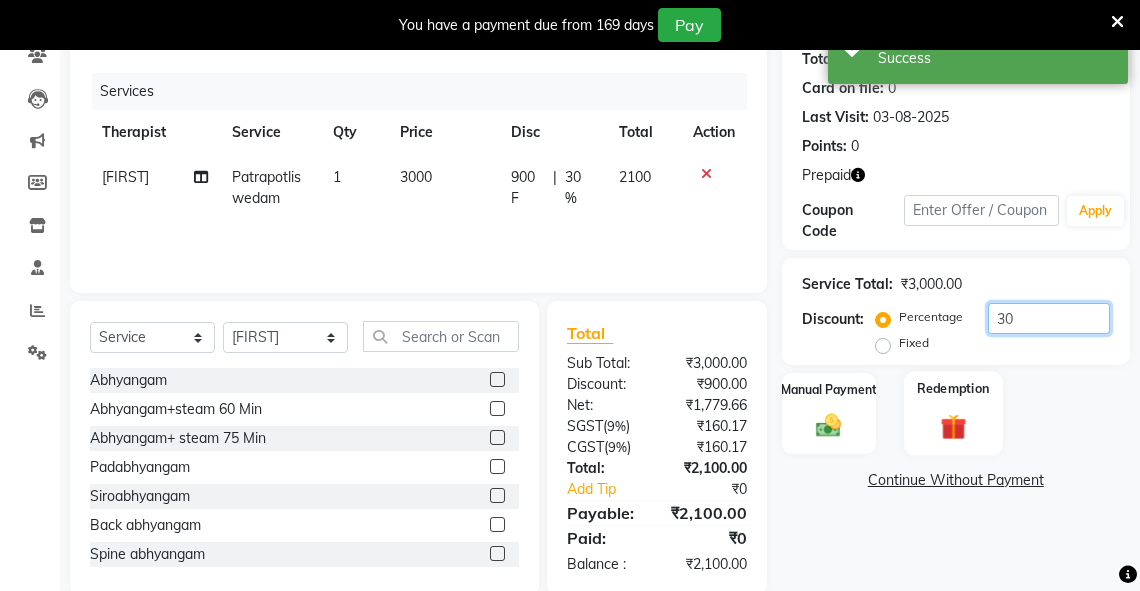 type on "30" 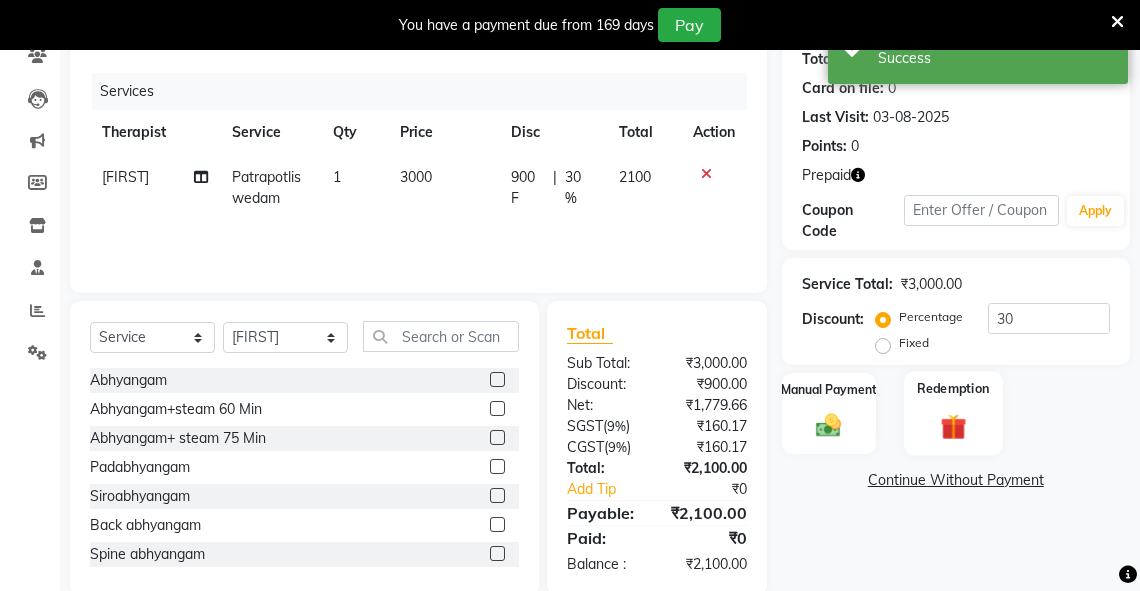 click 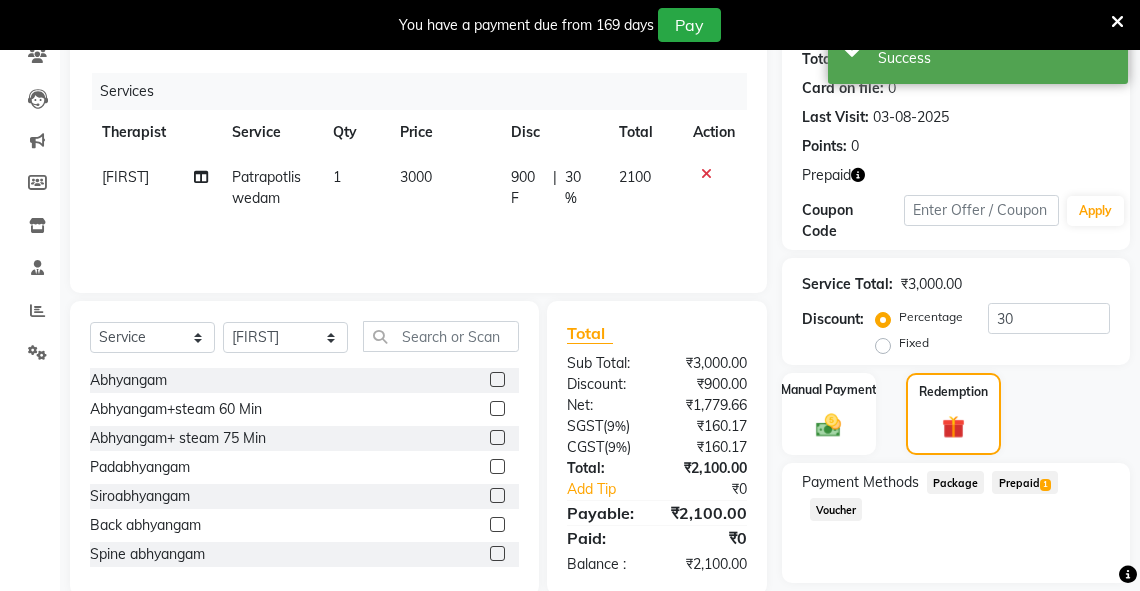 scroll, scrollTop: 287, scrollLeft: 0, axis: vertical 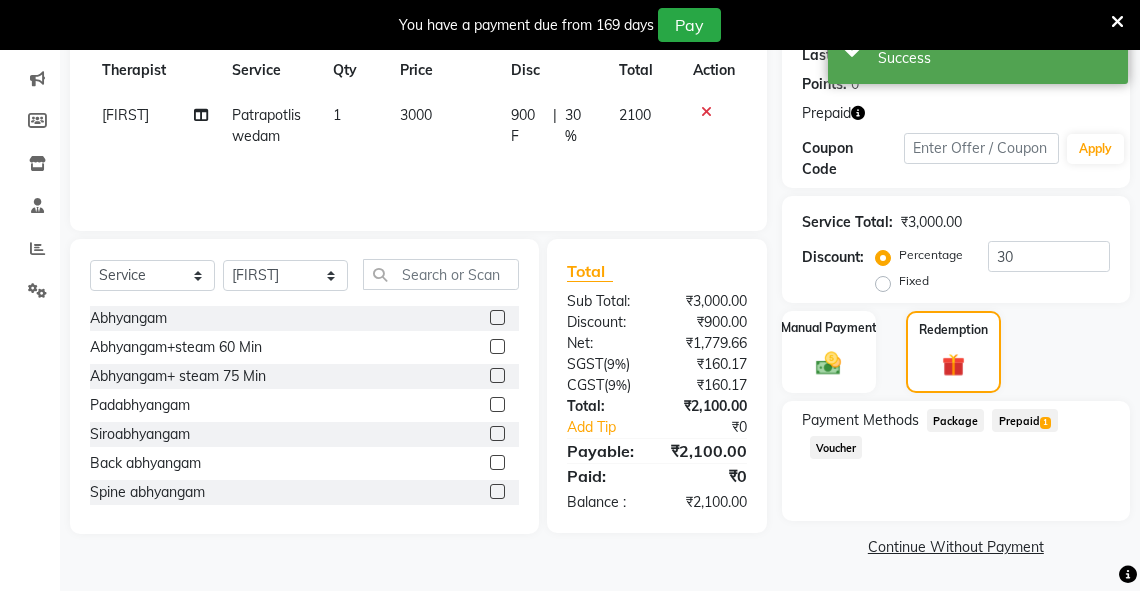 drag, startPoint x: 1027, startPoint y: 420, endPoint x: 1151, endPoint y: 392, distance: 127.12199 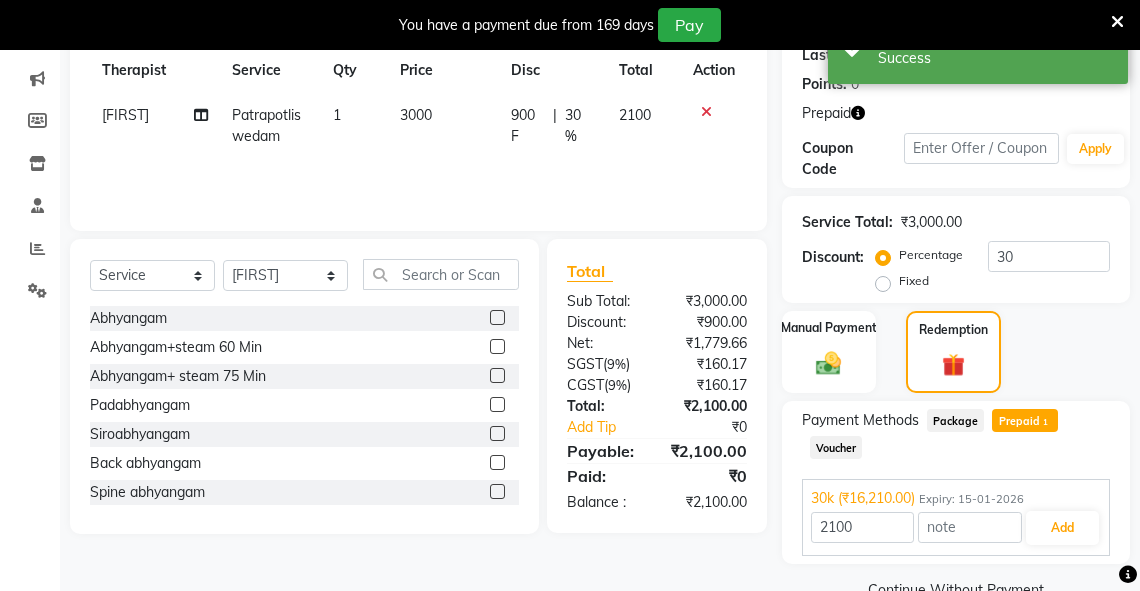 scroll, scrollTop: 331, scrollLeft: 0, axis: vertical 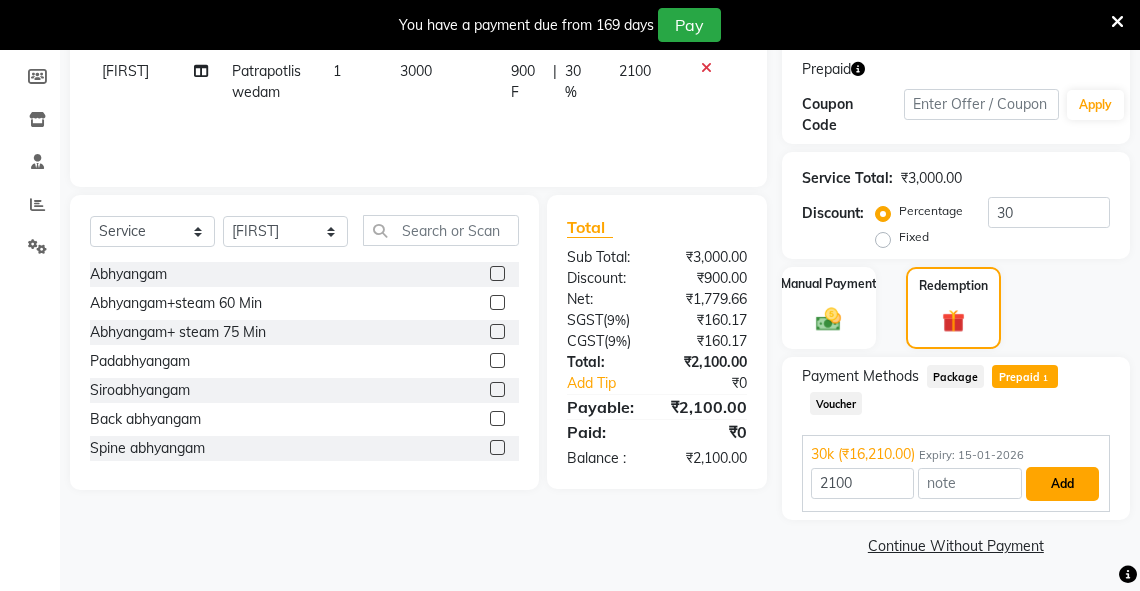 click on "Add" at bounding box center [1062, 484] 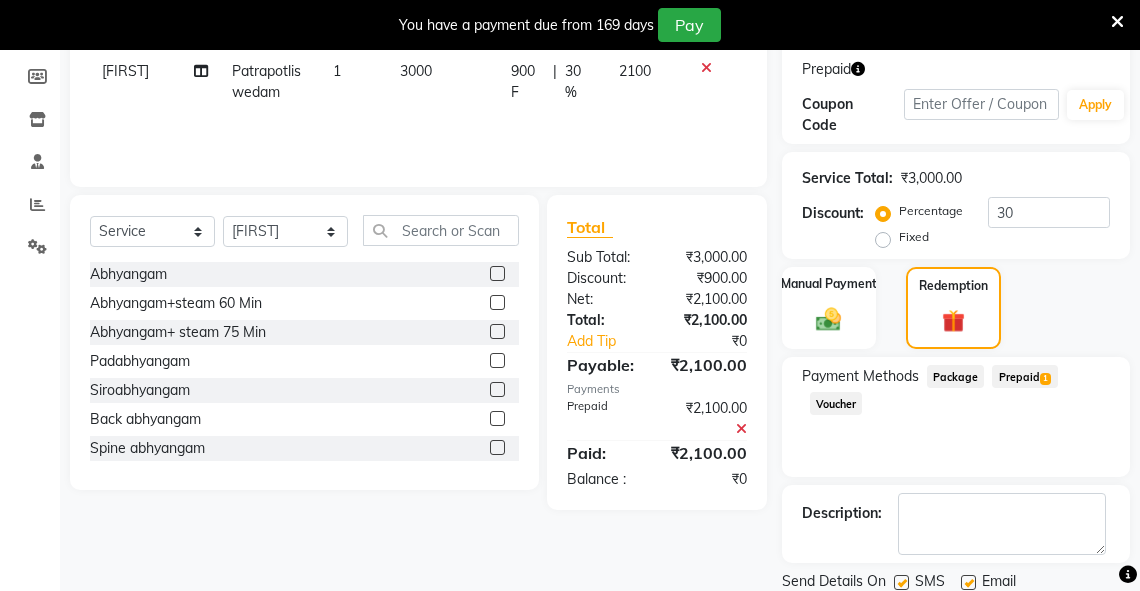 scroll, scrollTop: 399, scrollLeft: 0, axis: vertical 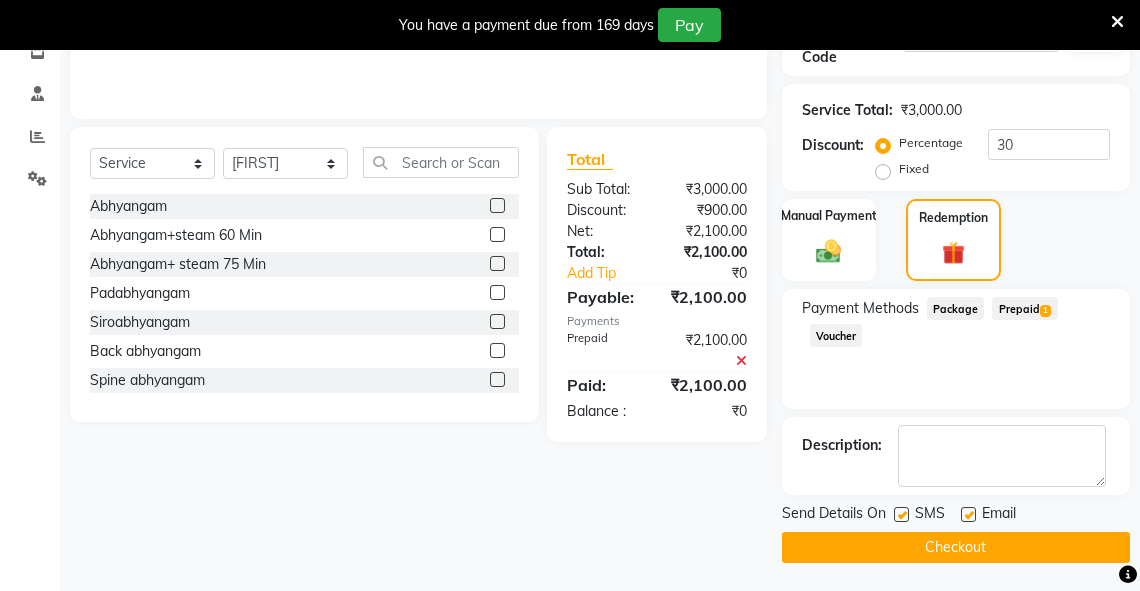 click on "Checkout" 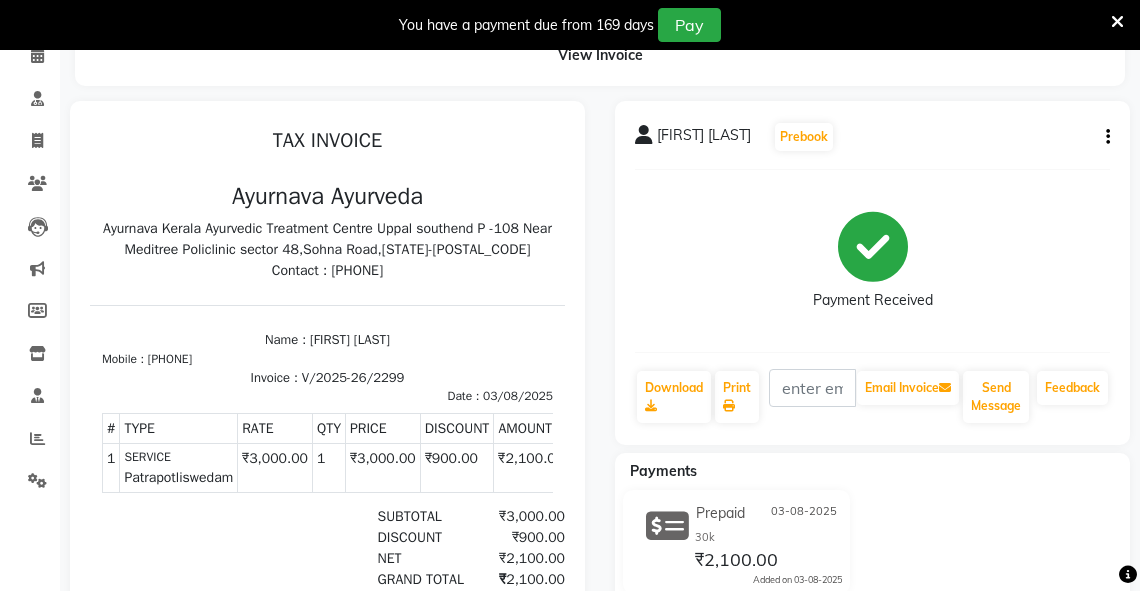 scroll, scrollTop: 0, scrollLeft: 0, axis: both 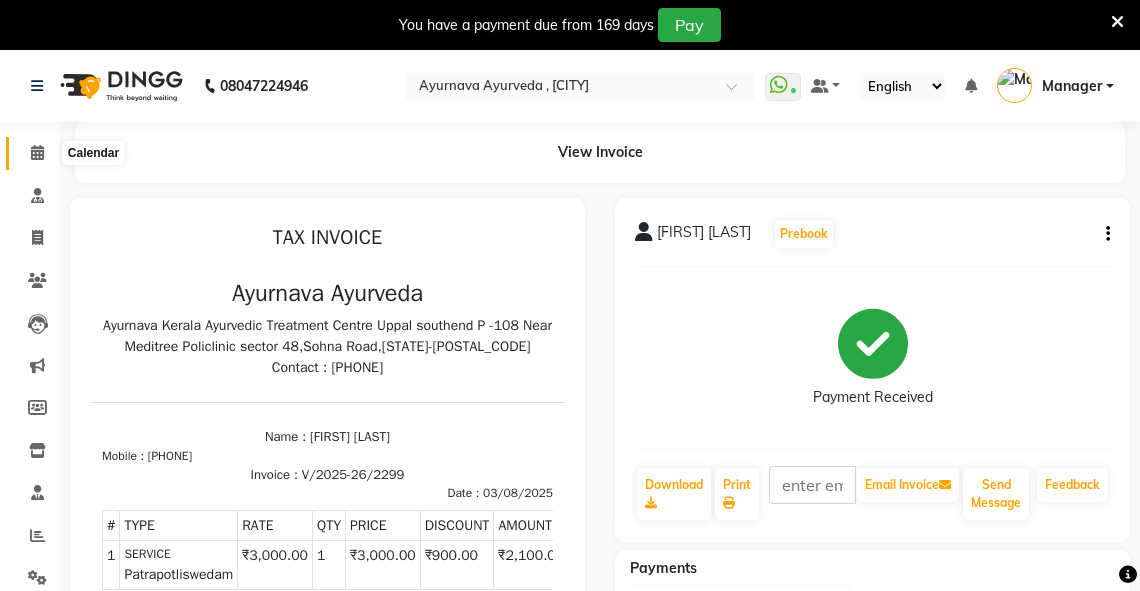 click 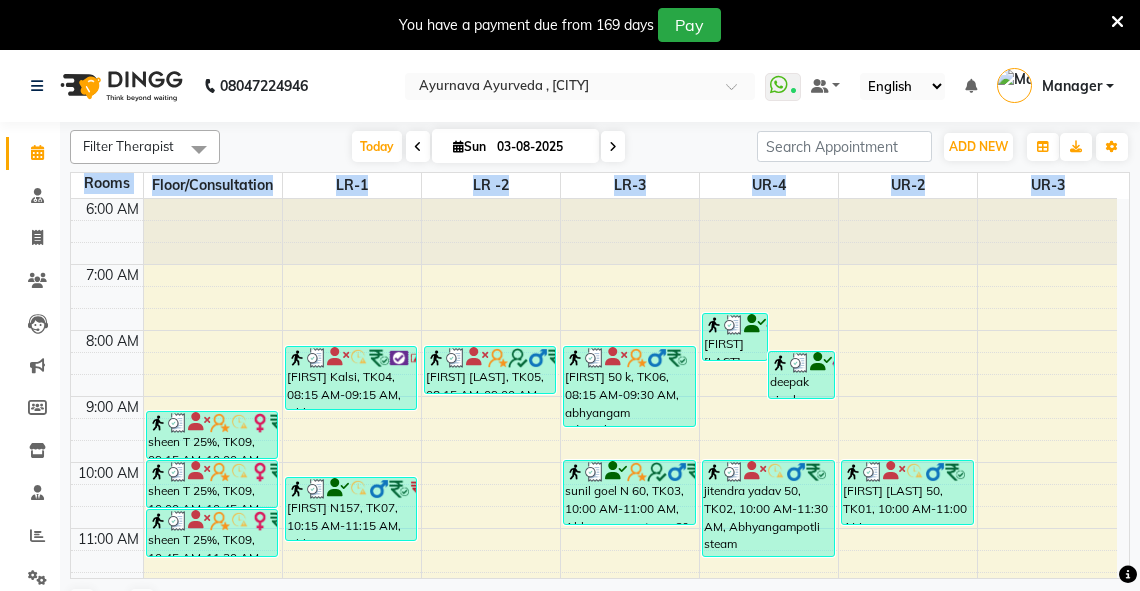 drag, startPoint x: 1130, startPoint y: 305, endPoint x: 1128, endPoint y: 401, distance: 96.02083 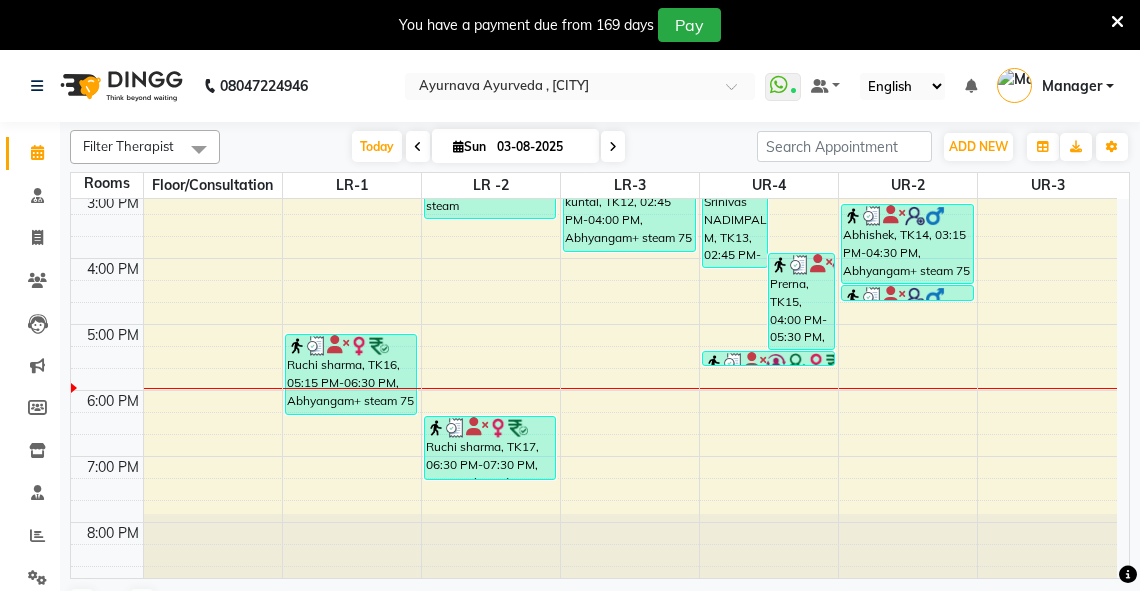 scroll, scrollTop: 566, scrollLeft: 0, axis: vertical 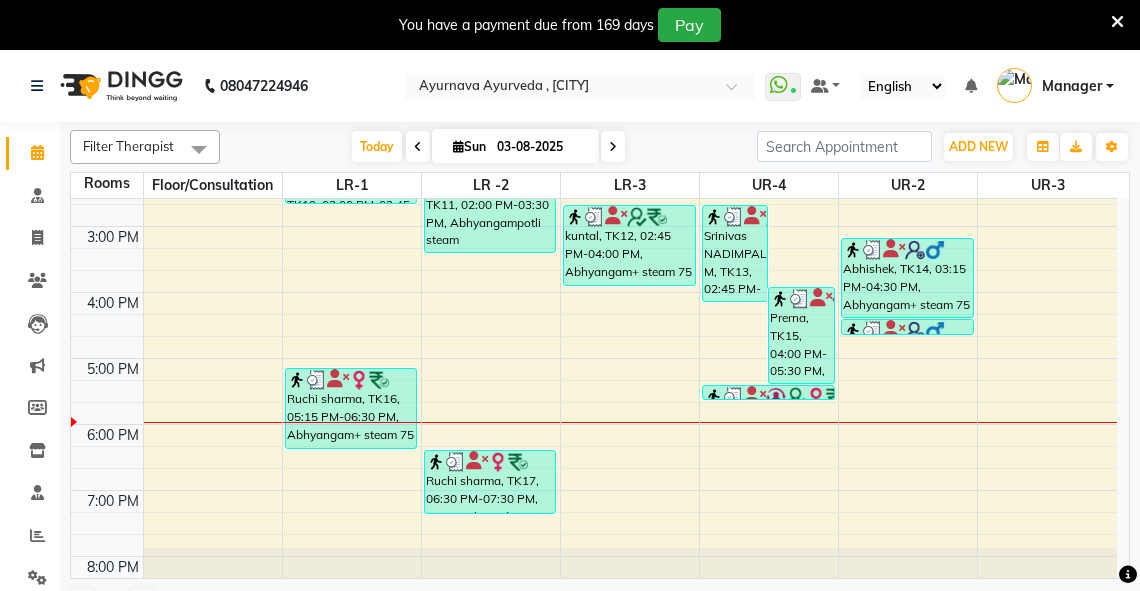 click on "6:00 AM 7:00 AM 8:00 AM 9:00 AM 10:00 AM 11:00 AM 12:00 PM 1:00 PM 2:00 PM 3:00 PM 4:00 PM 5:00 PM 6:00 PM 7:00 PM 8:00 PM     sheen T 25%, TK09, 09:15 AM-10:00 AM,  abhyangam(L)+Potli(L)     sheen T 25%, TK09, 10:00 AM-10:45 AM,  abhyangam(L)+Potli(L)     sheen T 25%, TK09, 10:45 AM-11:30 AM,  abhyangam(L)+Potli(L)     krishan kalsi, TK04, 08:15 AM-09:15 AM, Abhyangam+steam 60 Min     rajesh mps N157, TK07, 10:15 AM-11:15 AM, Abhyangam+steam 60 Min     Syed Waqarul Haque, TK10, 02:00 PM-02:45 PM, facial     Ruchi sharma, TK16, 05:15 PM-06:30 PM, Abhyangam+ steam 75 Min     RANVEER SINGTH, TK05, 08:15 AM-09:00 AM, Abhyangam     Syed Waqarul Haque, TK11, 02:00 PM-03:30 PM, Abhyangampotli steam     Ruchi sharma, TK17, 06:30 PM-07:30 PM, Patrapotliswedam     Vikram 50 k, TK06, 08:15 AM-09:30 AM, abhyangam udwarthanam STEAM     sunil goel  N 60, TK03, 10:00 AM-11:00 AM, Abhyangam+steam 60 Min     kuntal, TK12, 02:45 PM-04:00 PM, Abhyangam+ steam 75 Min     deepak singh, TK08, 07:45 AM-08:30 AM, Abhyangam" at bounding box center [594, 127] 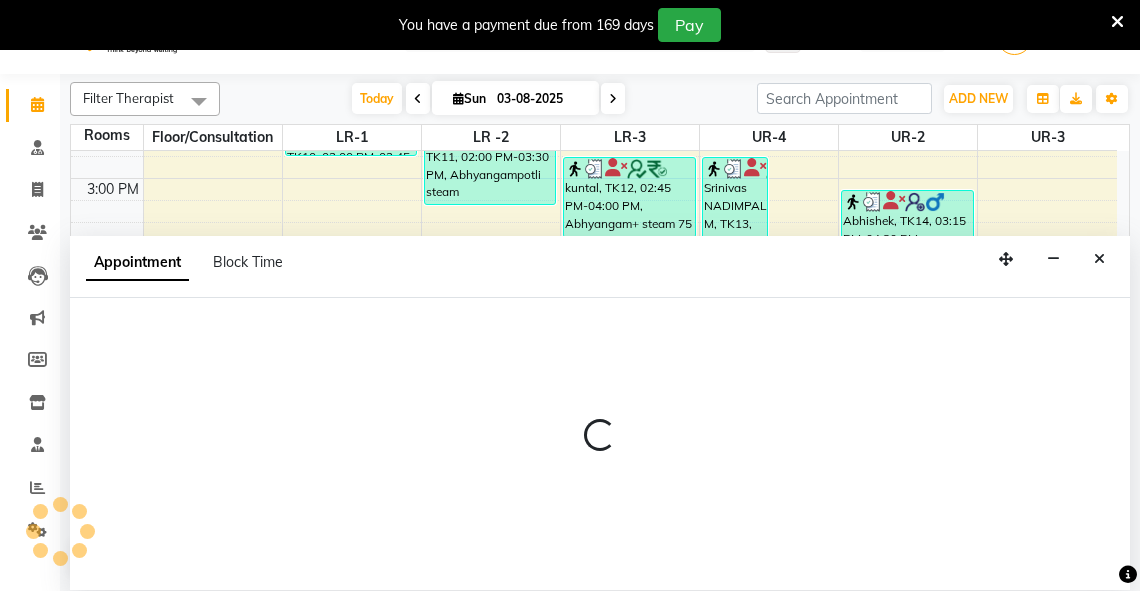 select on "1035" 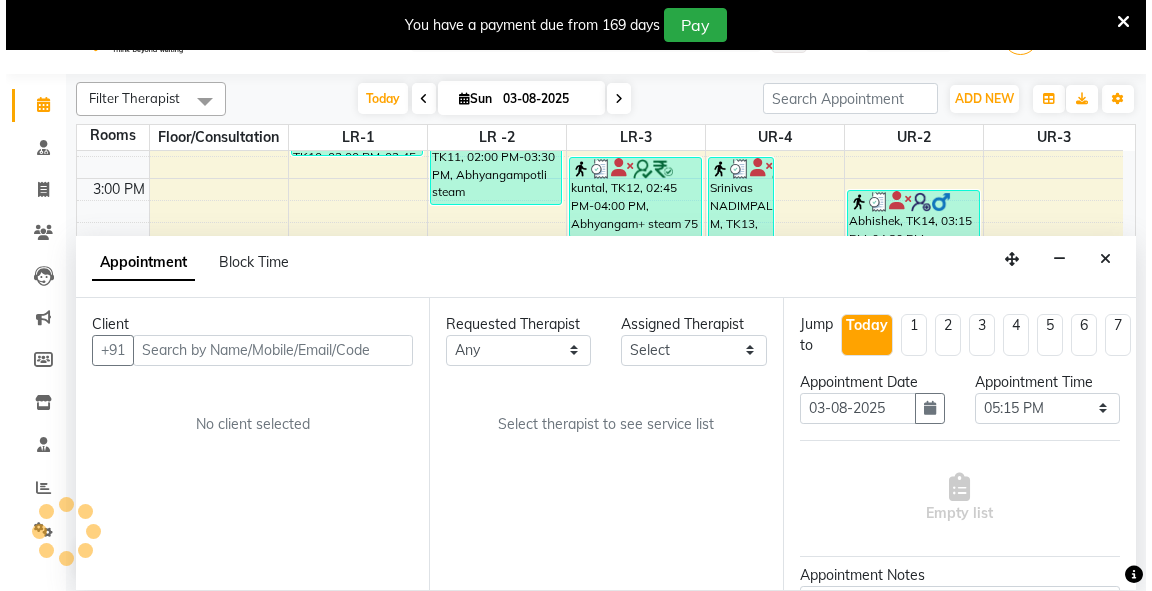 scroll, scrollTop: 50, scrollLeft: 0, axis: vertical 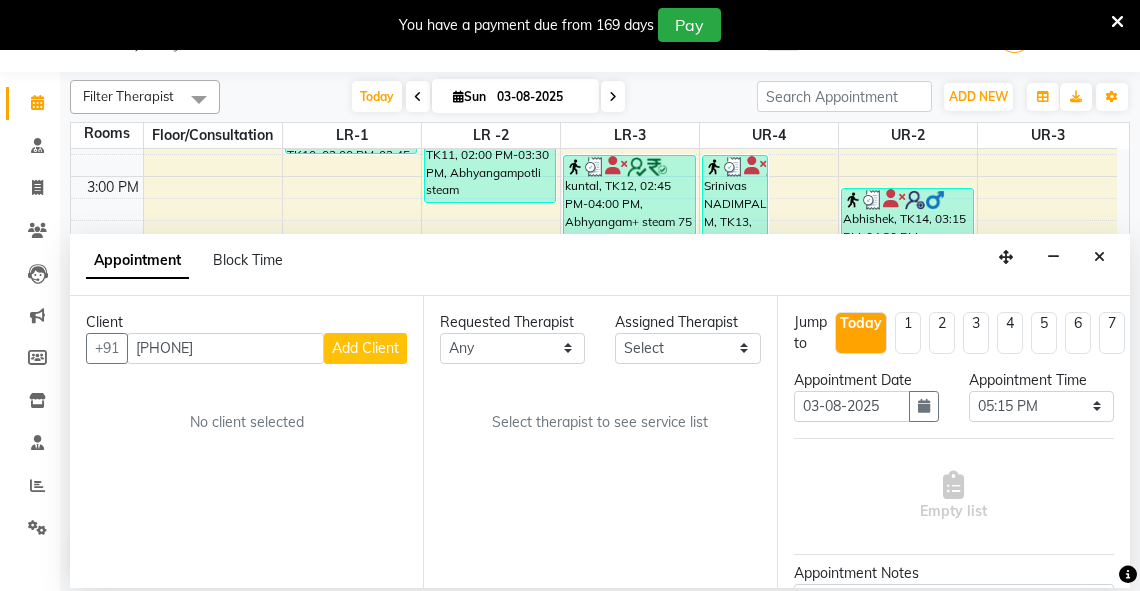 type on "[PHONE]" 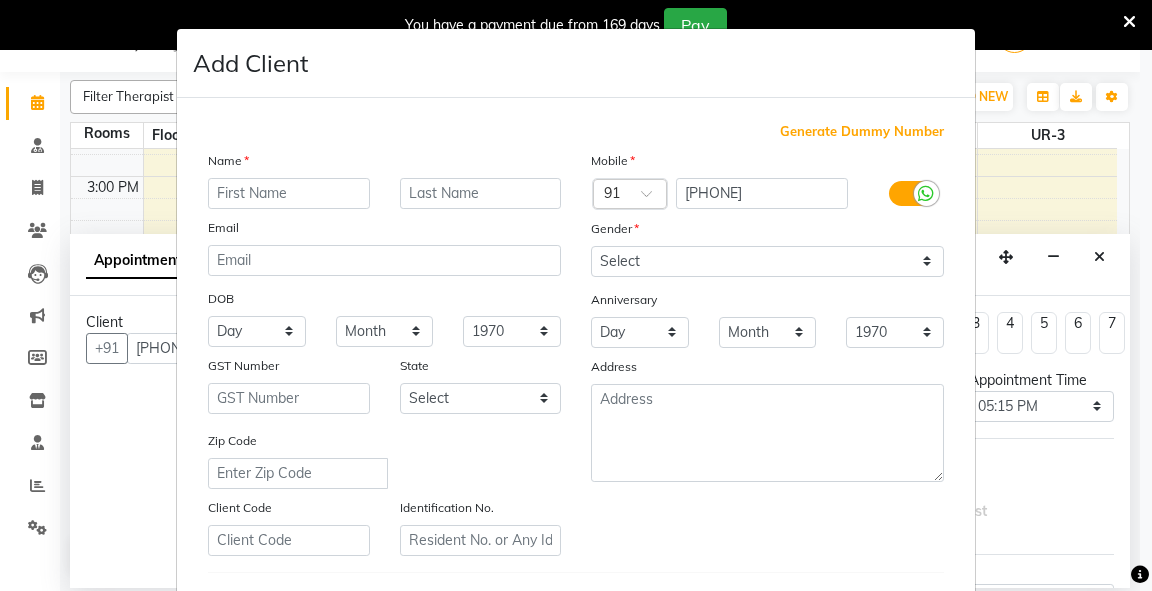 click at bounding box center [289, 193] 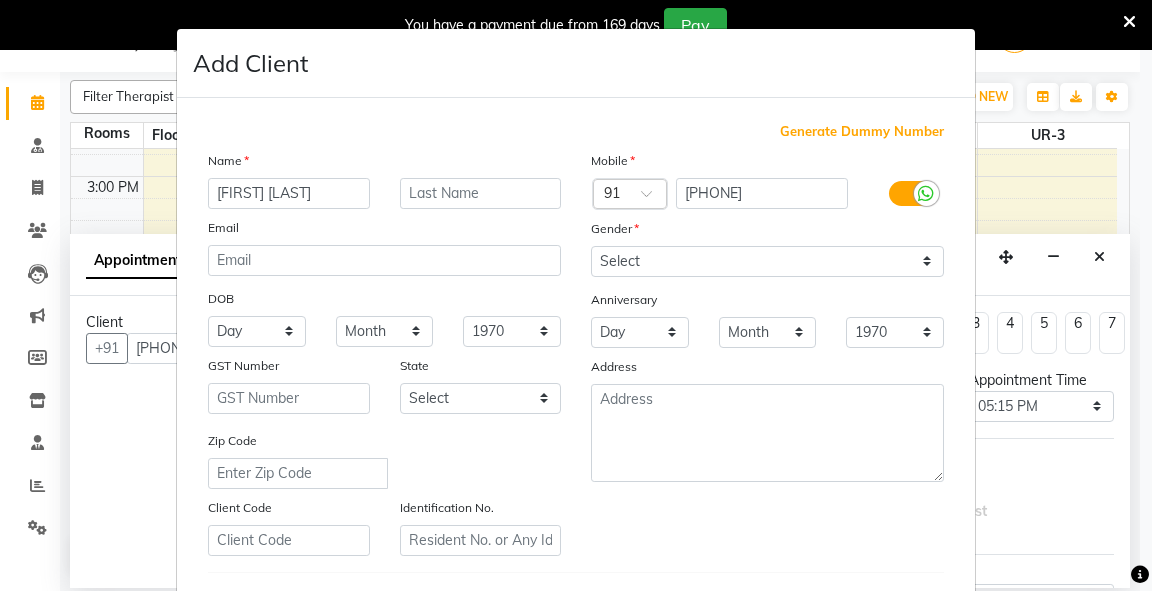 type on "[FIRST] [LAST]" 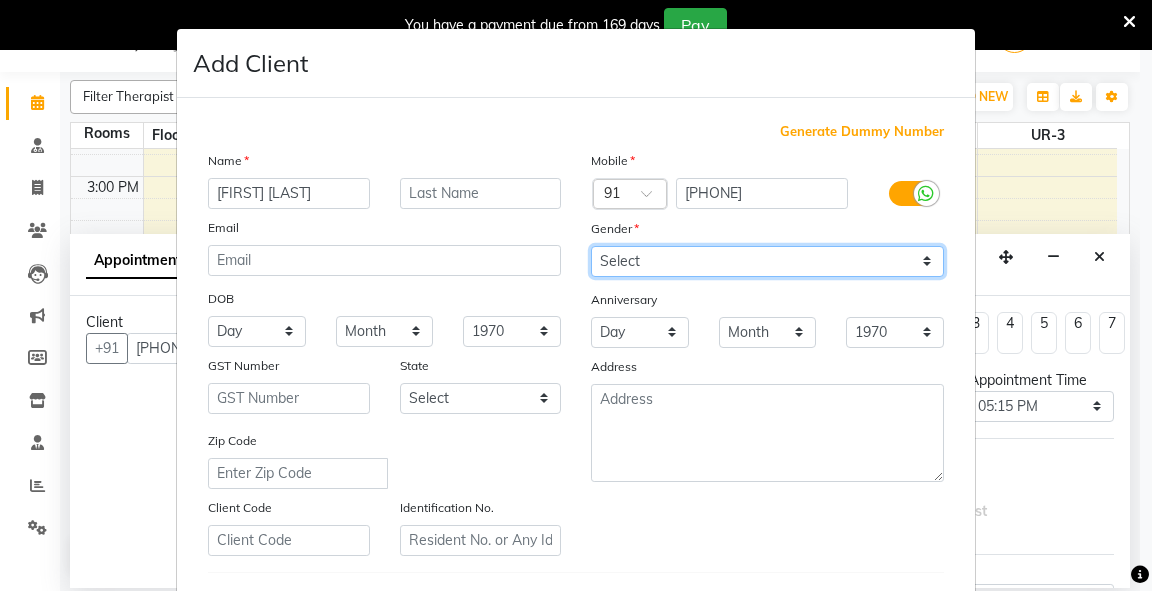 click on "Select Male Female Other Prefer Not To Say" at bounding box center (767, 261) 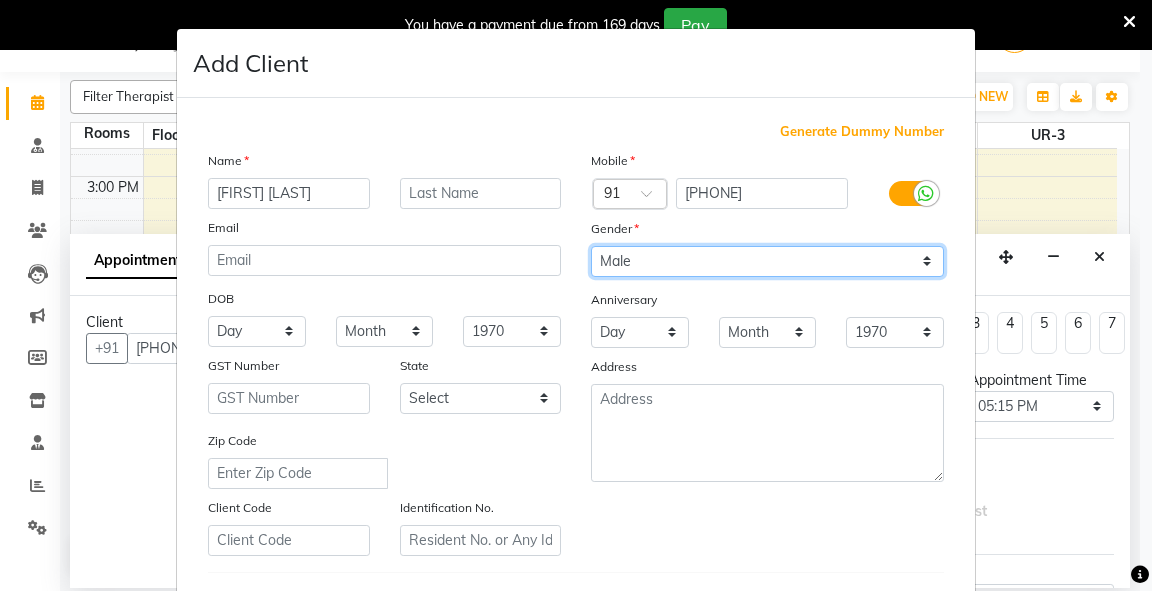 click on "Select Male Female Other Prefer Not To Say" at bounding box center (767, 261) 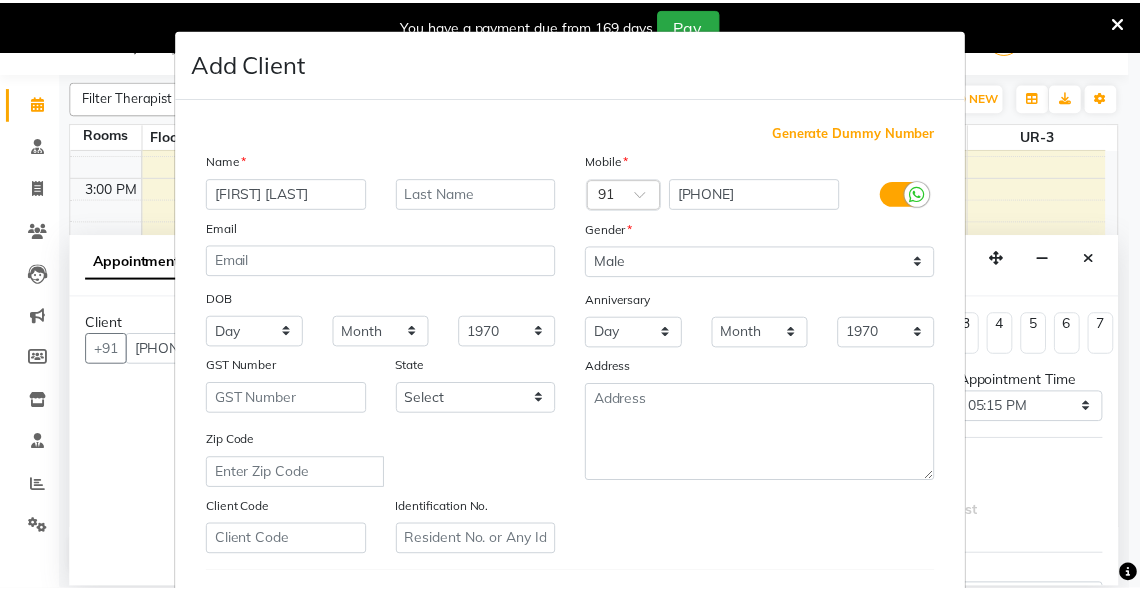 scroll, scrollTop: 341, scrollLeft: 0, axis: vertical 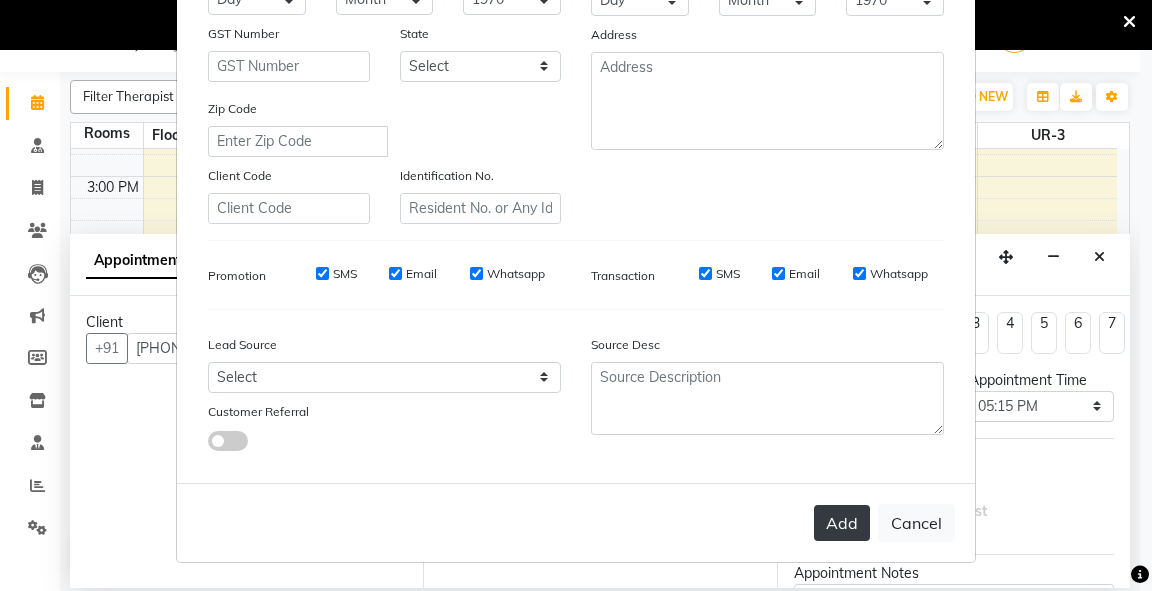 click on "Add" at bounding box center [842, 523] 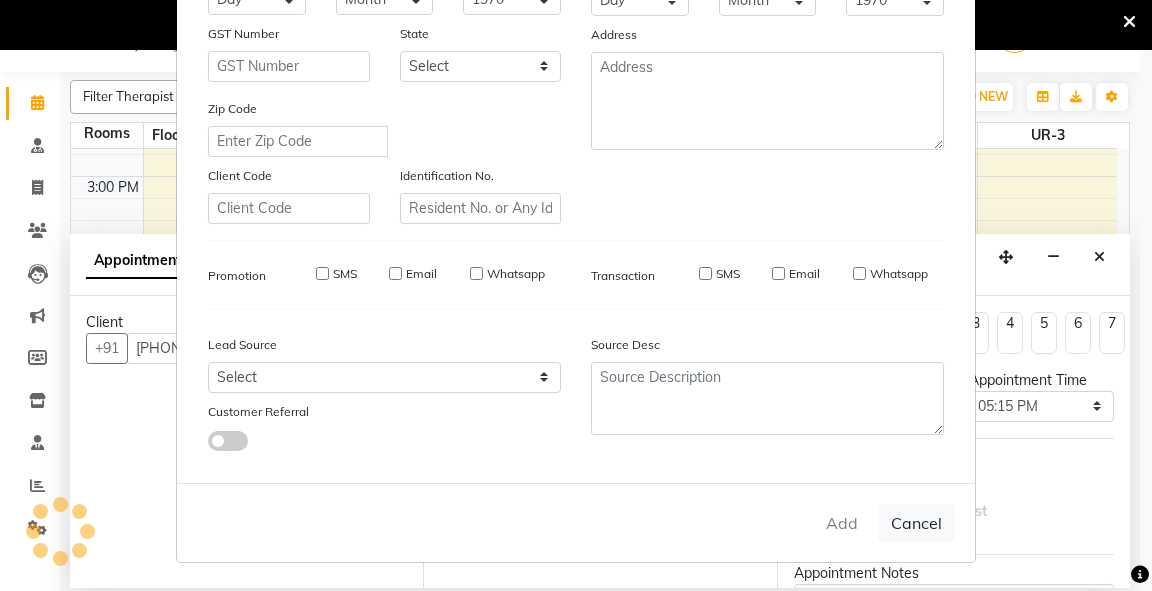 type 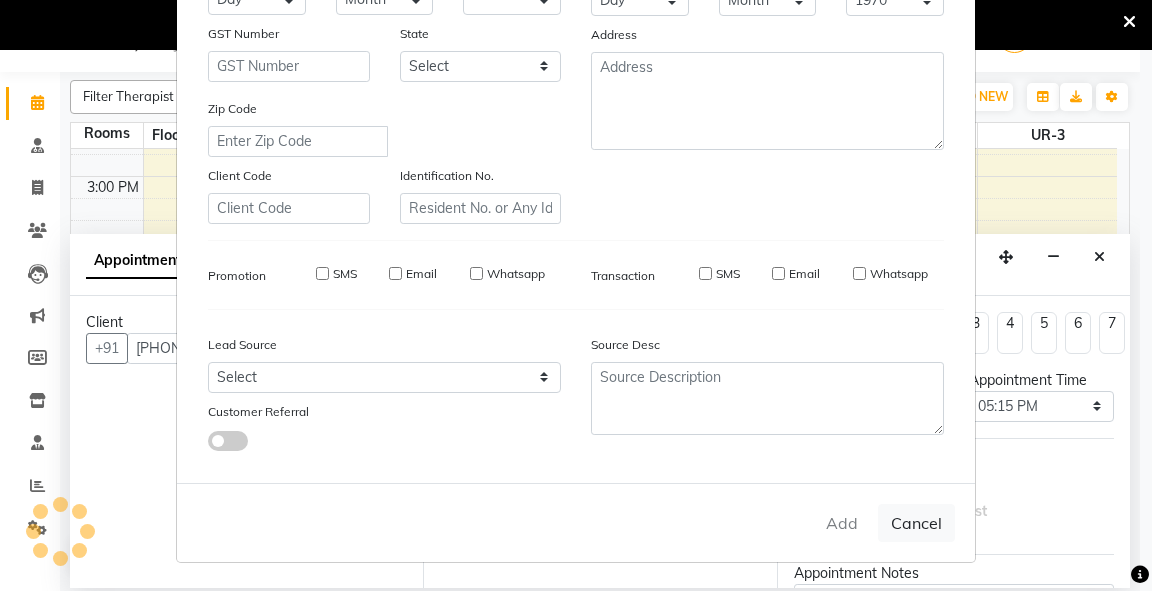 select 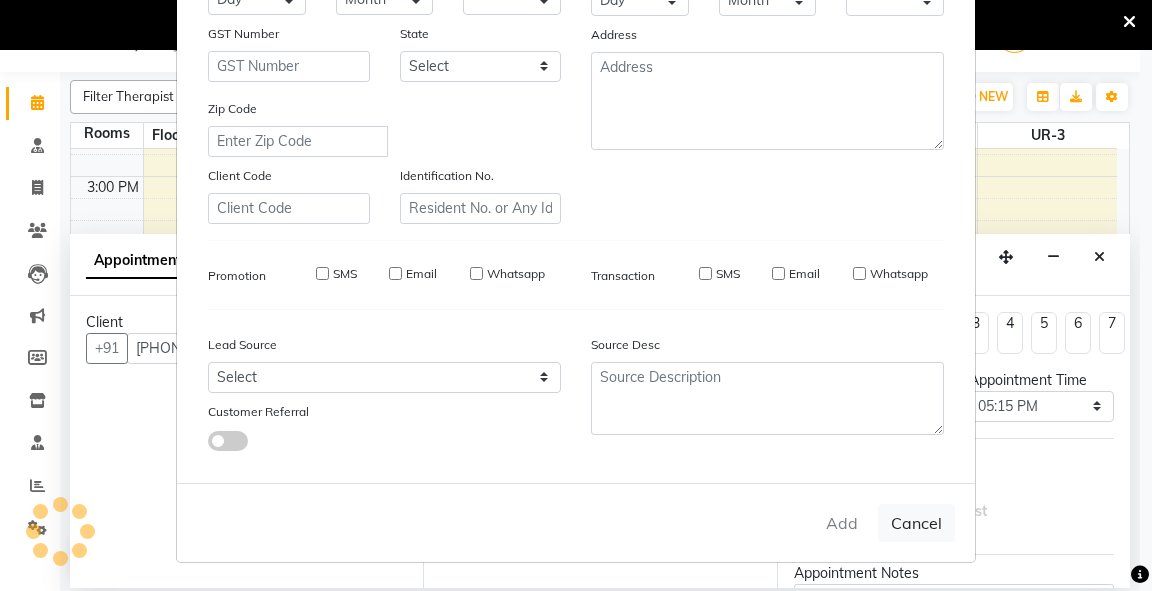 checkbox on "false" 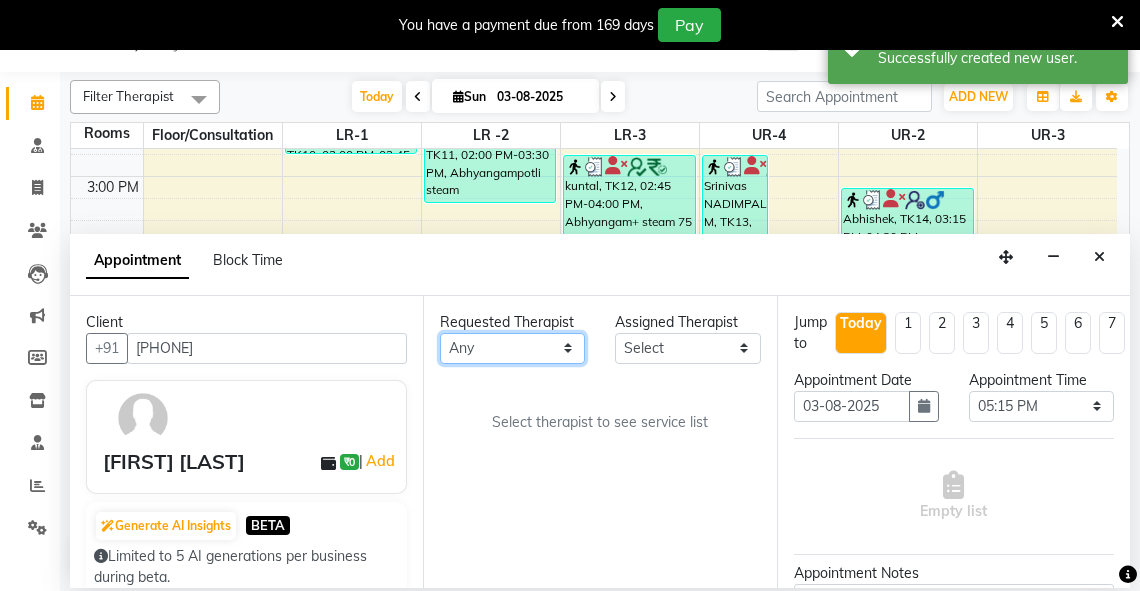 click on "Any Adarsh Akshaya V Aleena Thankachan Anakha A K Anaswara N anusha  Dhaneesha Dr JIJI K P elizabeth gopika Guddu Maurya JISHNU maneesha a Manoj K M OTHER BRANCH Sardinia Shyamjith Vineeth Vijayan vishnu priya yadhu" at bounding box center [512, 348] 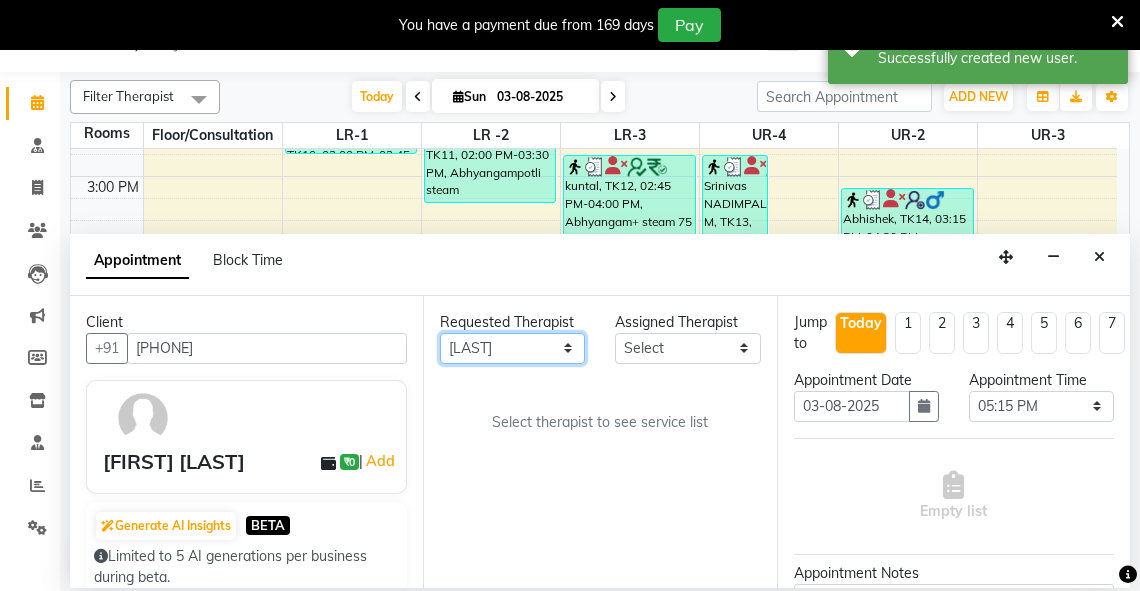 click on "Any Adarsh Akshaya V Aleena Thankachan Anakha A K Anaswara N anusha  Dhaneesha Dr JIJI K P elizabeth gopika Guddu Maurya JISHNU maneesha a Manoj K M OTHER BRANCH Sardinia Shyamjith Vineeth Vijayan vishnu priya yadhu" at bounding box center (512, 348) 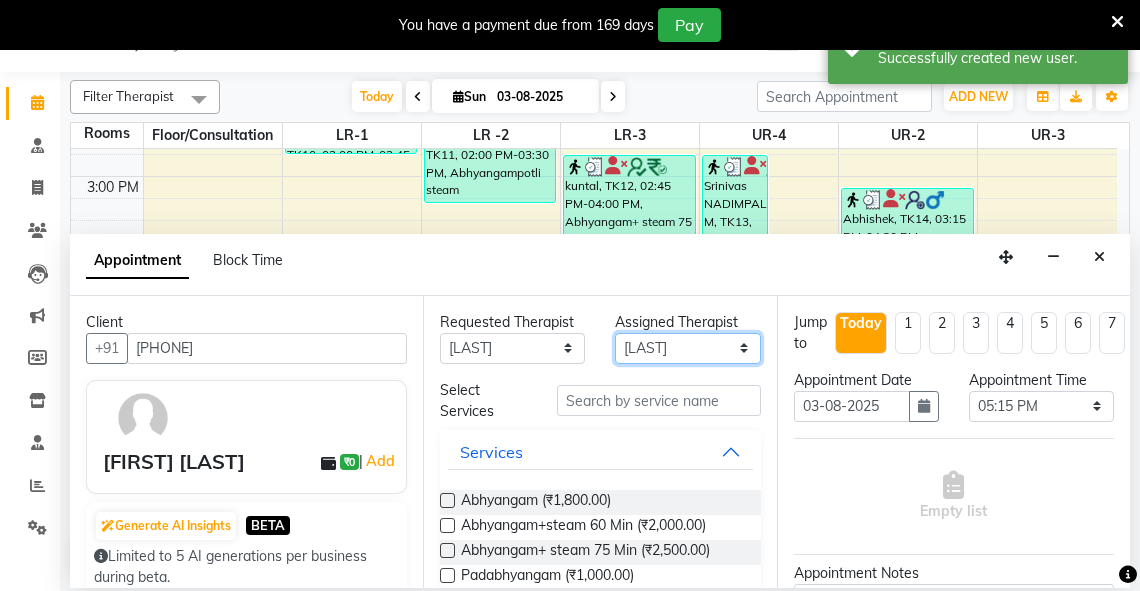 click on "Select Adarsh Akshaya V Aleena Thankachan Anakha A K Anaswara N anusha  Dhaneesha Dr JIJI K P elizabeth gopika Guddu Maurya JISHNU maneesha a Manoj K M OTHER BRANCH Sardinia Shyamjith Vineeth Vijayan vishnu priya yadhu" at bounding box center [687, 348] 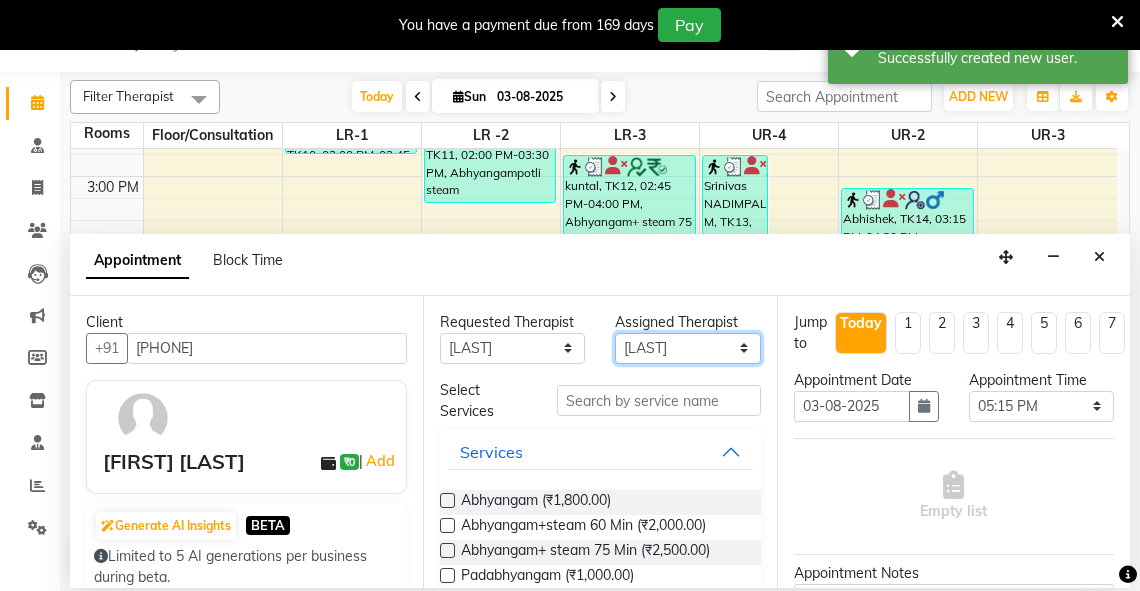 select on "81006" 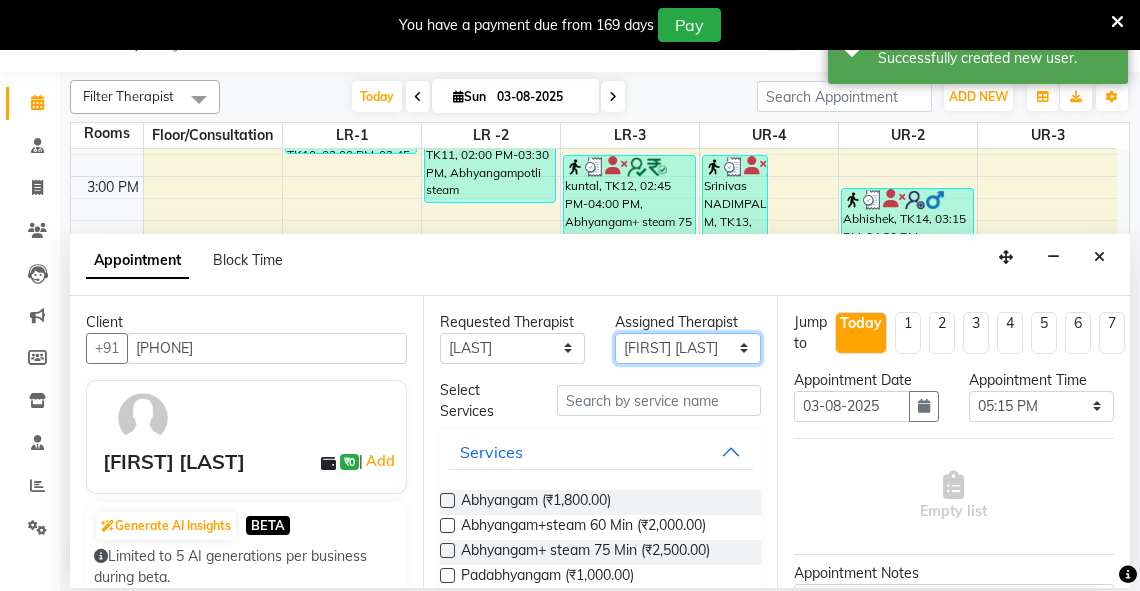 click on "Select Adarsh Akshaya V Aleena Thankachan Anakha A K Anaswara N anusha  Dhaneesha Dr JIJI K P elizabeth gopika Guddu Maurya JISHNU maneesha a Manoj K M OTHER BRANCH Sardinia Shyamjith Vineeth Vijayan vishnu priya yadhu" at bounding box center [687, 348] 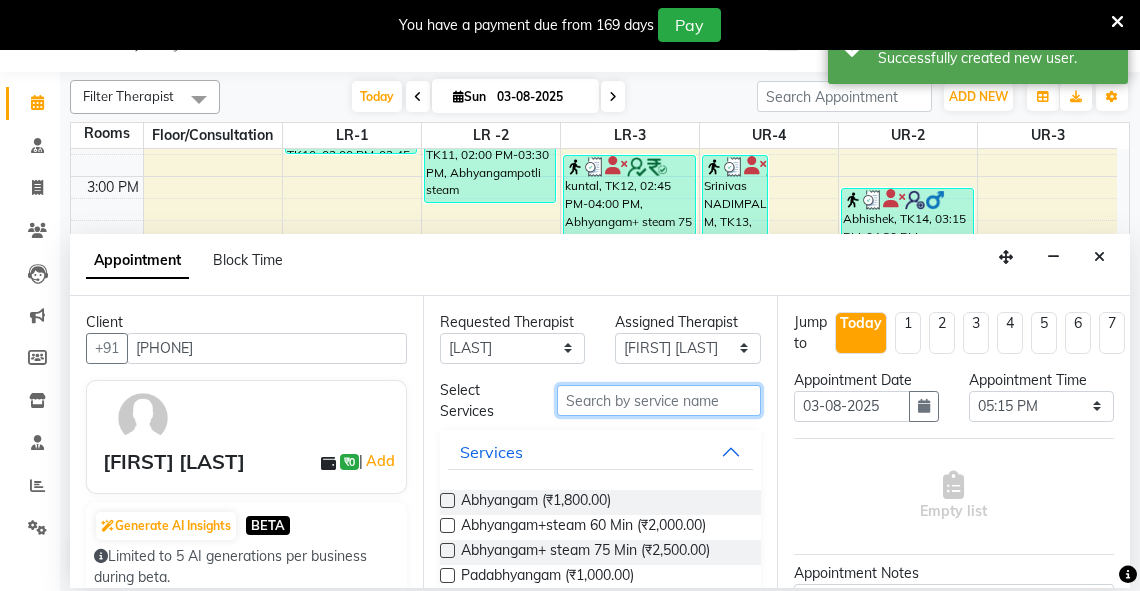 click at bounding box center [659, 400] 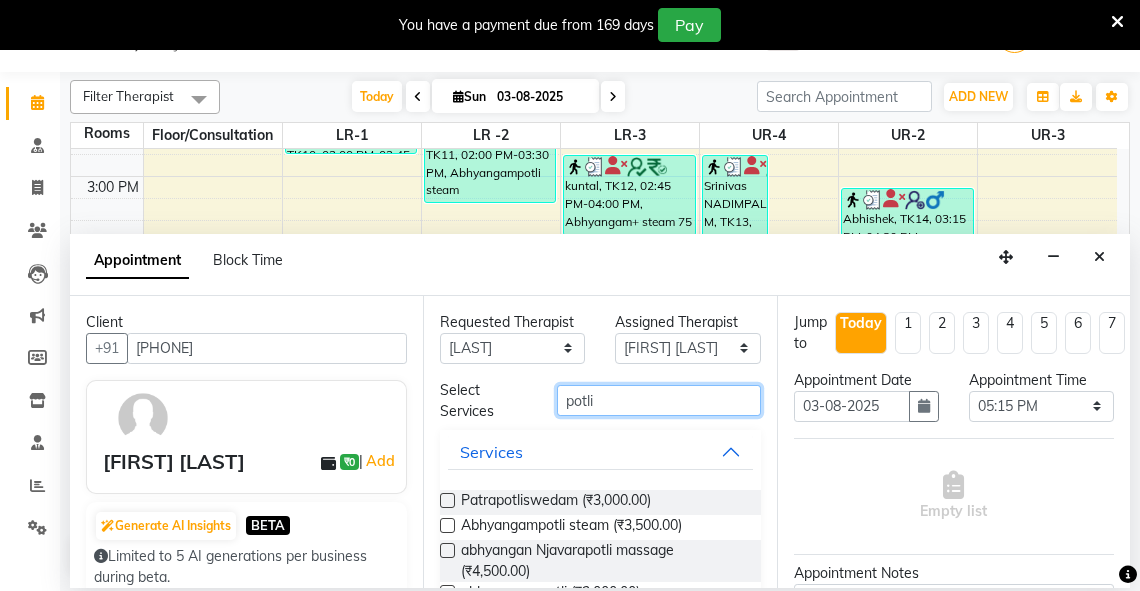 type on "potli" 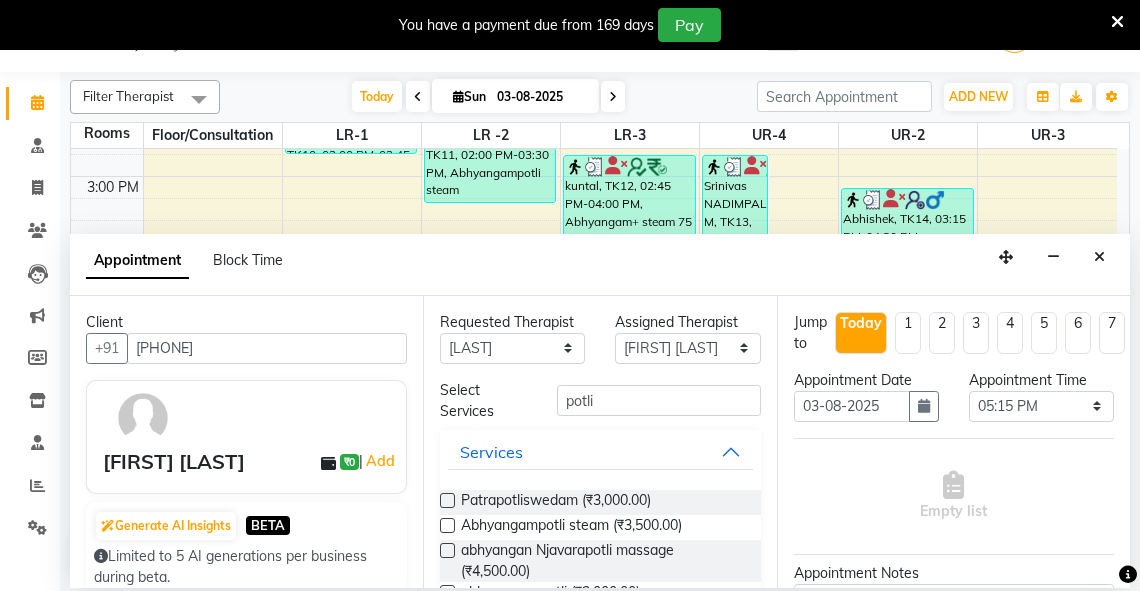 click at bounding box center [447, 525] 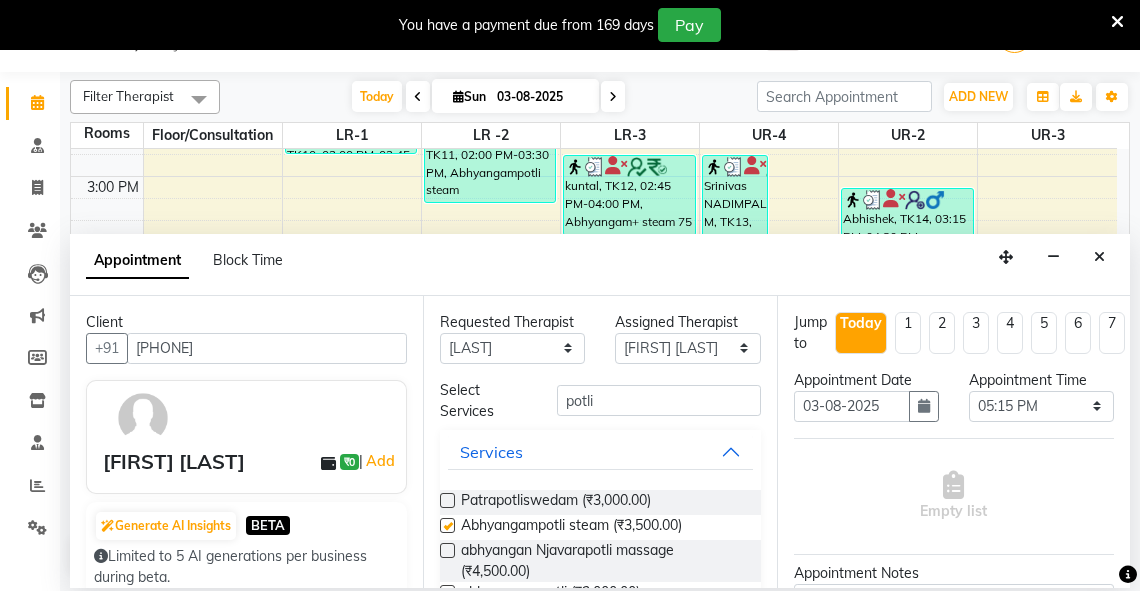select on "2648" 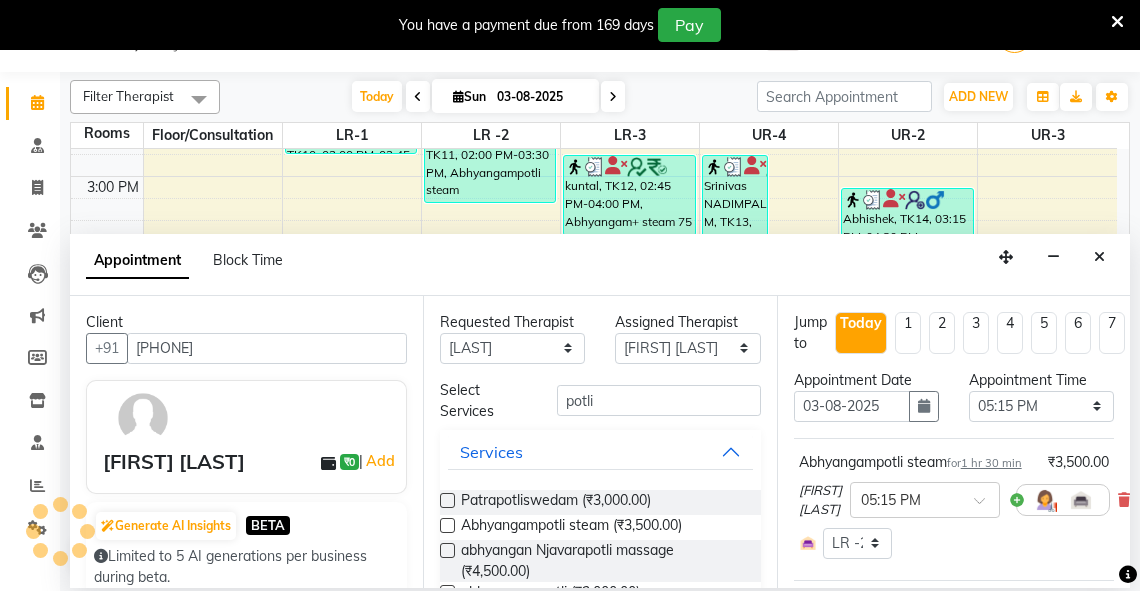 click at bounding box center [447, 525] 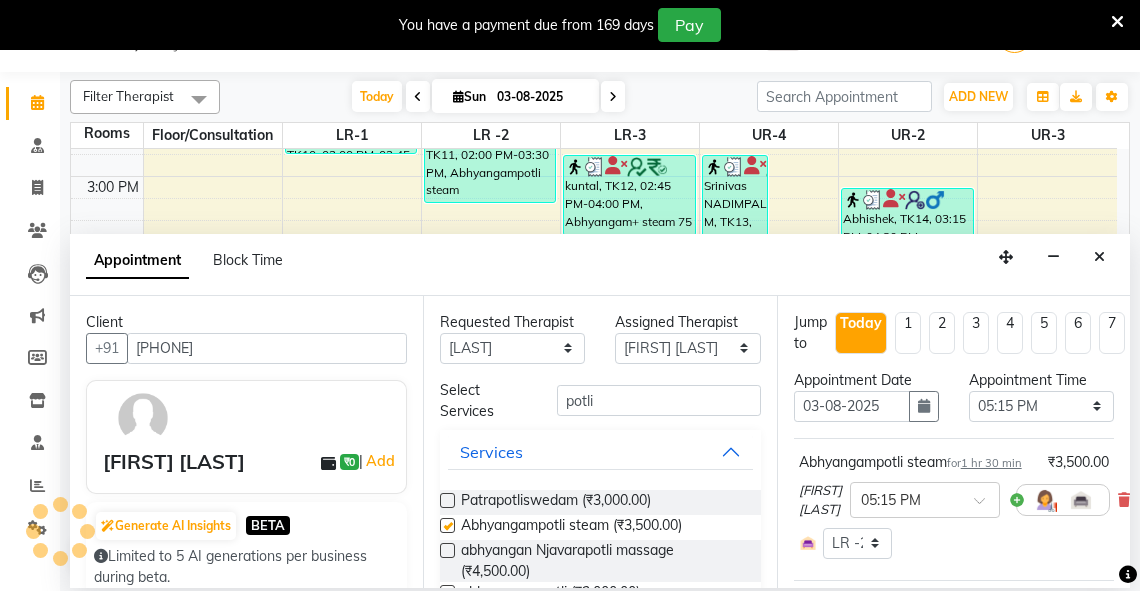 select on "2648" 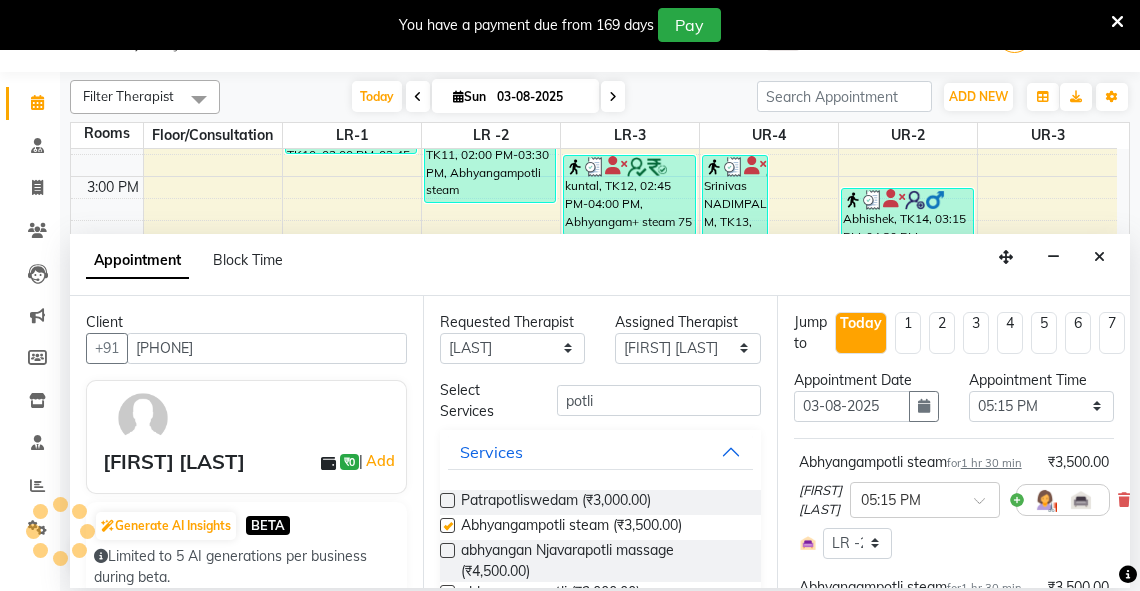 checkbox on "false" 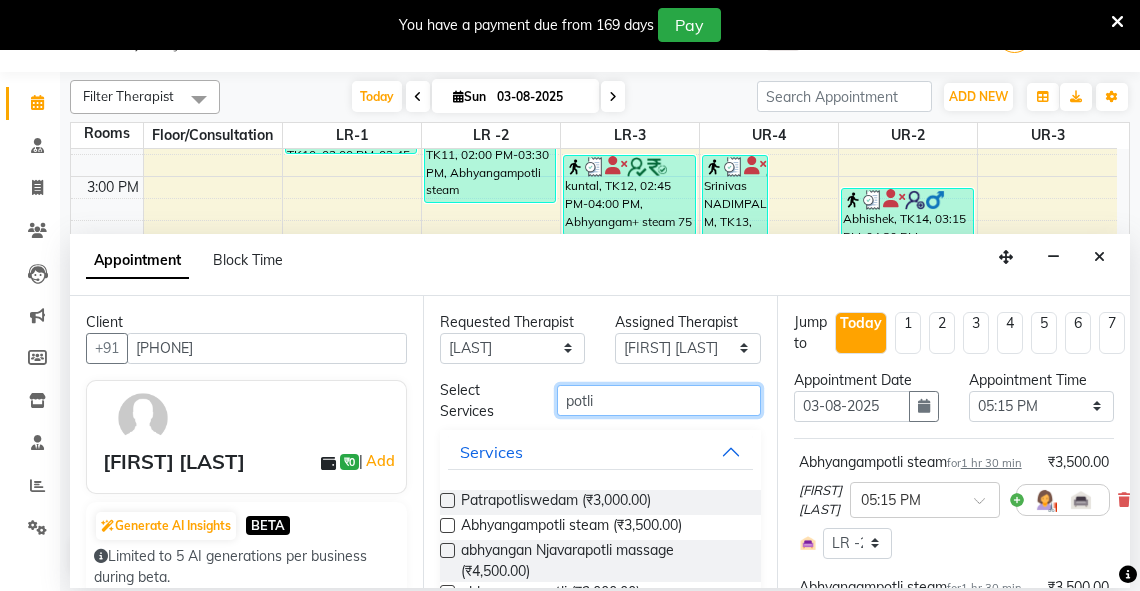 drag, startPoint x: 610, startPoint y: 394, endPoint x: 531, endPoint y: 392, distance: 79.025314 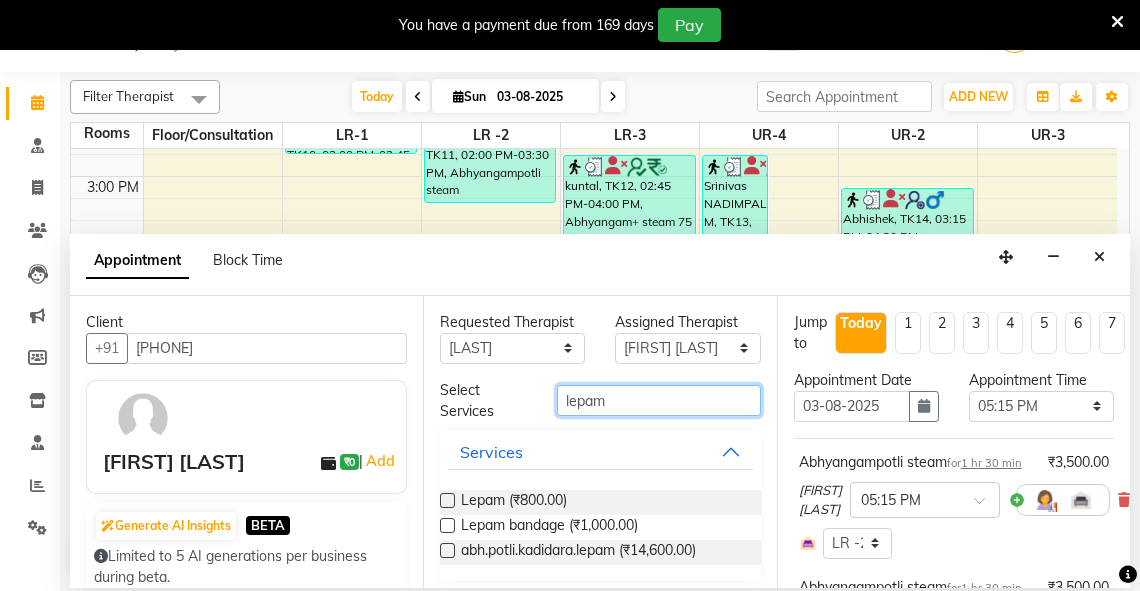 type on "lepam" 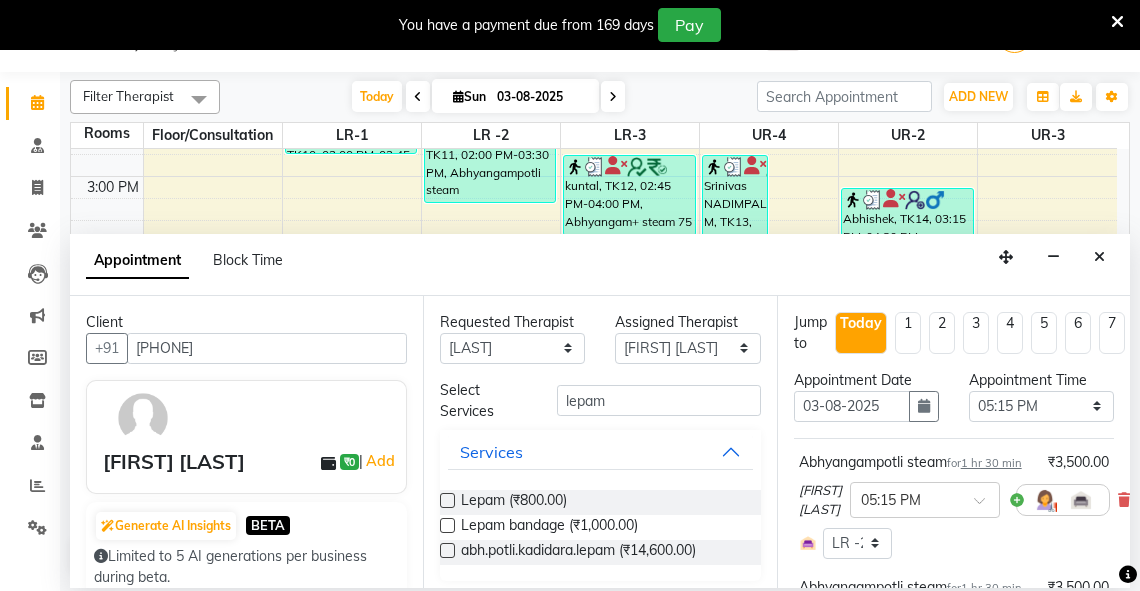 click at bounding box center [447, 500] 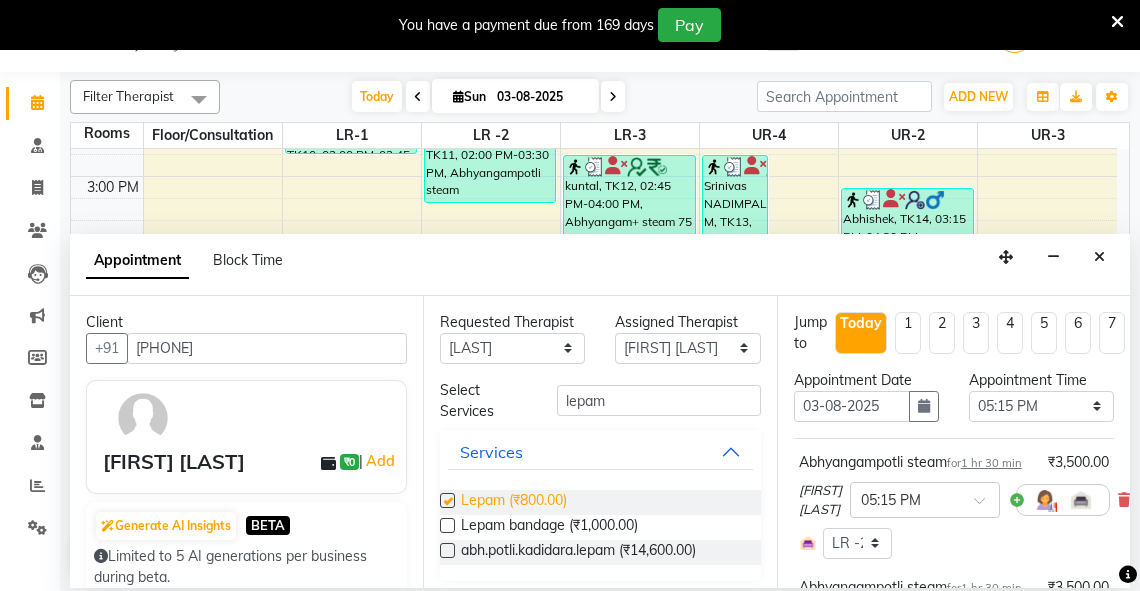 select on "2648" 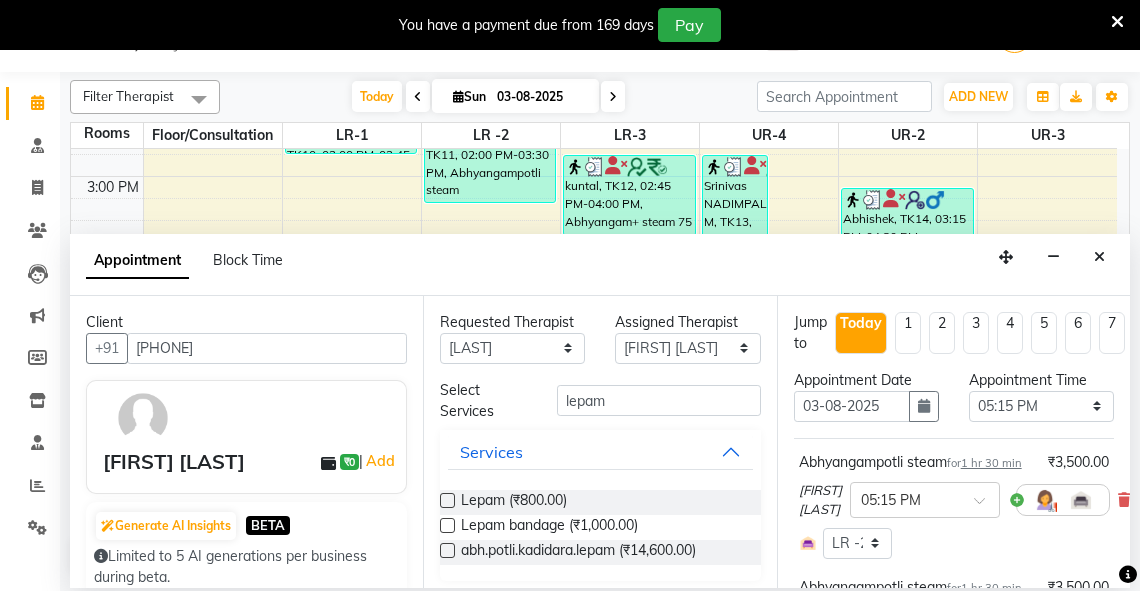 checkbox on "false" 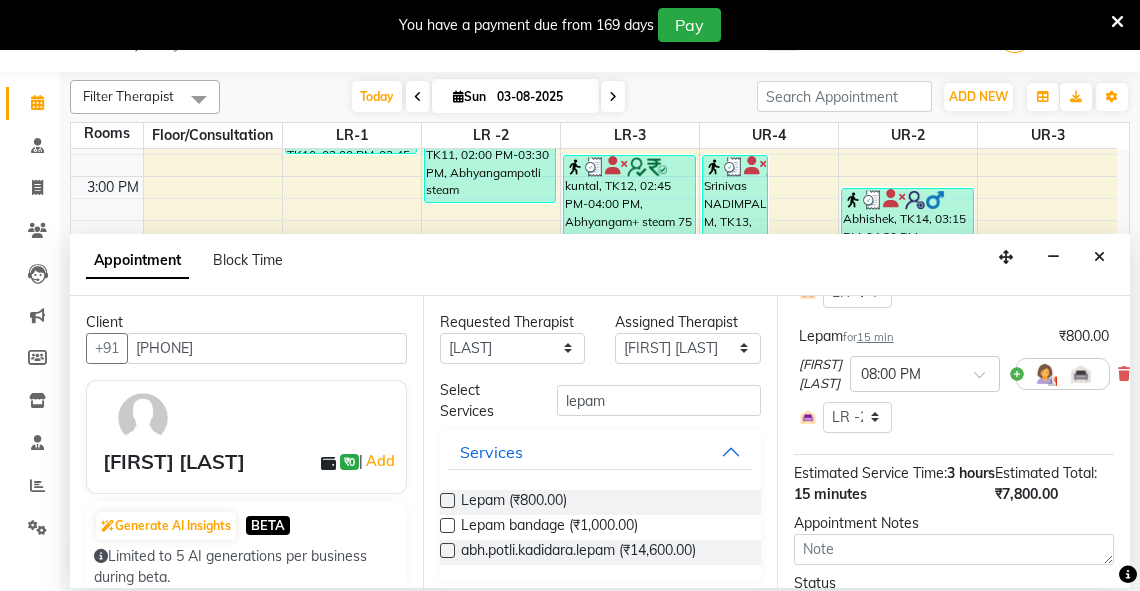 scroll, scrollTop: 608, scrollLeft: 0, axis: vertical 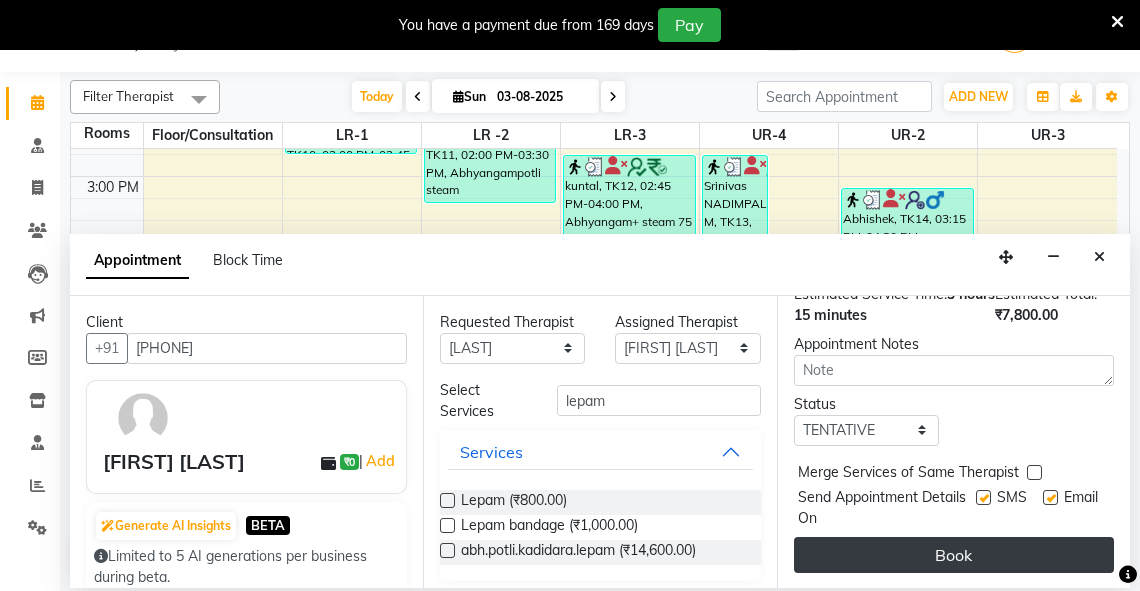 click on "Book" at bounding box center [954, 555] 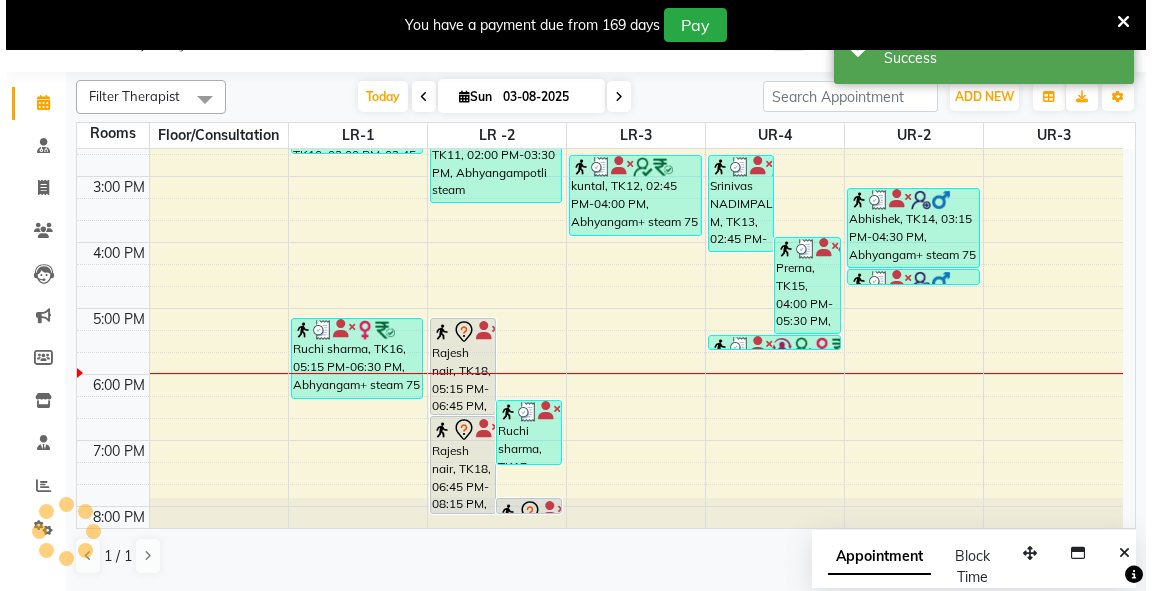 scroll, scrollTop: 0, scrollLeft: 0, axis: both 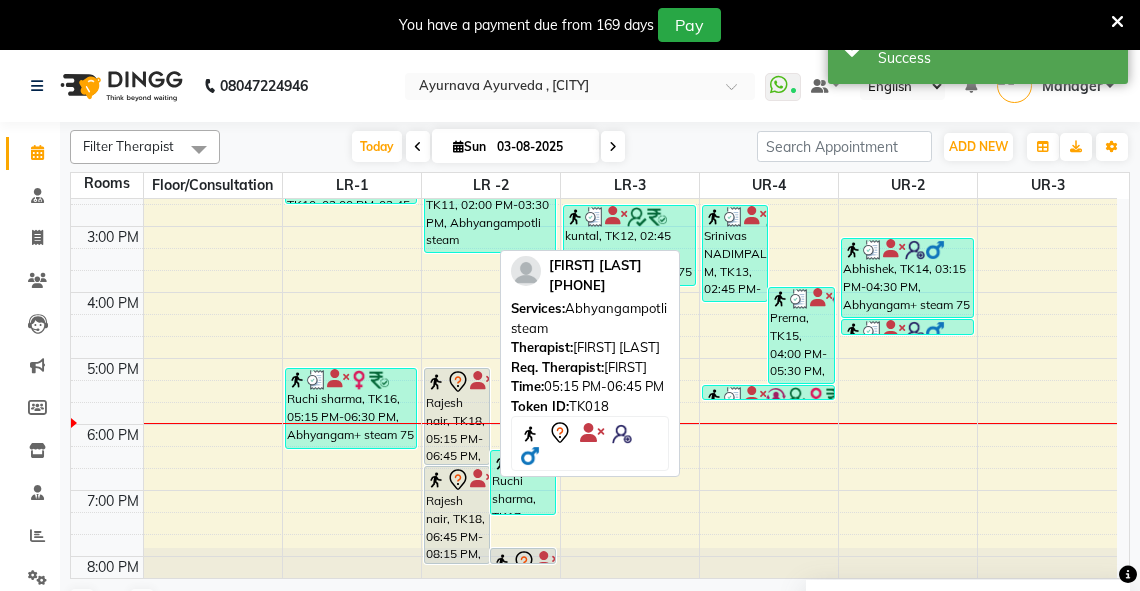 click on "Rajesh nair, TK18, 05:15 PM-06:45 PM, Abhyangampotli steam" at bounding box center (457, 416) 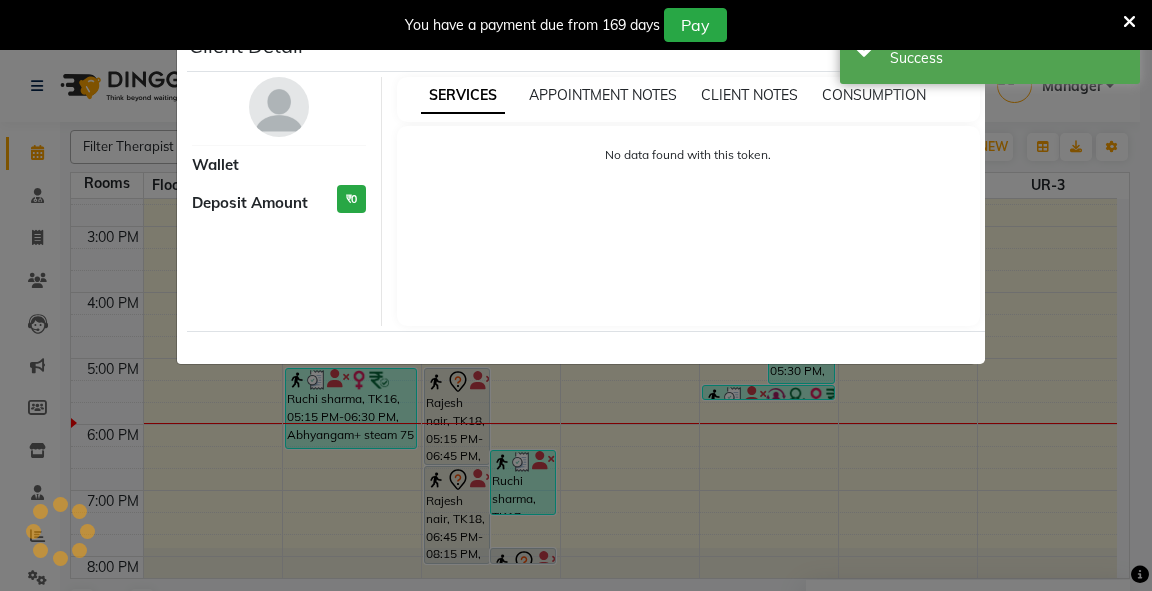 select on "7" 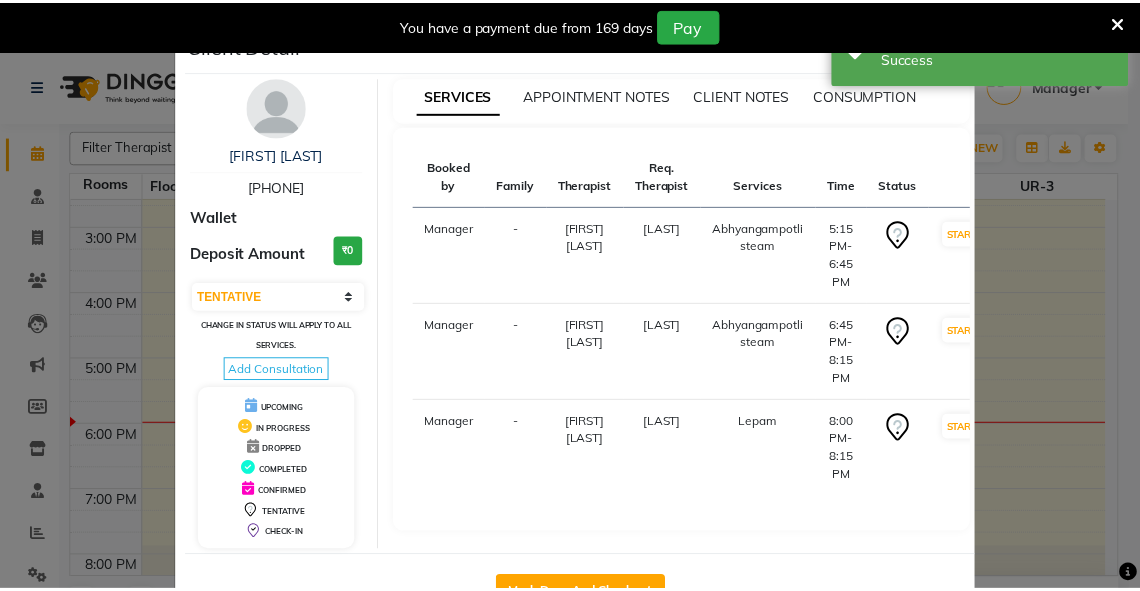 scroll, scrollTop: 64, scrollLeft: 0, axis: vertical 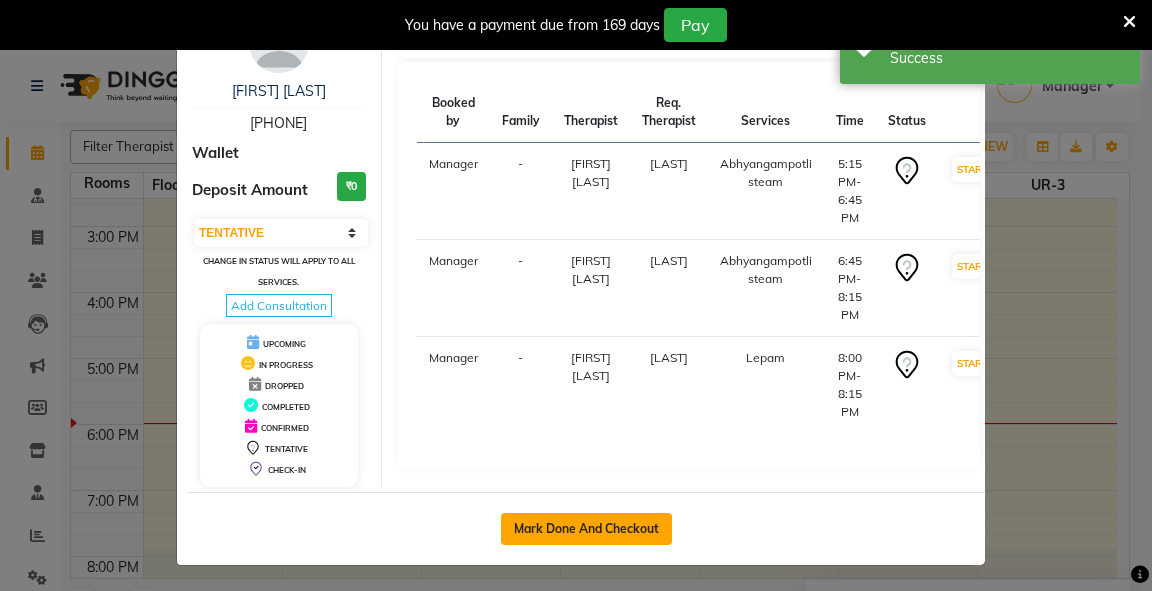 click on "Mark Done And Checkout" 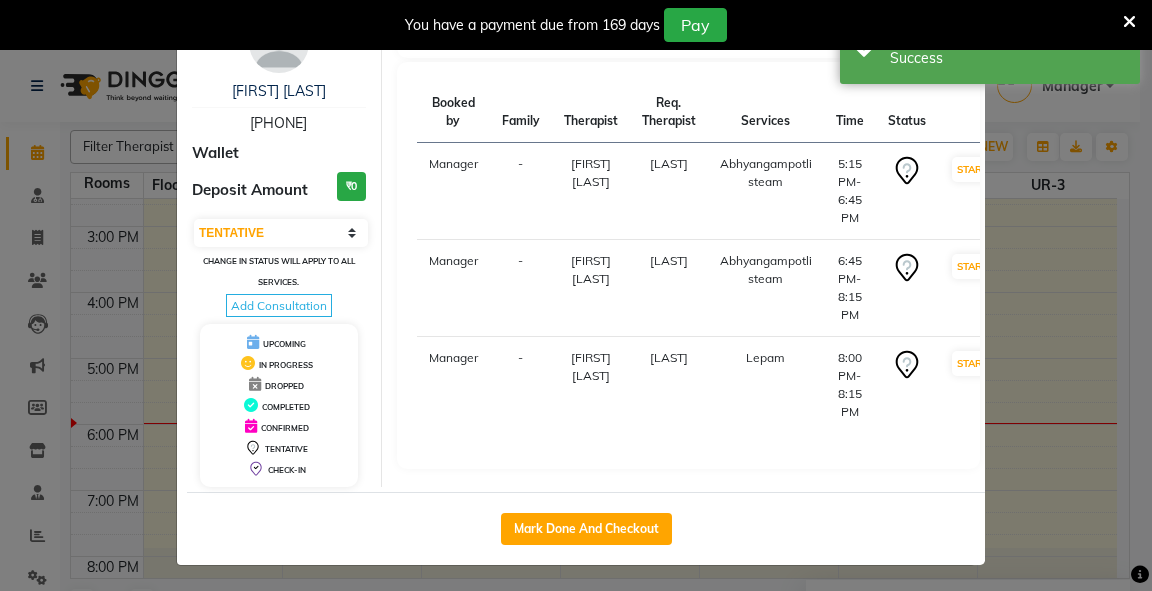select on "5571" 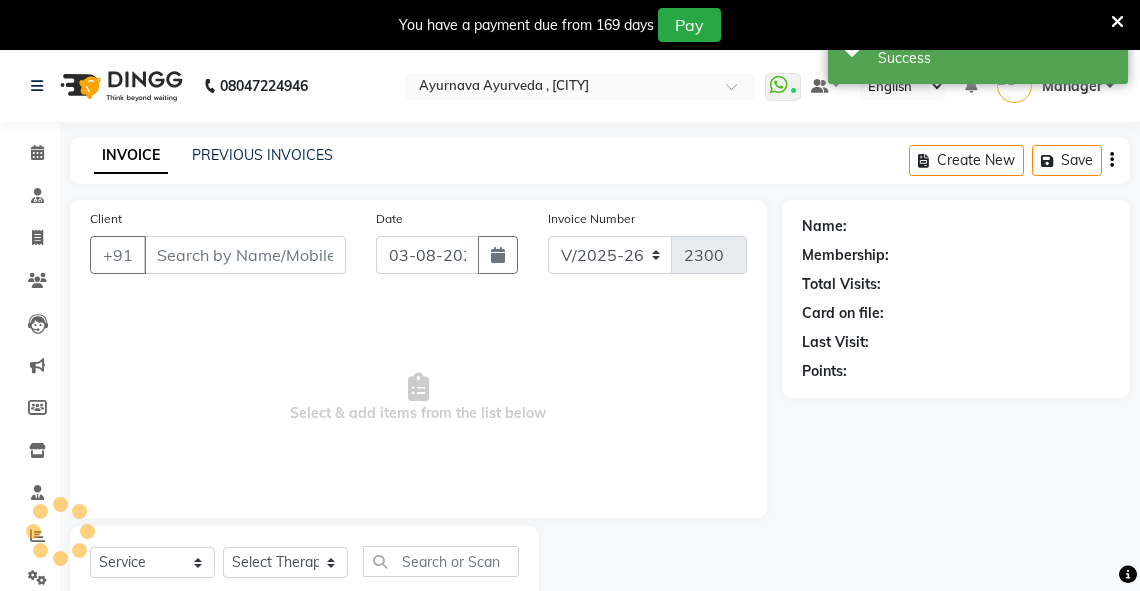 scroll, scrollTop: 60, scrollLeft: 0, axis: vertical 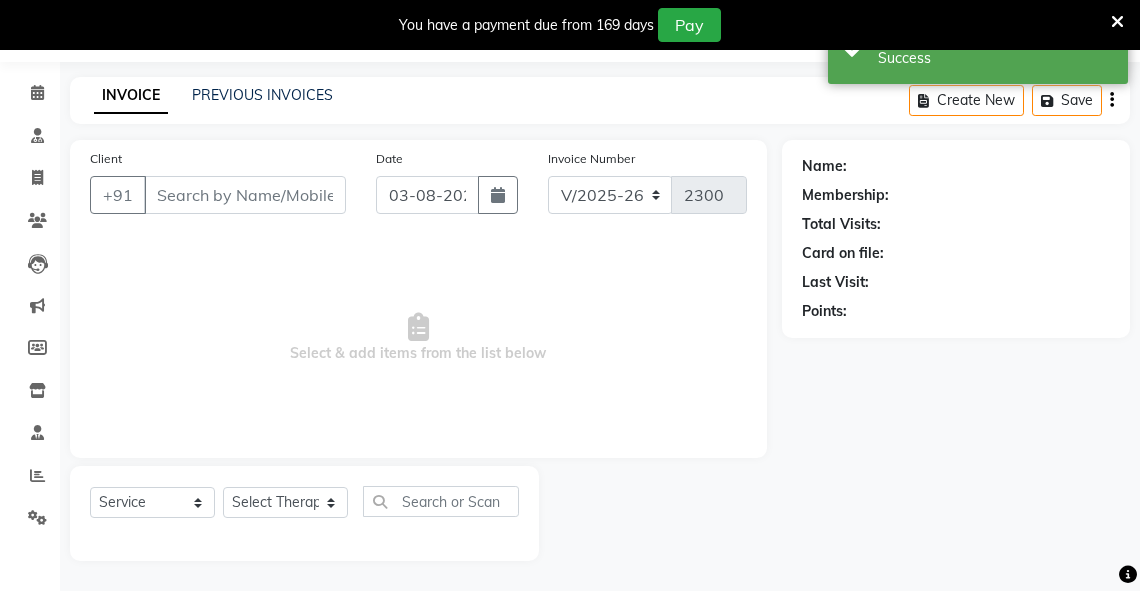 type on "[PHONE]" 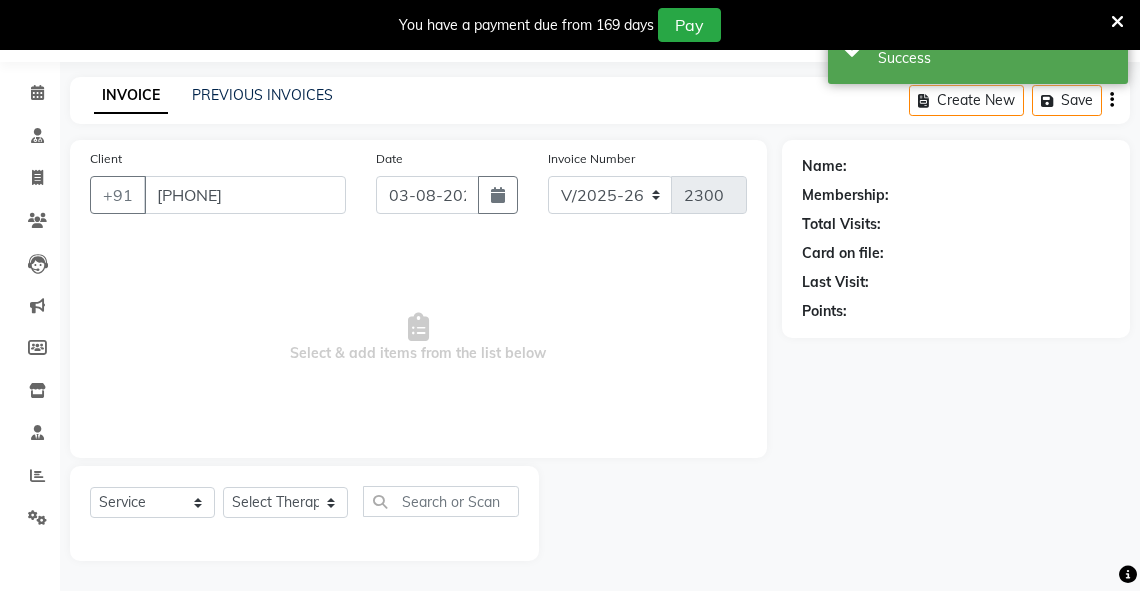 select on "81006" 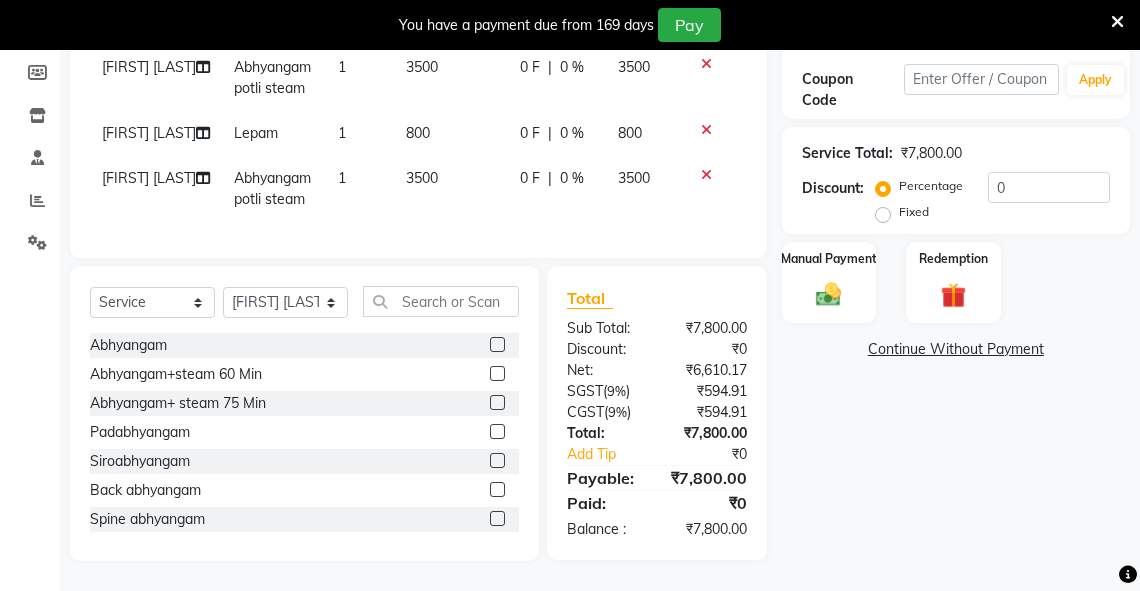 scroll, scrollTop: 0, scrollLeft: 0, axis: both 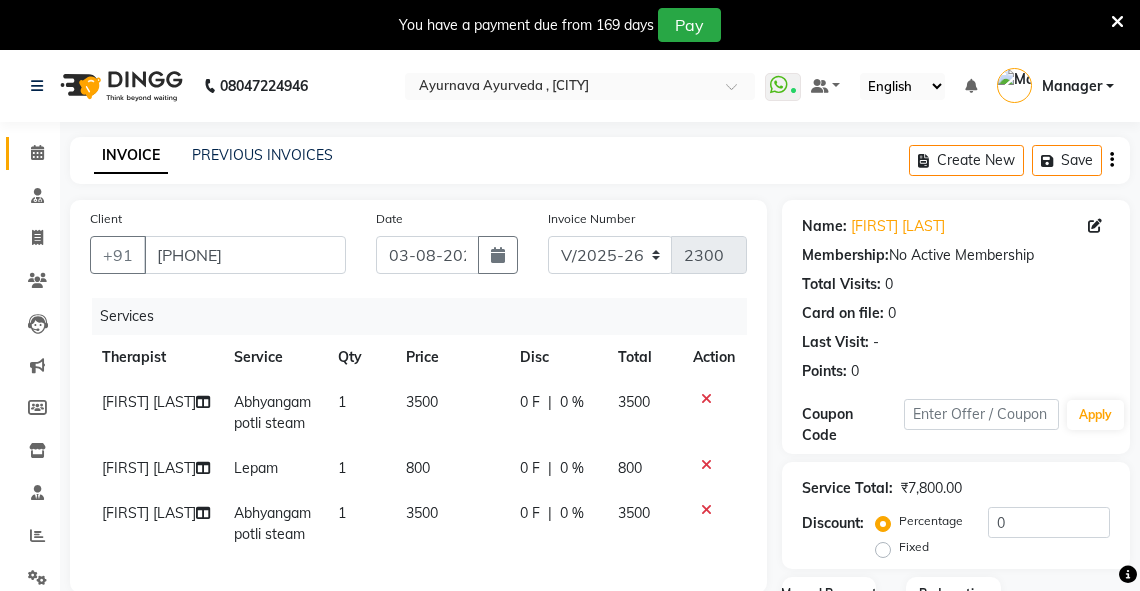 click 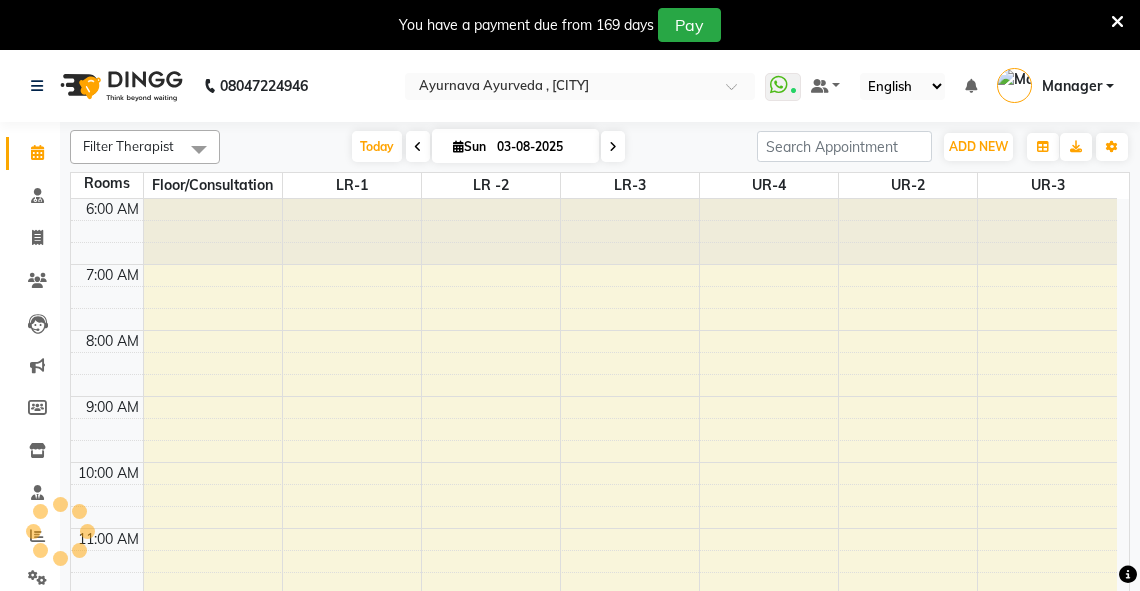 scroll, scrollTop: 0, scrollLeft: 0, axis: both 